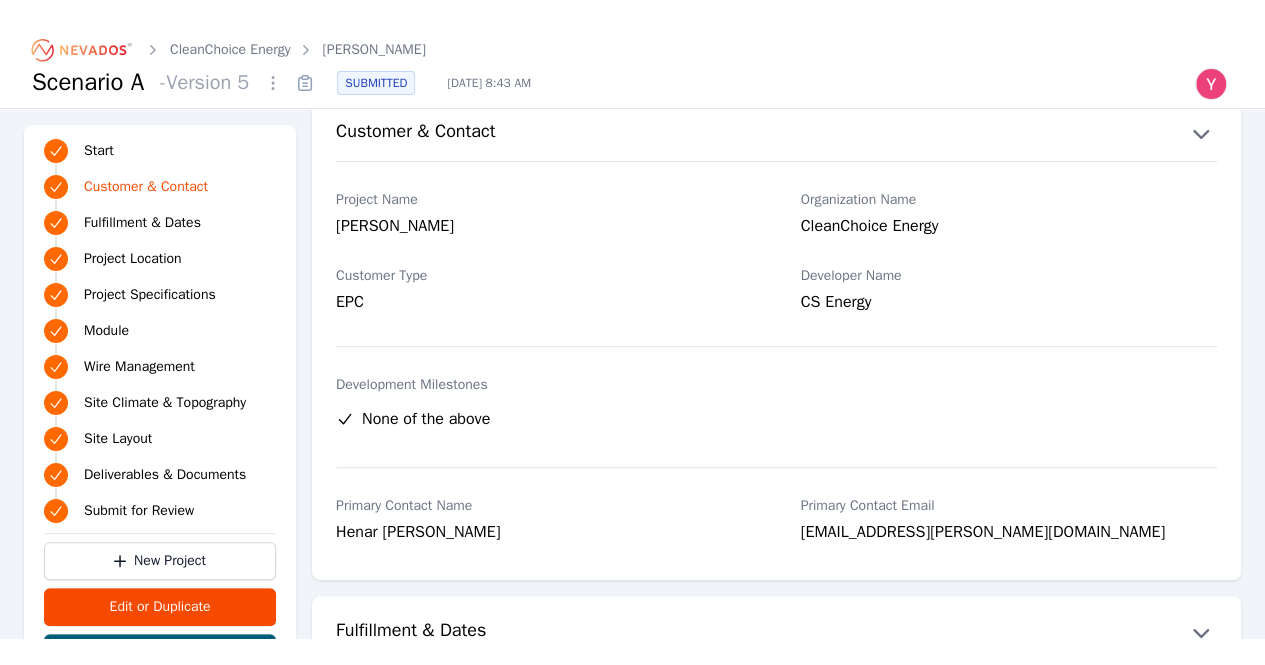 scroll, scrollTop: 0, scrollLeft: 0, axis: both 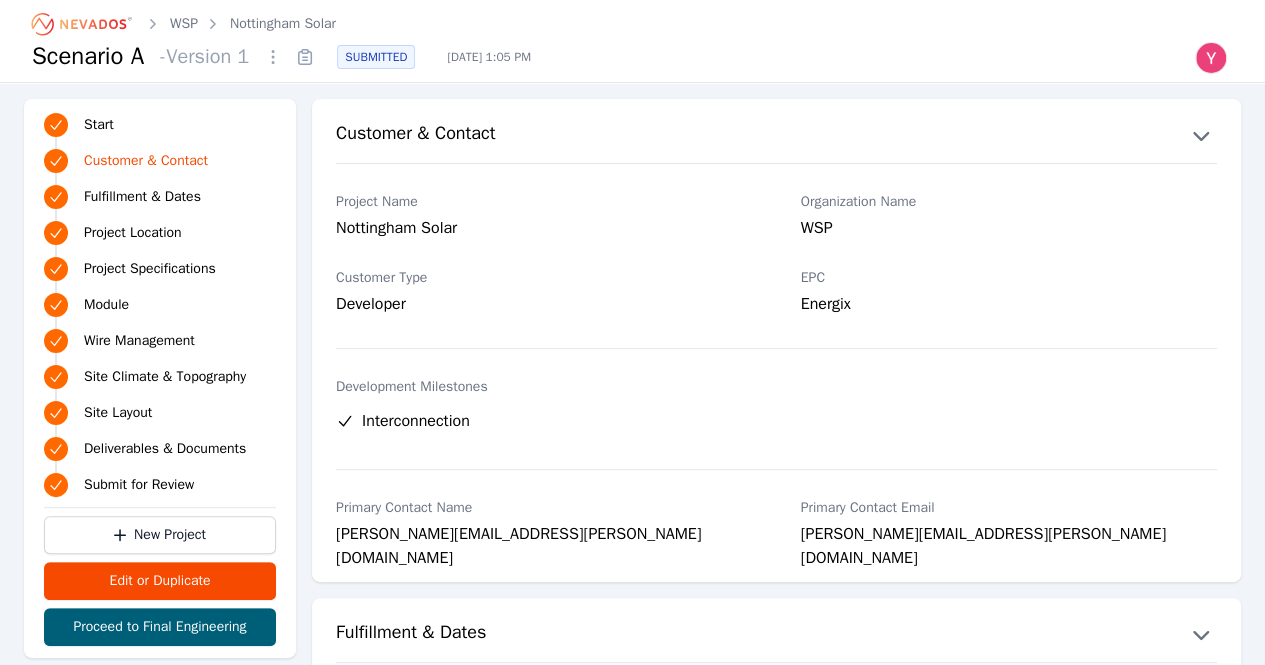 click on "joe.mueller@wsp.com" at bounding box center (1009, 536) 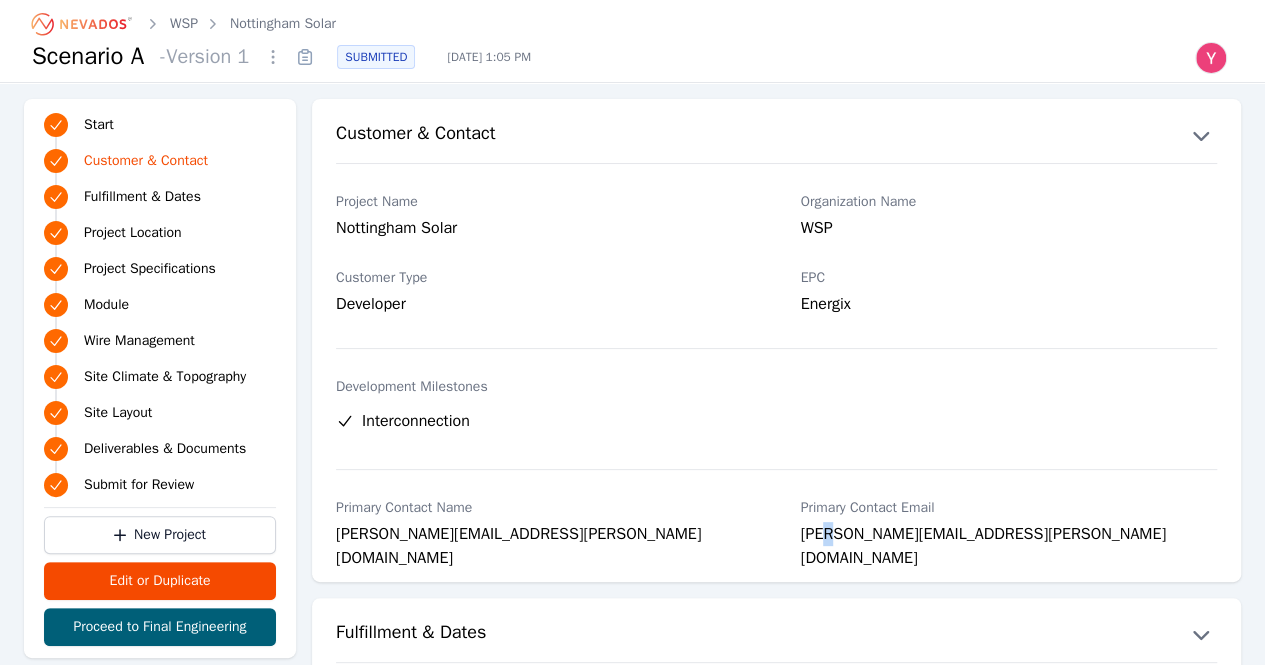 click on "joe.mueller@wsp.com" at bounding box center (1009, 536) 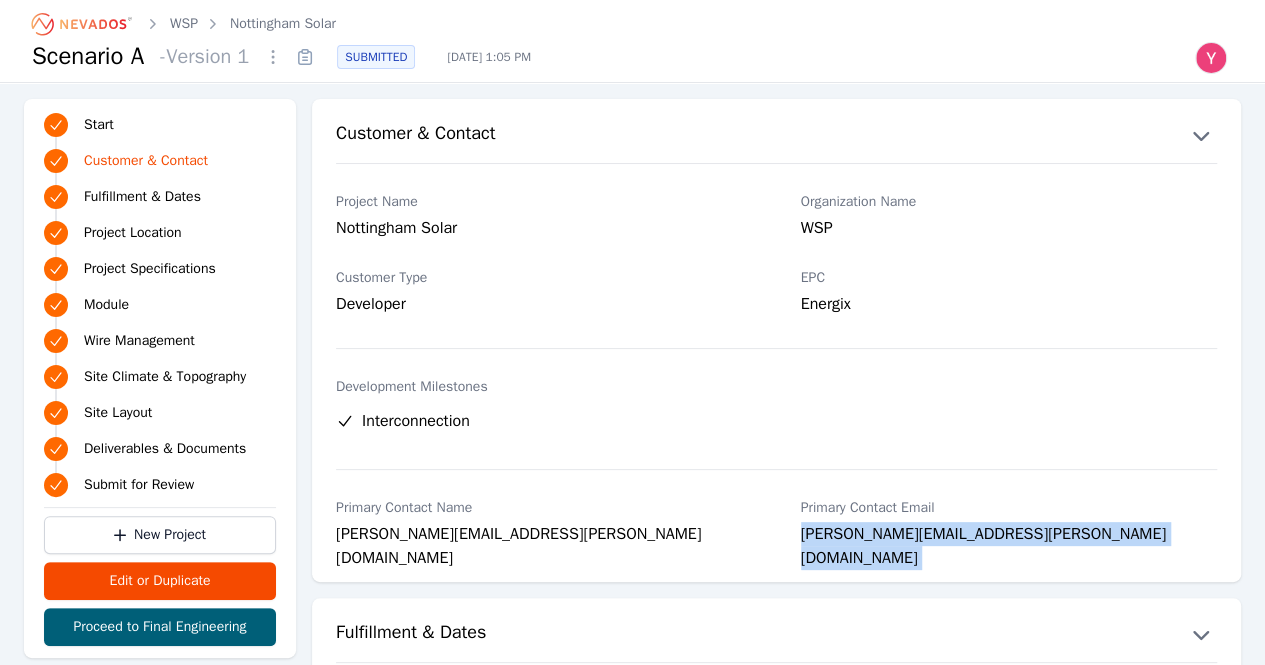click on "joe.mueller@wsp.com" at bounding box center [1009, 536] 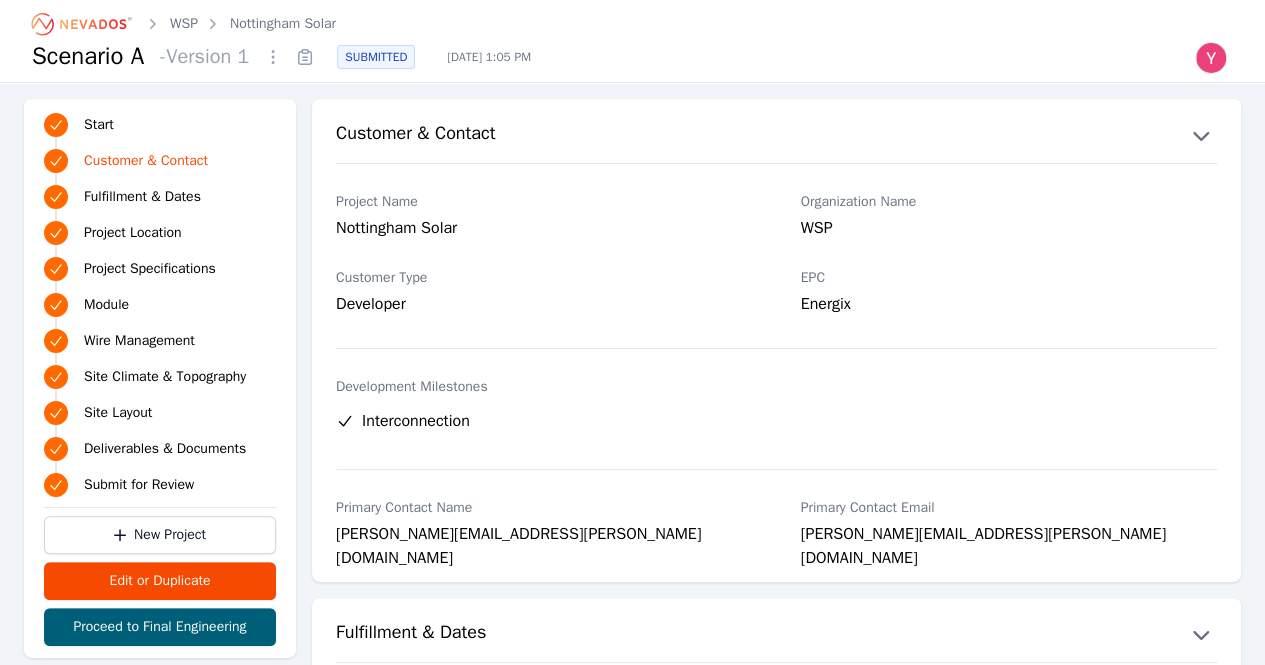 click on "Customer Type   Developer" at bounding box center [544, 294] 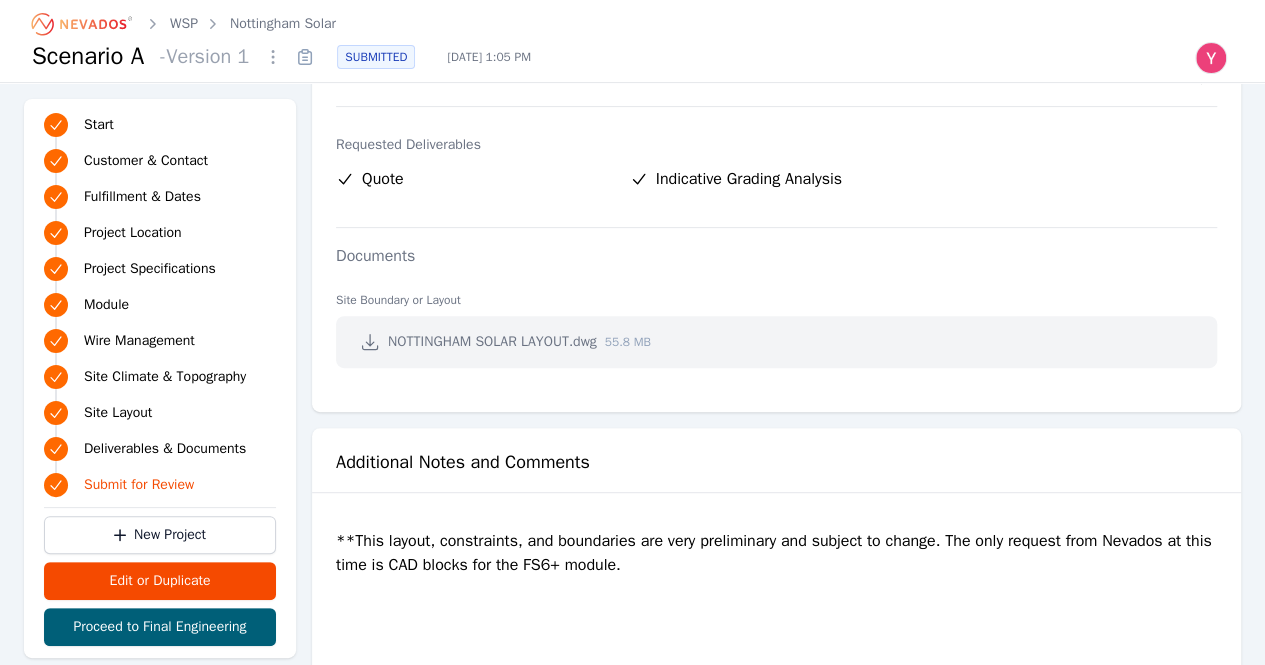 scroll, scrollTop: 4178, scrollLeft: 0, axis: vertical 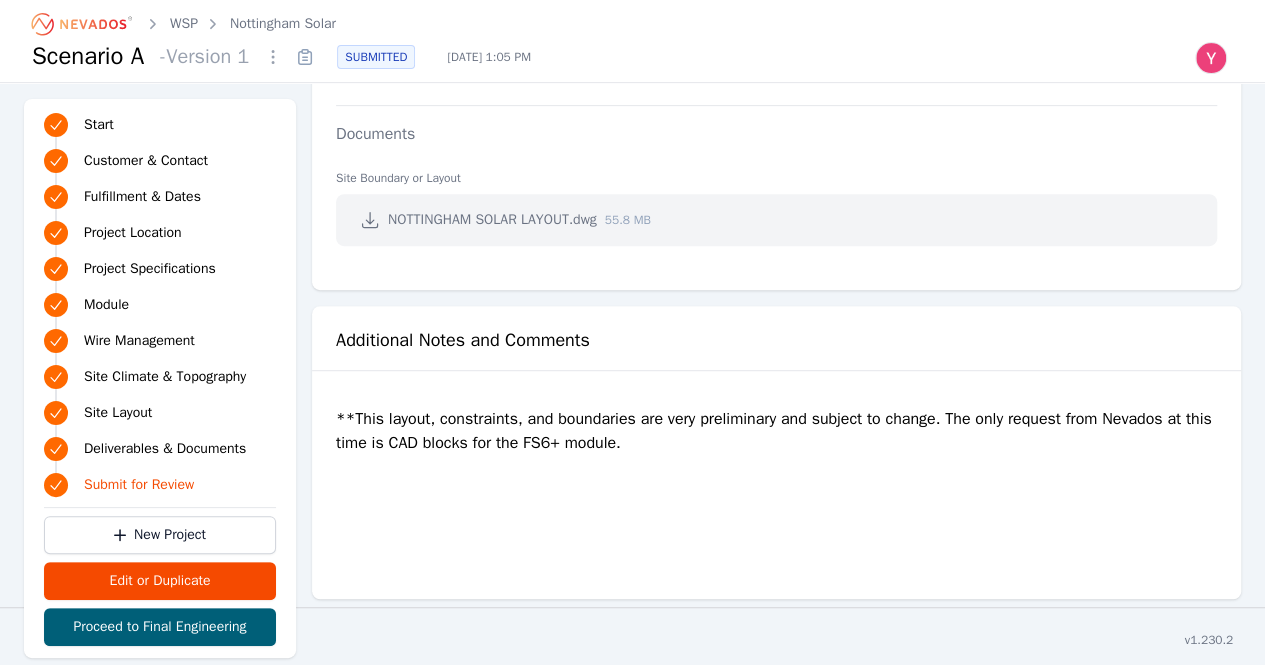click on "**This layout, constraints, and boundaries are very preliminary and subject to change. The only request from Nevados at this time is CAD blocks for the FS6+ module." at bounding box center (776, 487) 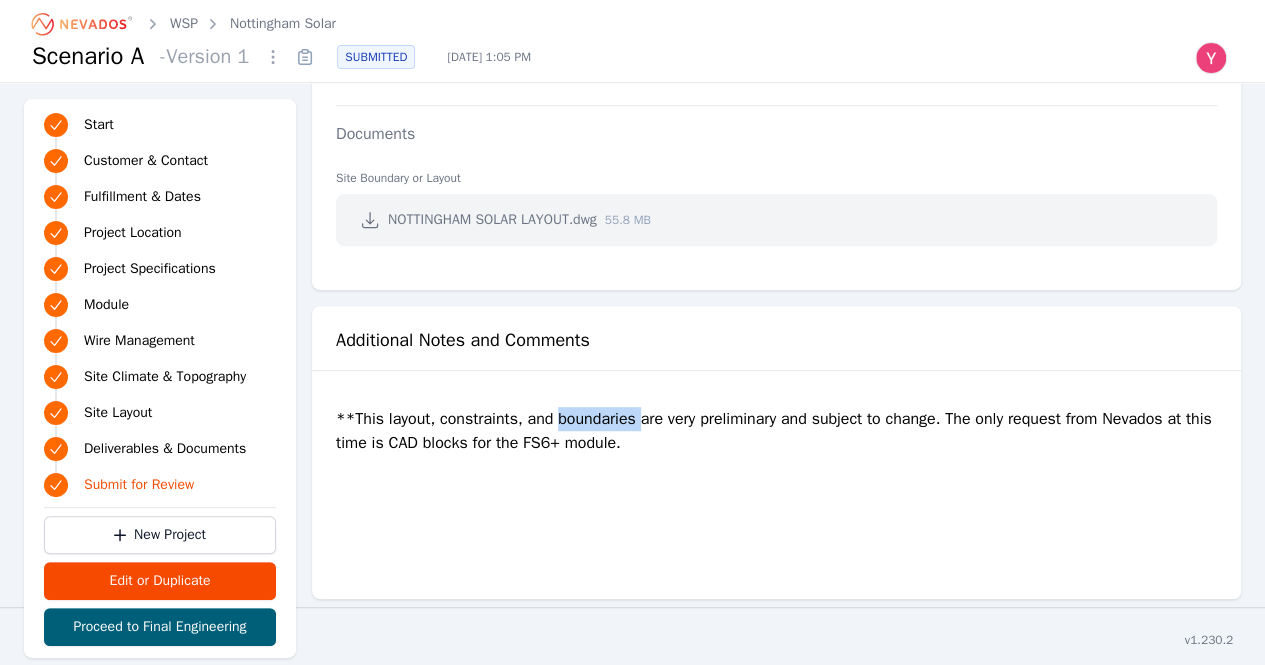 click on "**This layout, constraints, and boundaries are very preliminary and subject to change. The only request from Nevados at this time is CAD blocks for the FS6+ module." at bounding box center (776, 487) 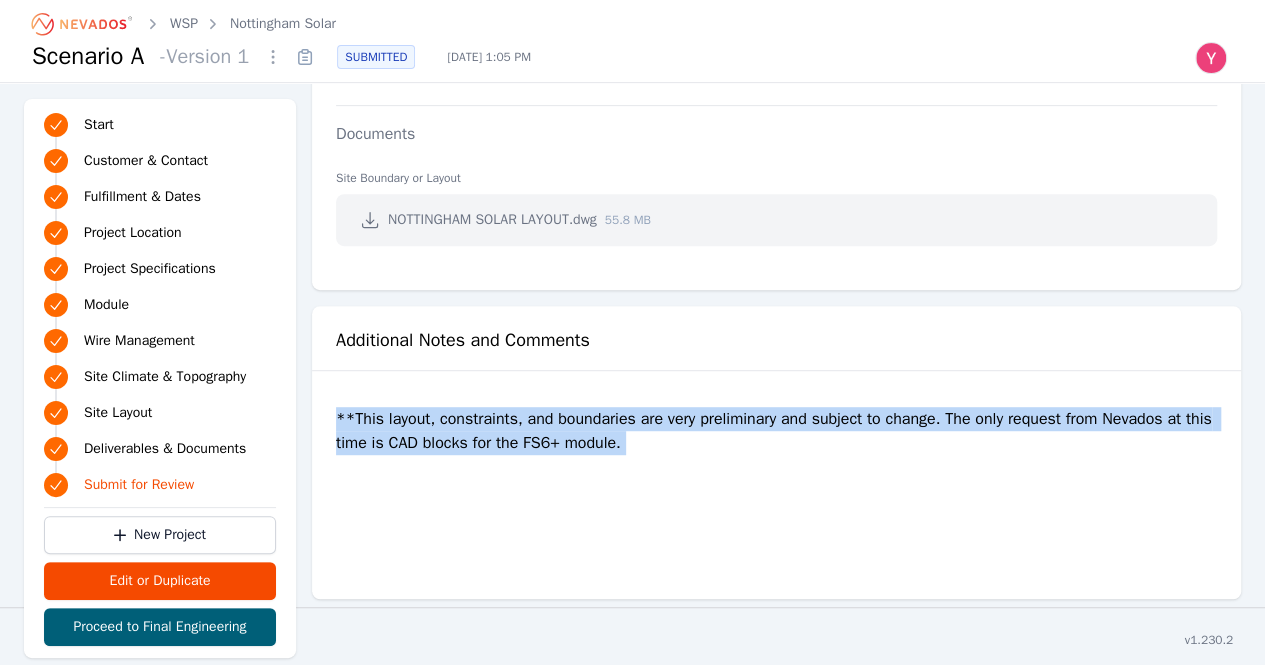 click on "**This layout, constraints, and boundaries are very preliminary and subject to change. The only request from Nevados at this time is CAD blocks for the FS6+ module." at bounding box center [776, 487] 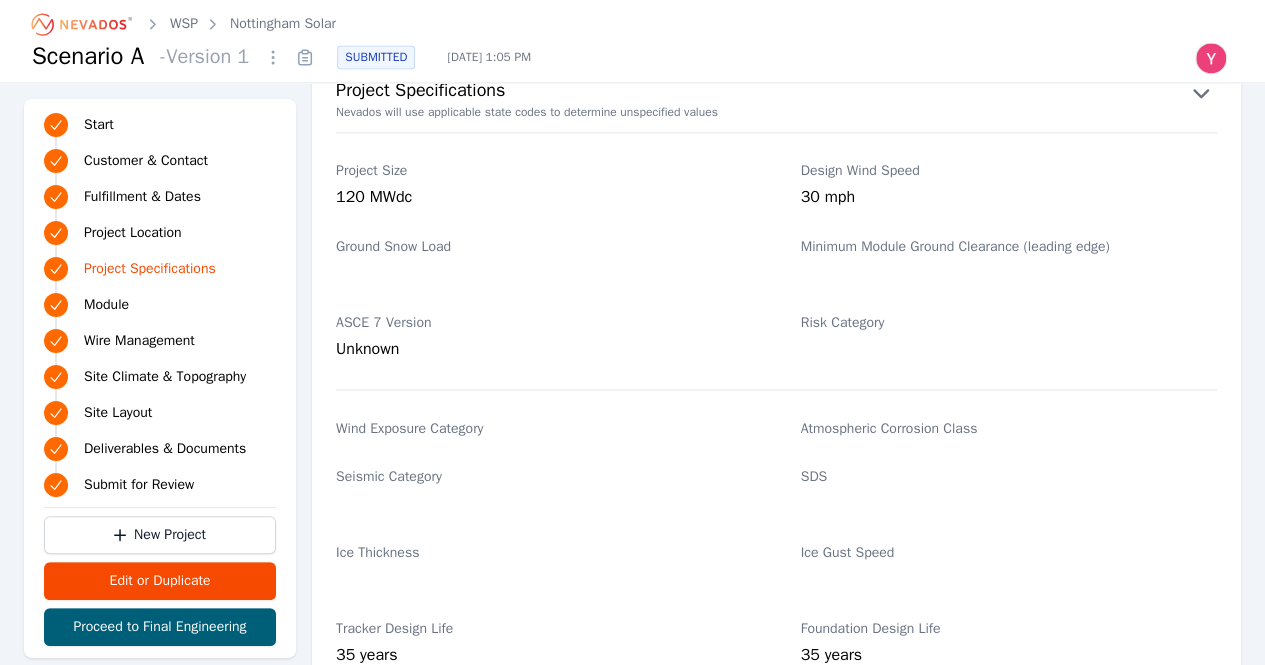 scroll, scrollTop: 1200, scrollLeft: 0, axis: vertical 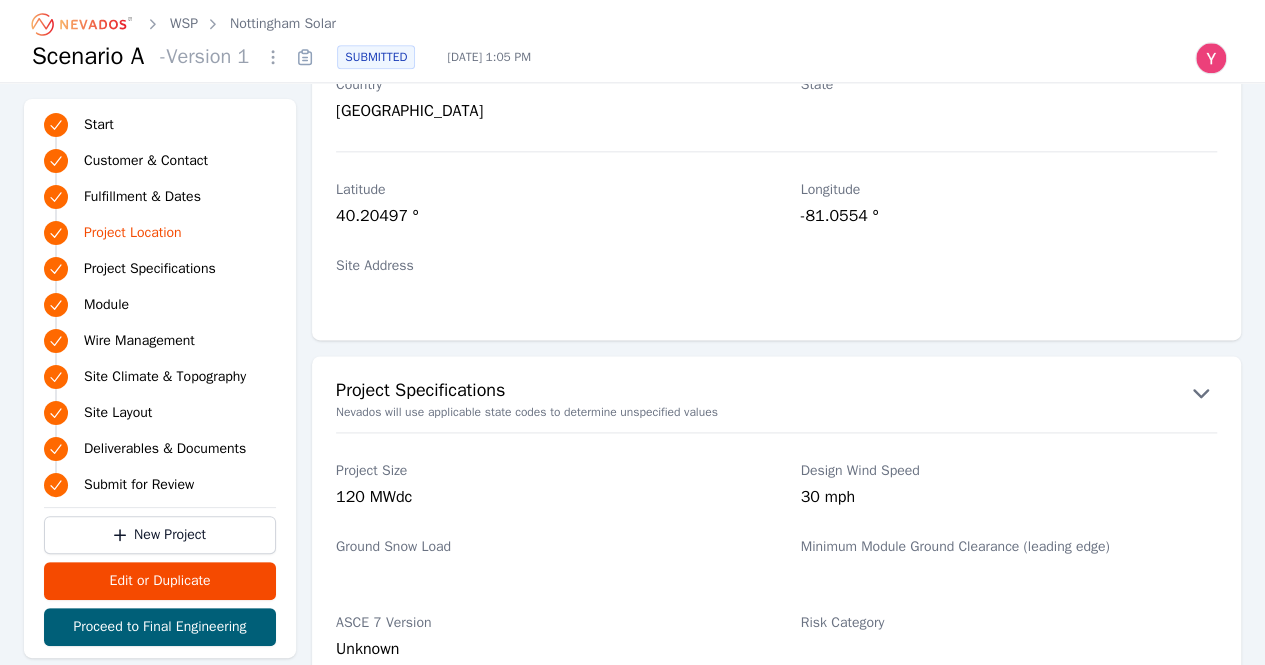 click on "40.20497   º" at bounding box center (544, 218) 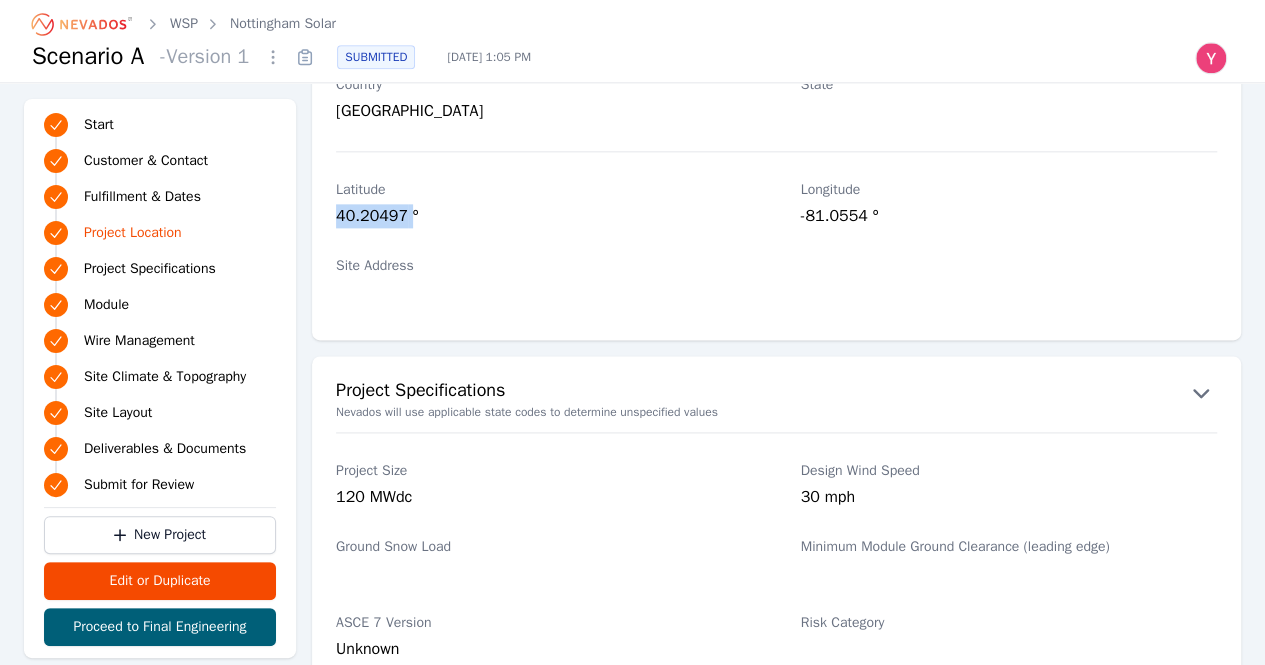 click on "40.20497   º" at bounding box center (544, 218) 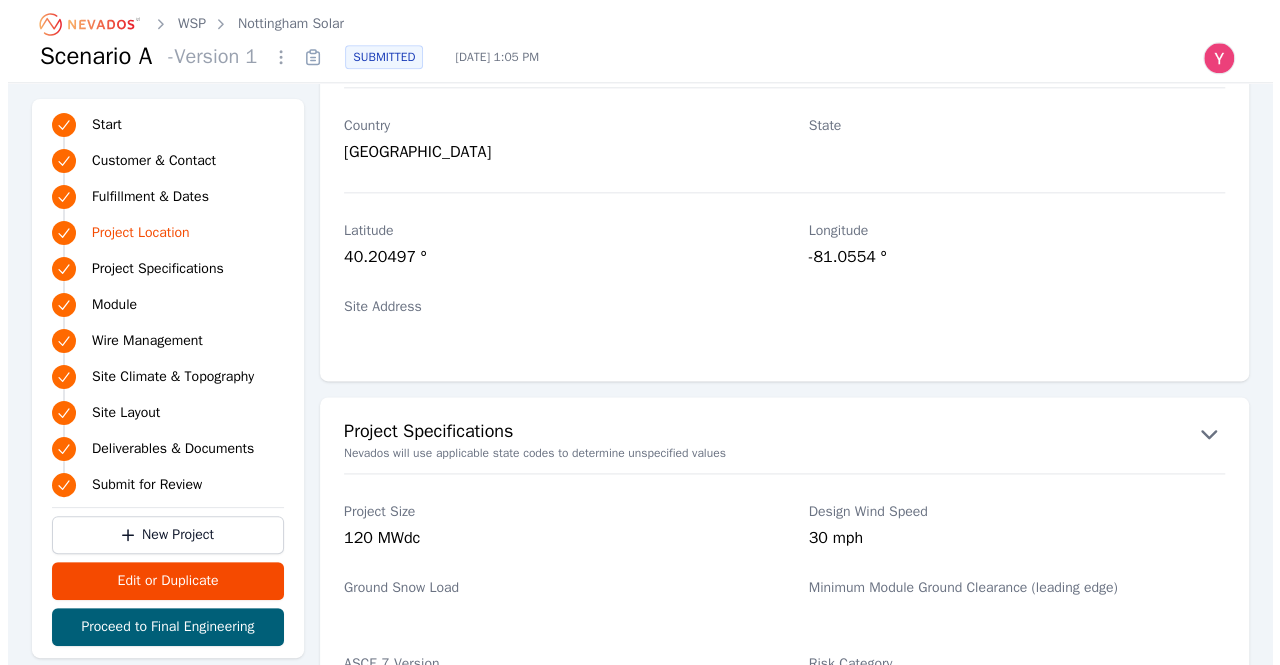 scroll, scrollTop: 1200, scrollLeft: 0, axis: vertical 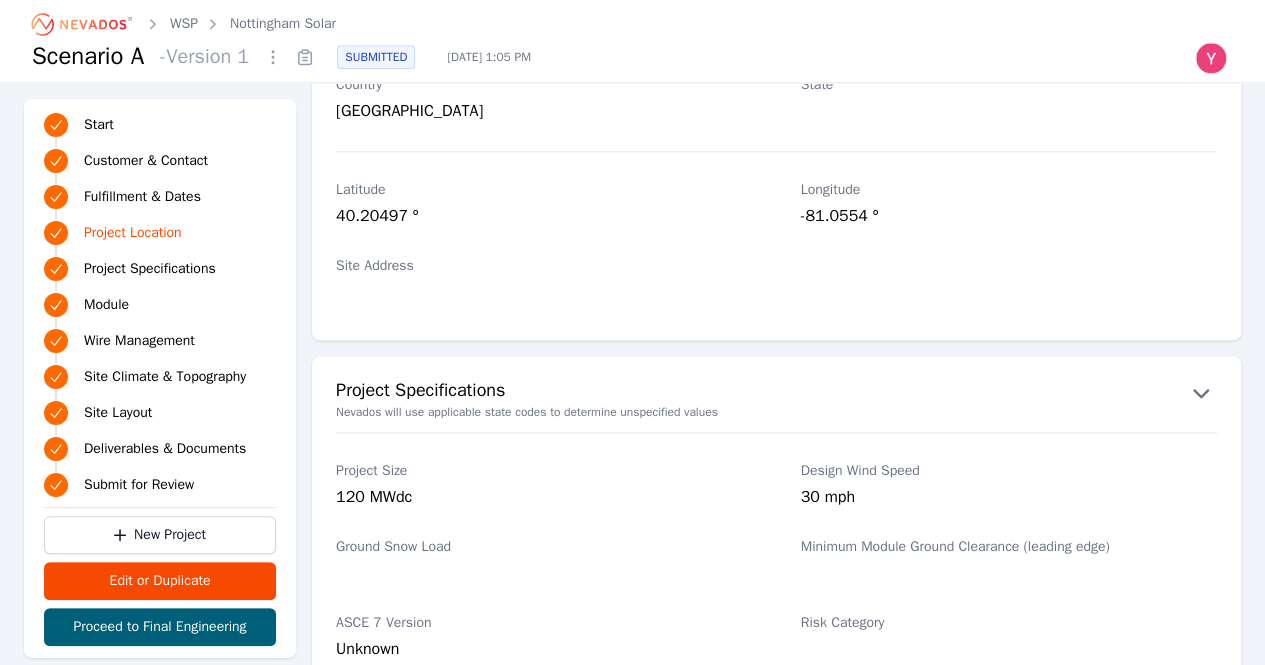 click on "40.20497   º" at bounding box center [544, 218] 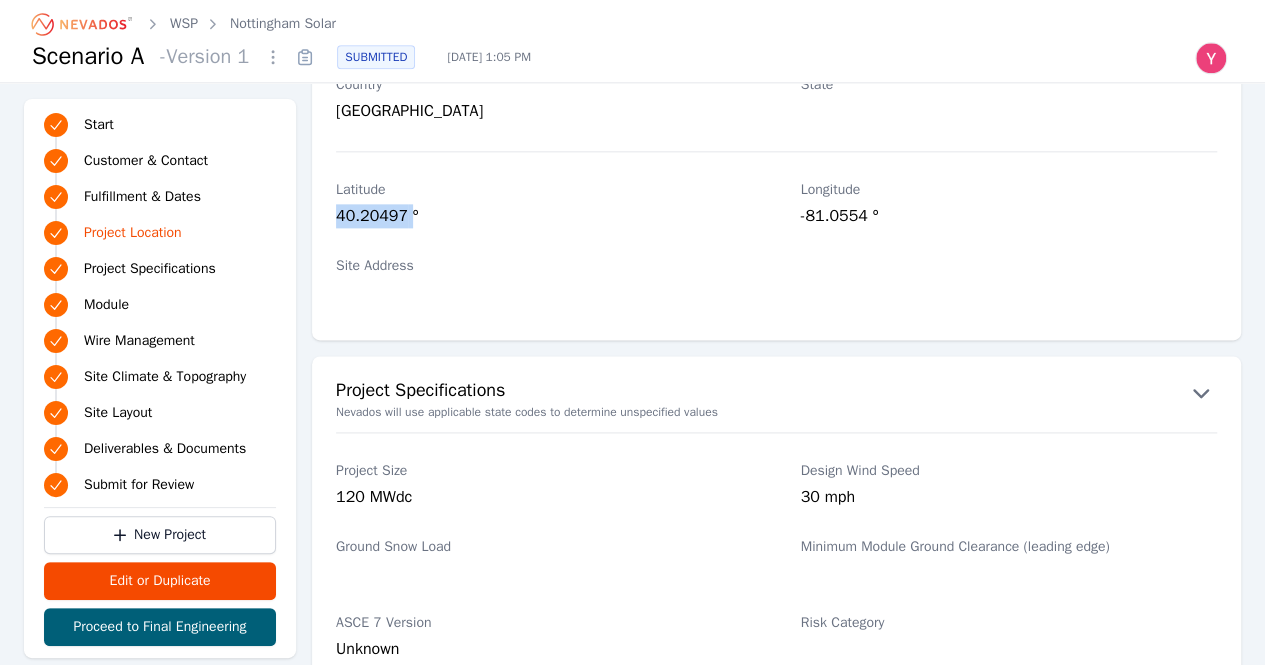 click on "40.20497   º" at bounding box center [544, 218] 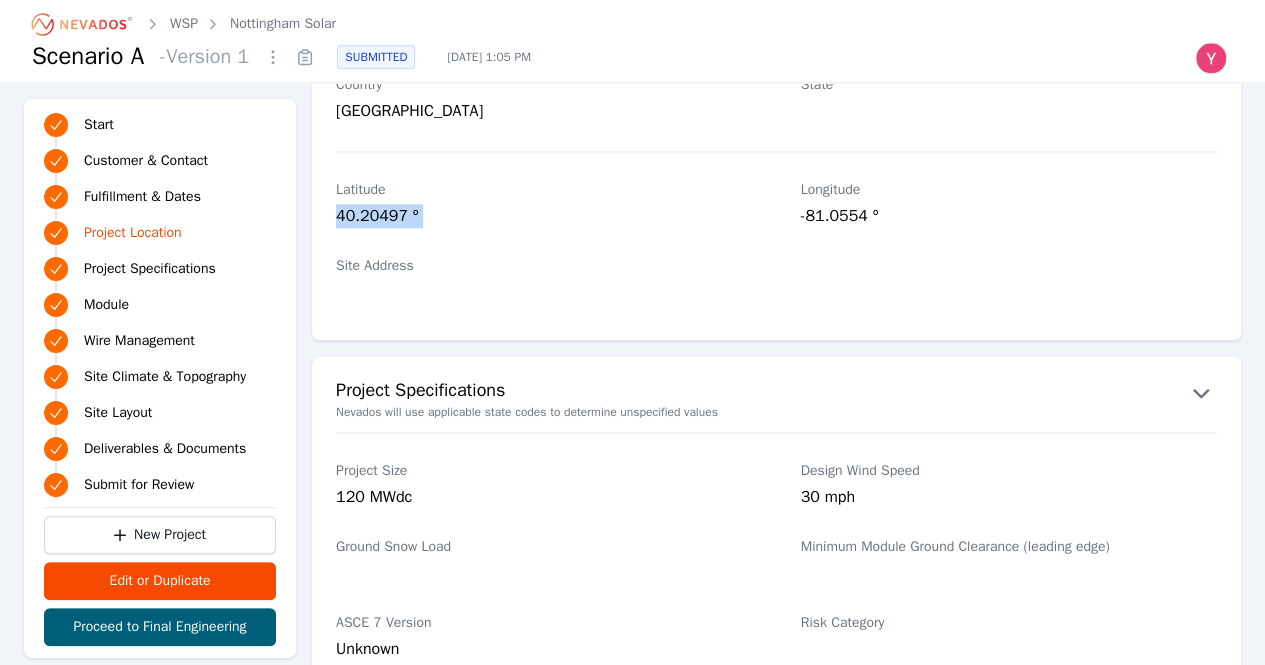 click on "40.20497   º" at bounding box center [544, 218] 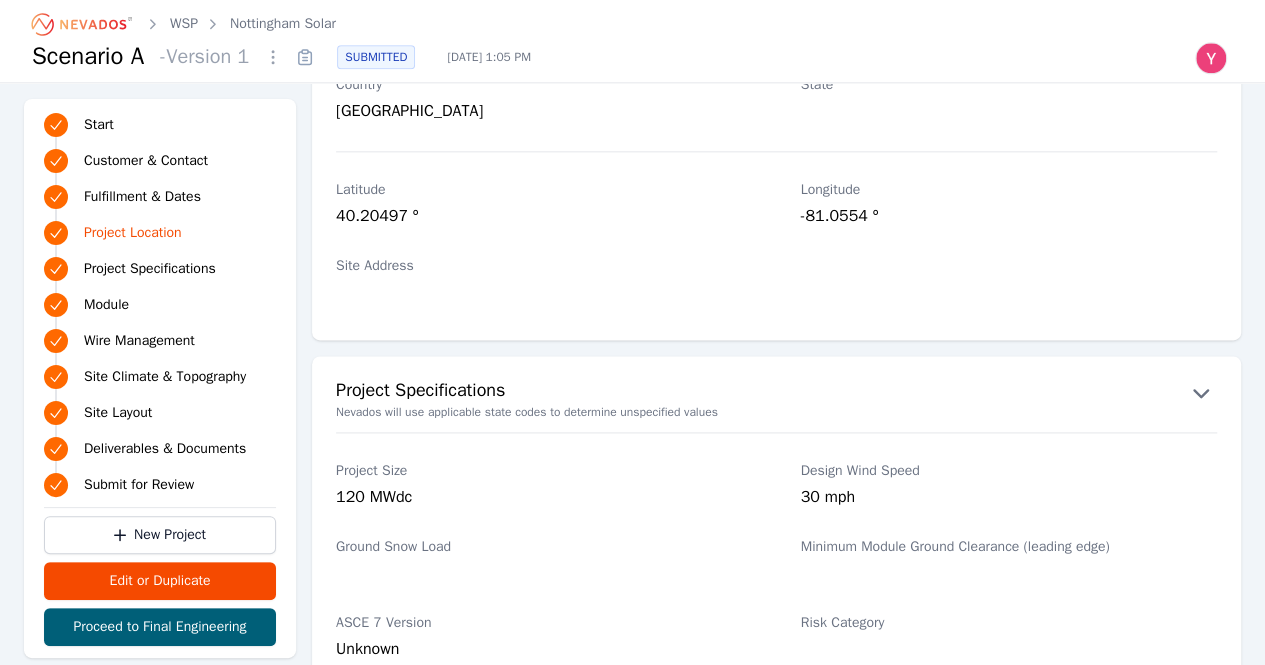 click on "-81.0554   º" at bounding box center (1009, 218) 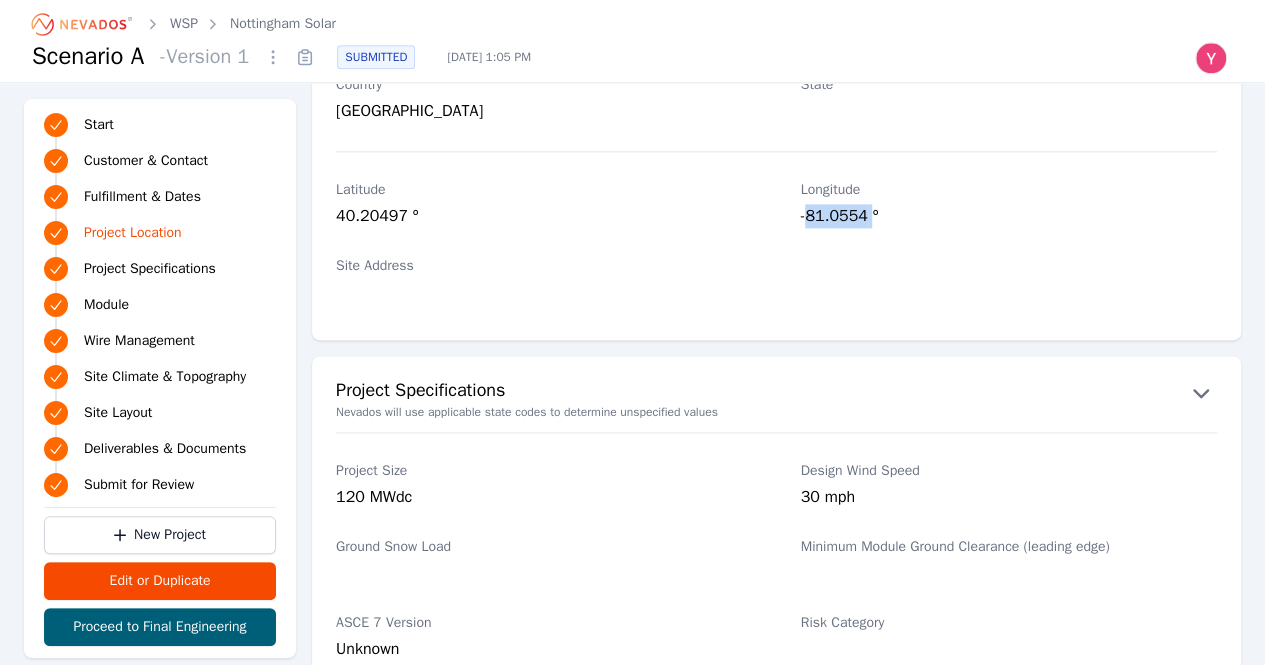 click on "-81.0554   º" at bounding box center [1009, 218] 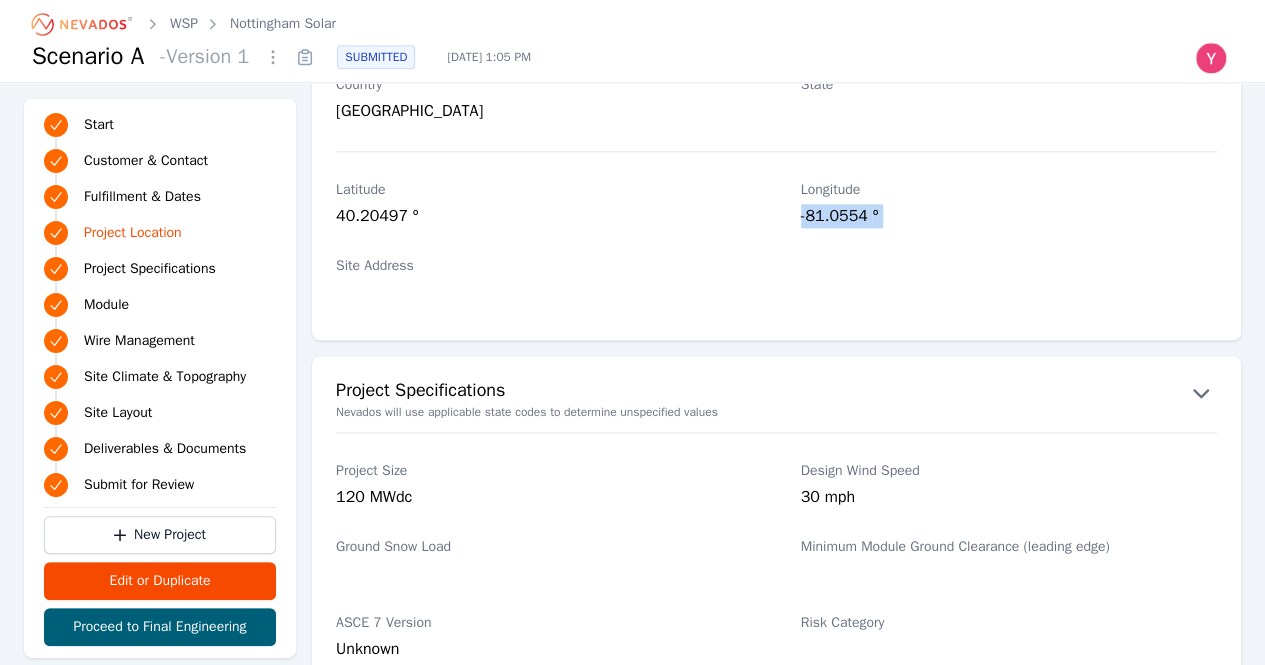 click on "-81.0554   º" at bounding box center [1009, 218] 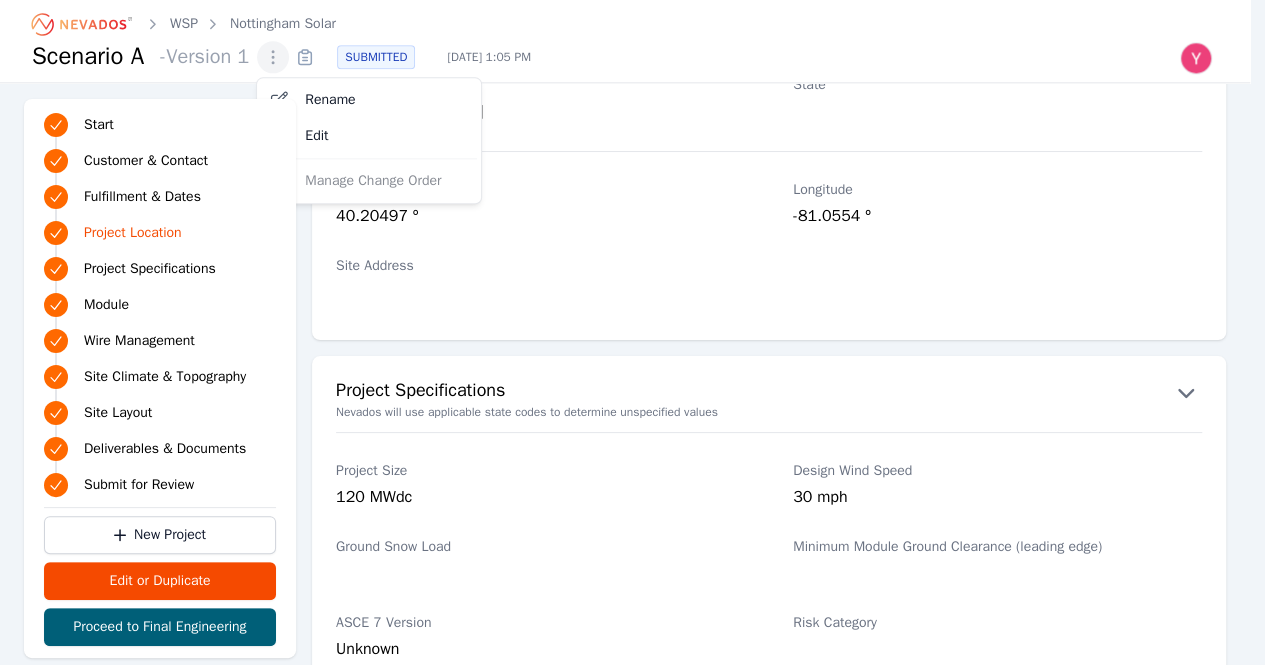 click 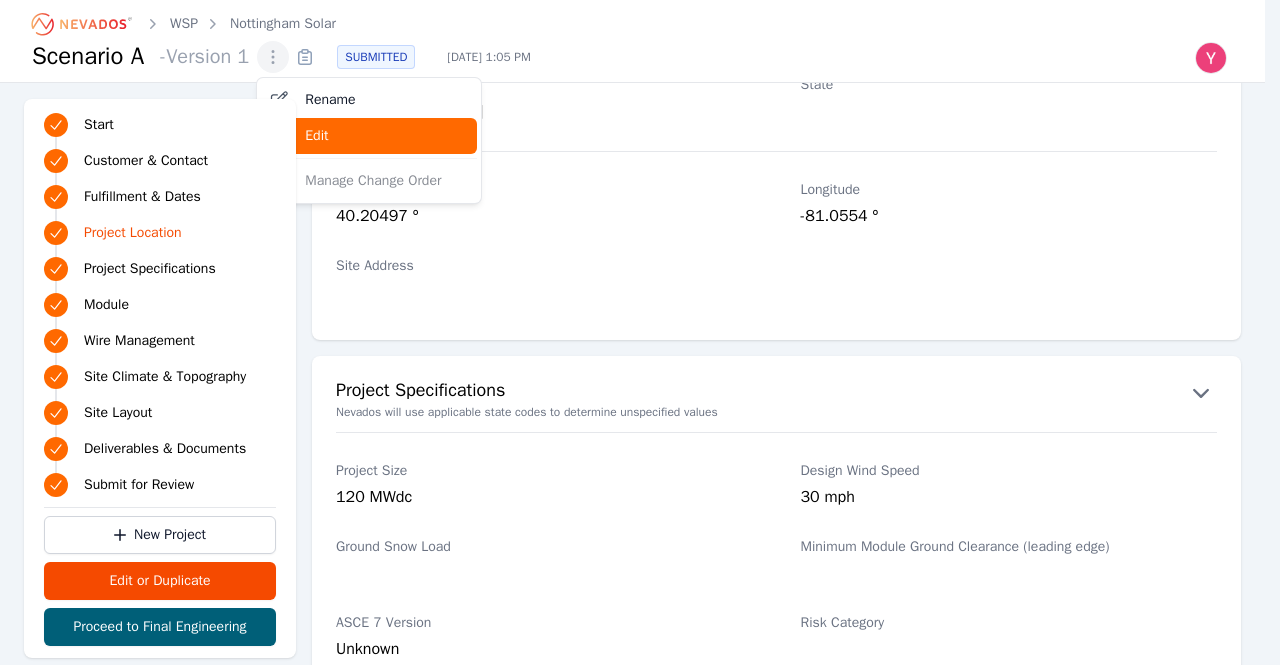 click on "Edit" at bounding box center (316, 136) 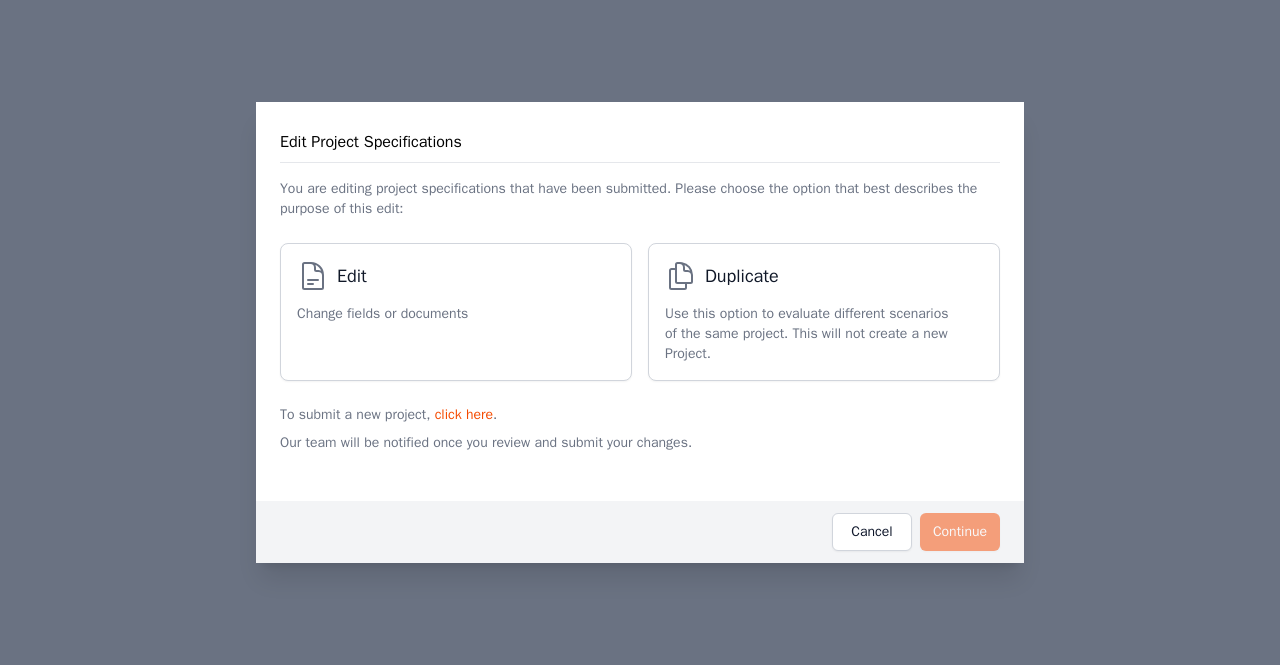 click on "Edit Change fields or documents" at bounding box center (446, 312) 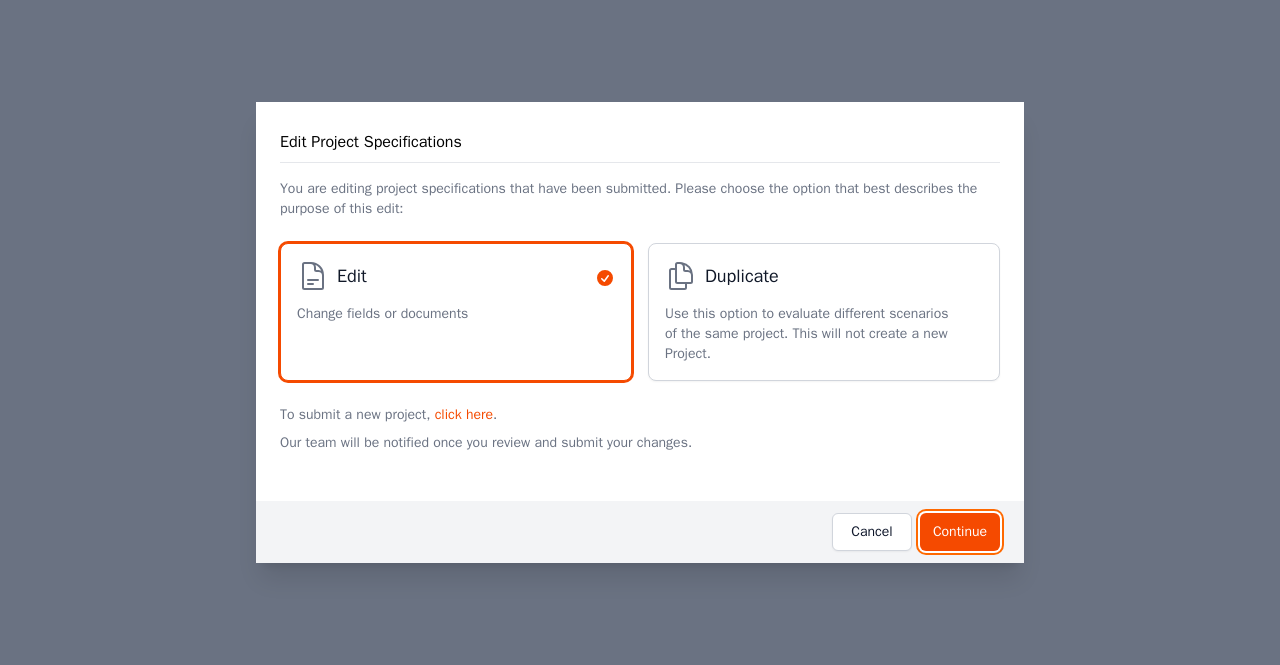click on "Continue" at bounding box center (960, 532) 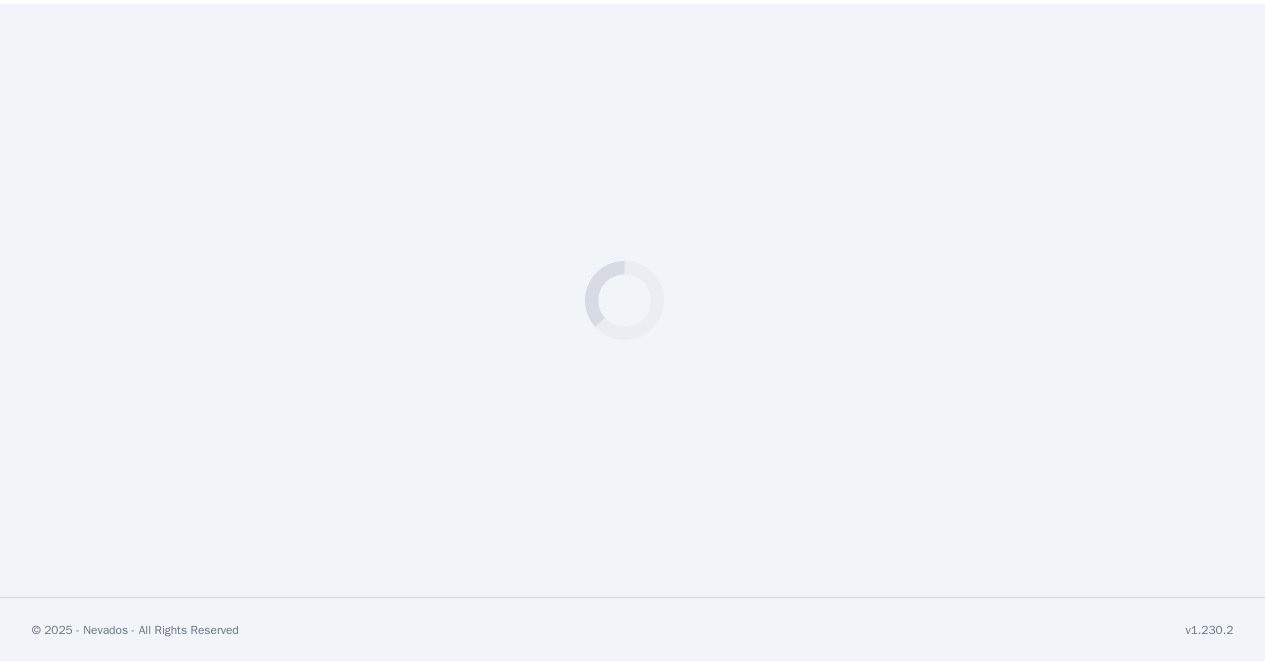 scroll, scrollTop: 0, scrollLeft: 0, axis: both 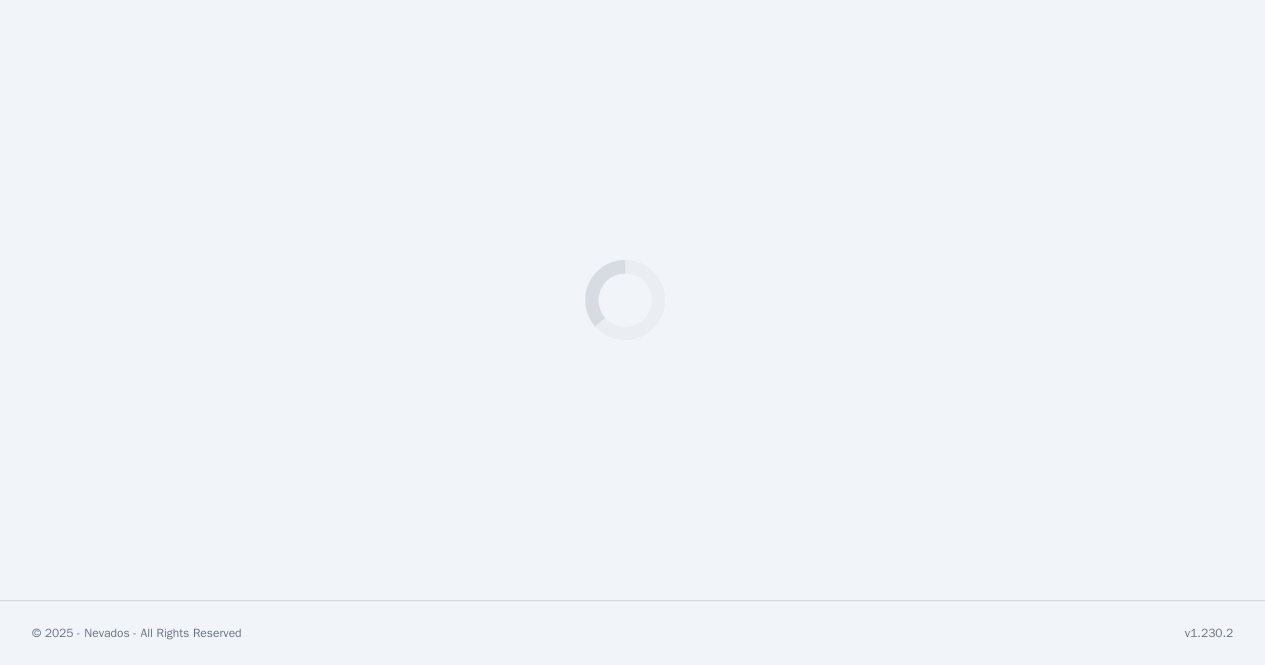 select on "*********" 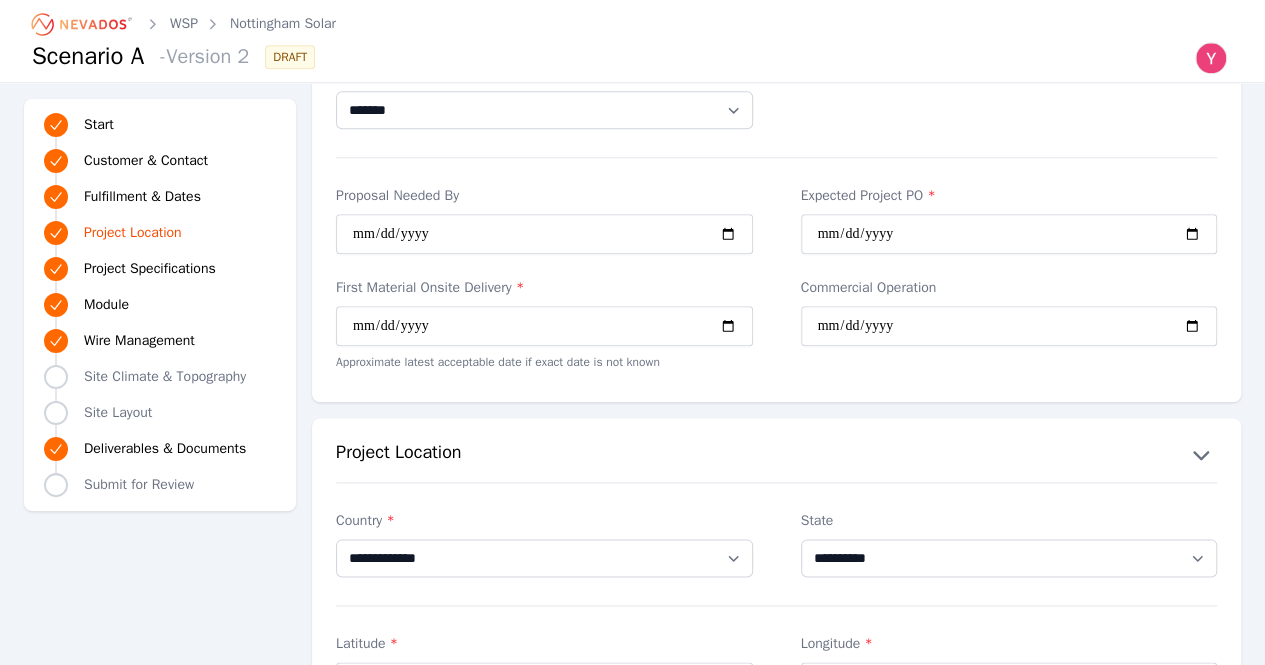 scroll, scrollTop: 1200, scrollLeft: 0, axis: vertical 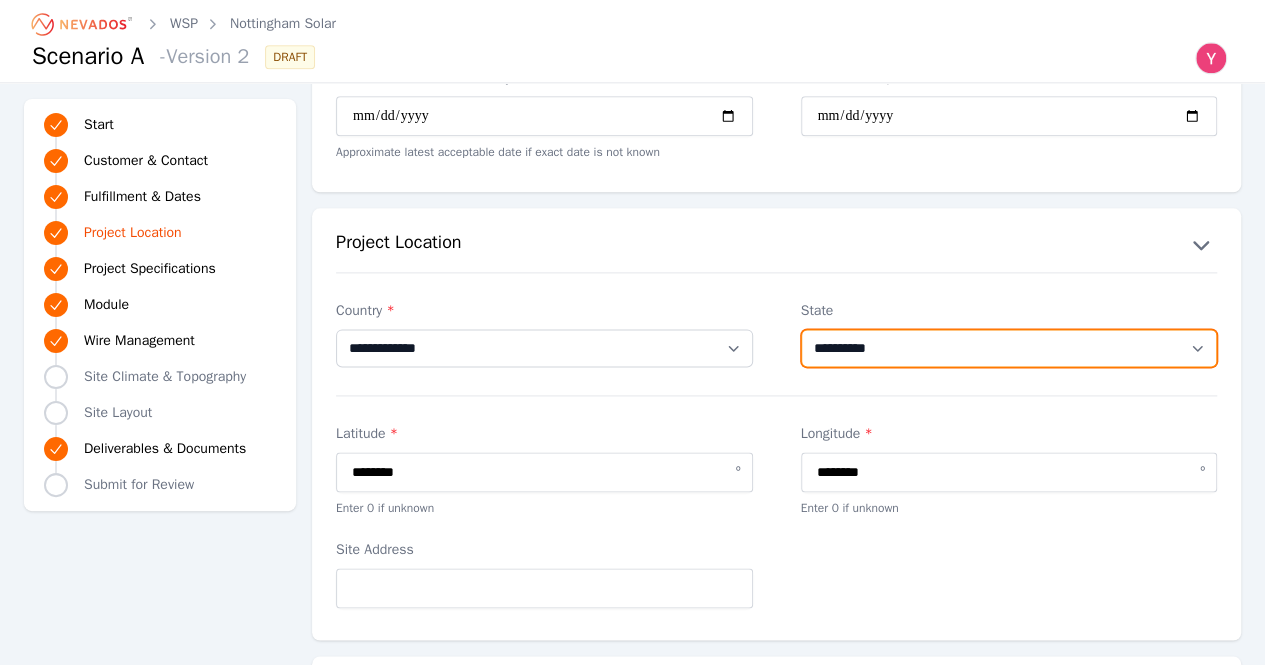 click on "**********" at bounding box center [1009, 348] 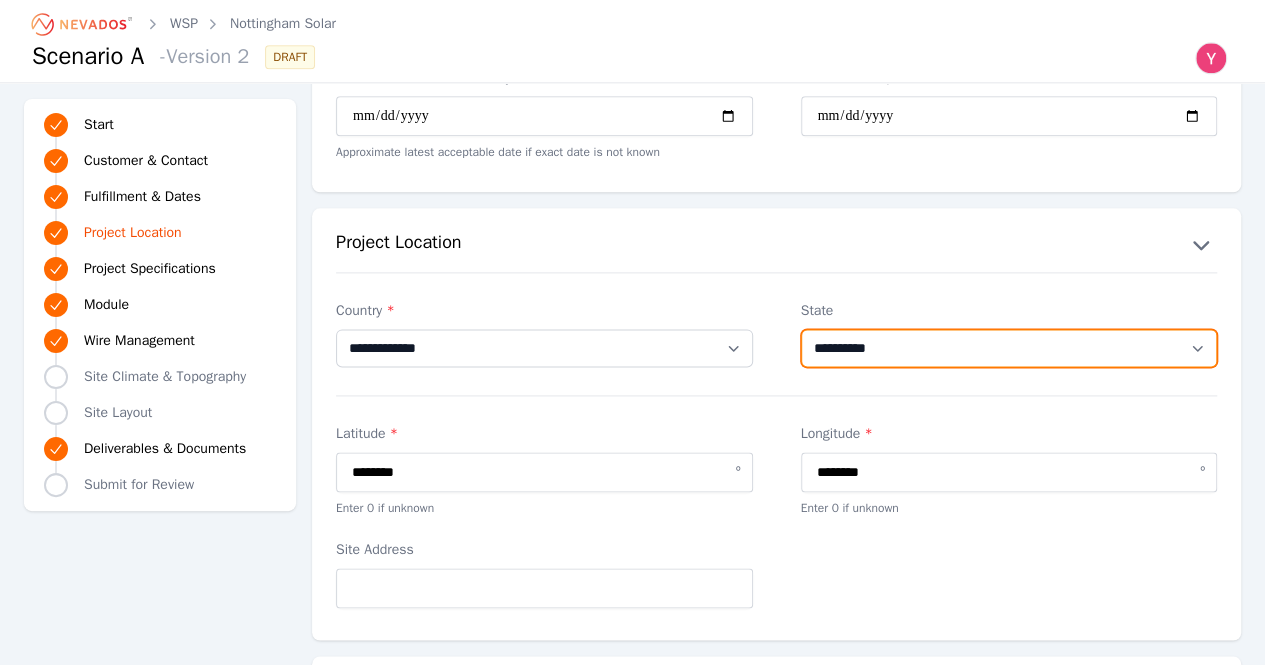 select on "**" 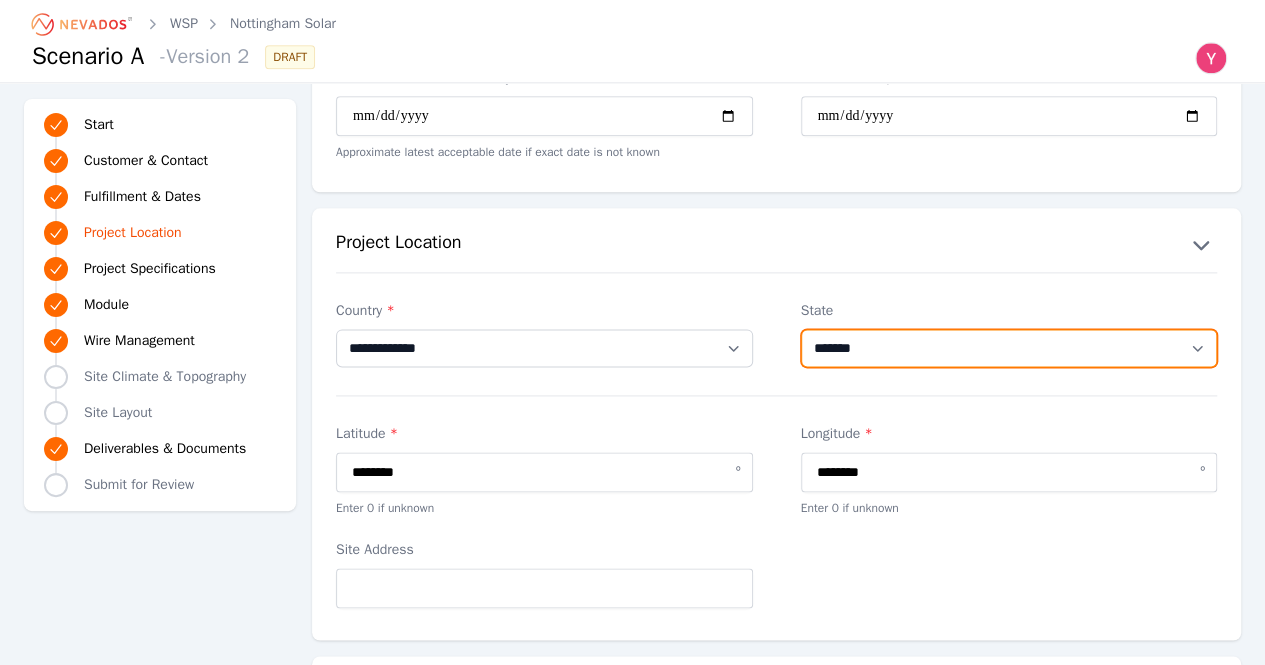 click on "**********" at bounding box center (1009, 348) 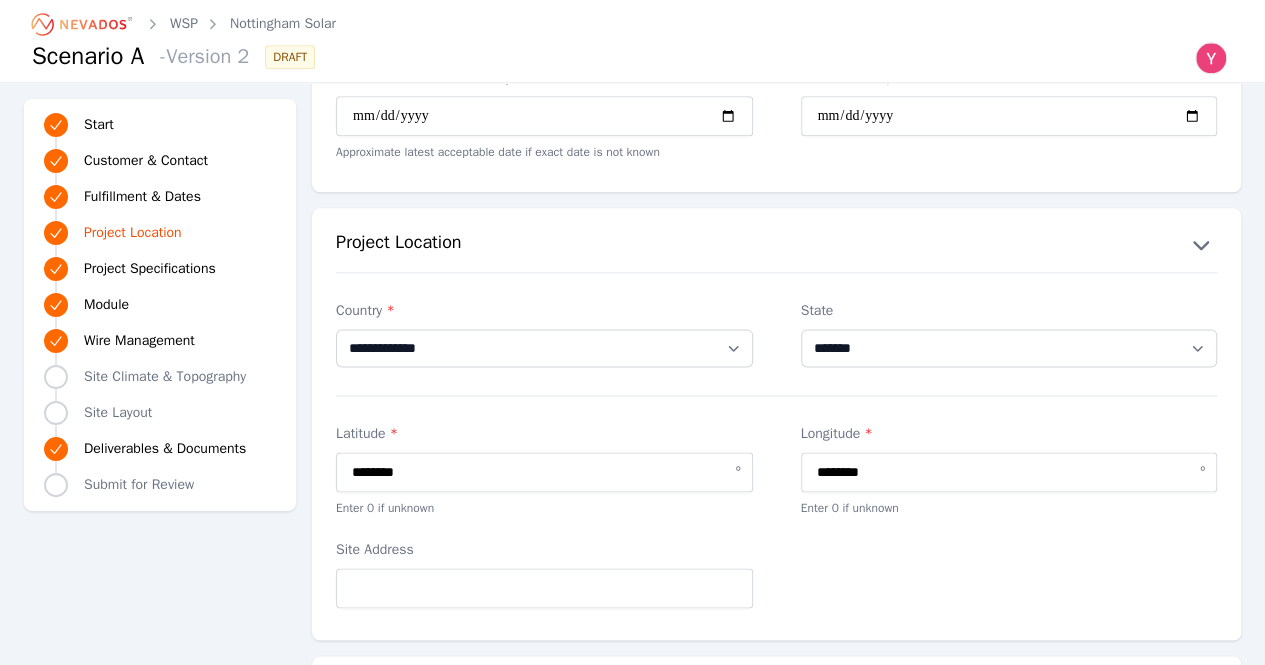 click on "**********" at bounding box center (776, 446) 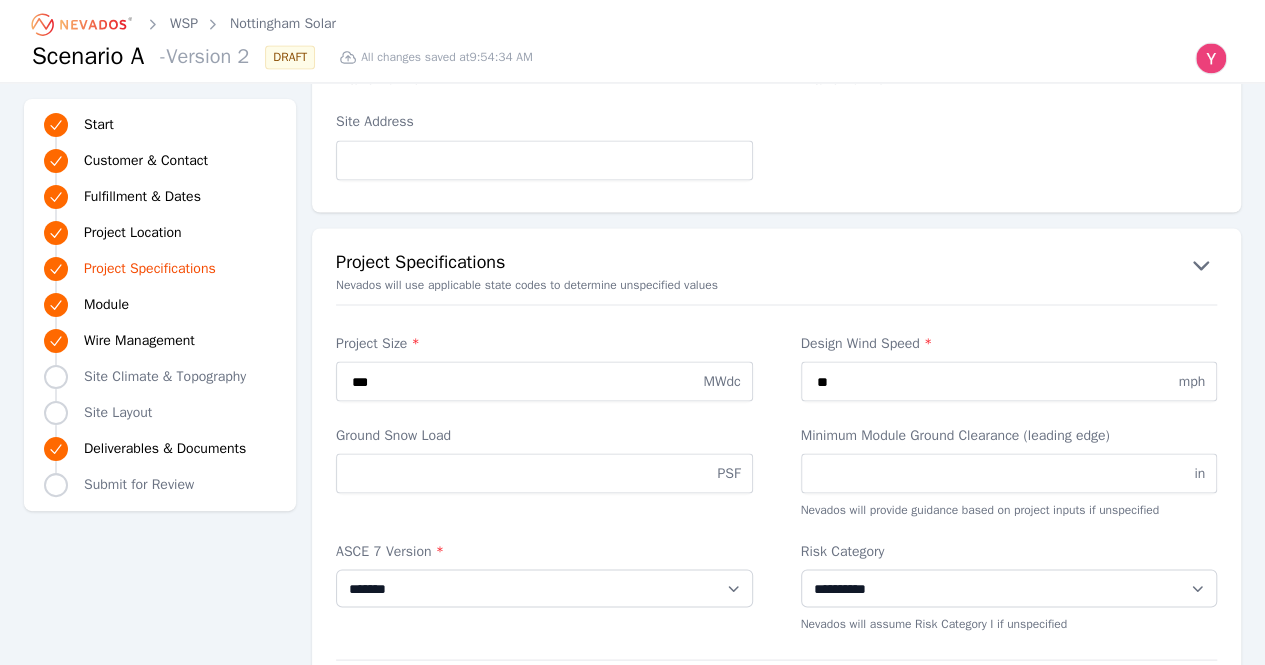 scroll, scrollTop: 1700, scrollLeft: 0, axis: vertical 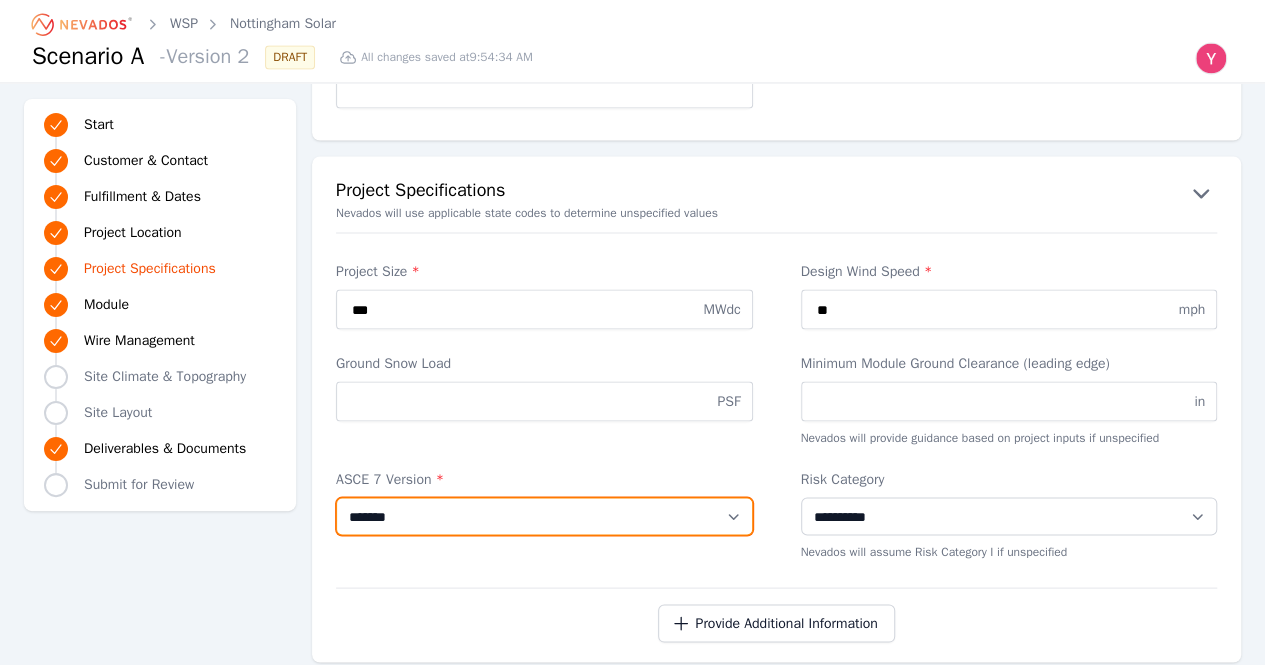 click on "**********" at bounding box center (544, 516) 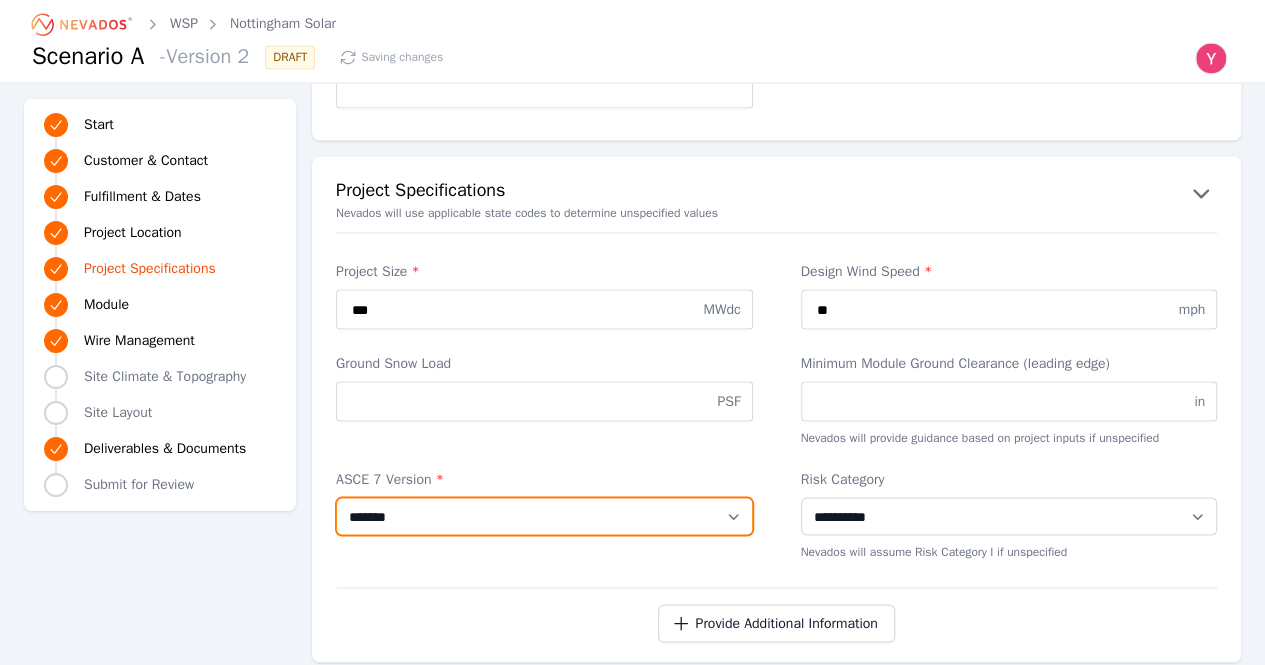 select on "*********" 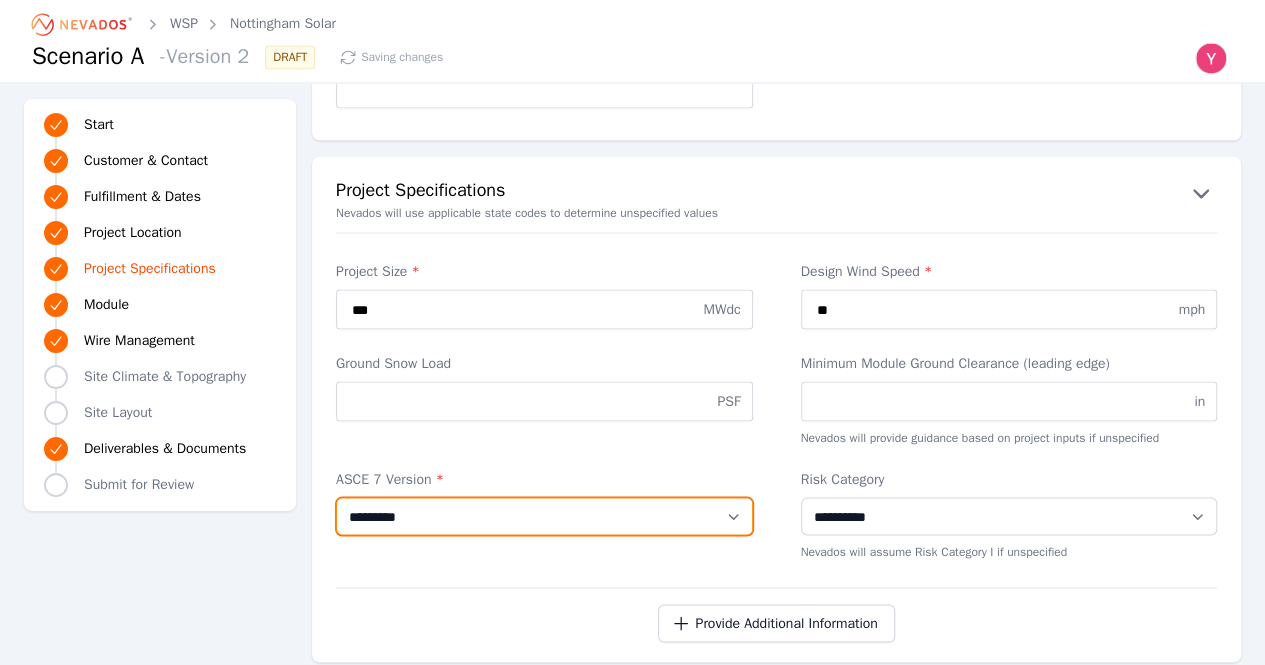 click on "**********" at bounding box center [544, 516] 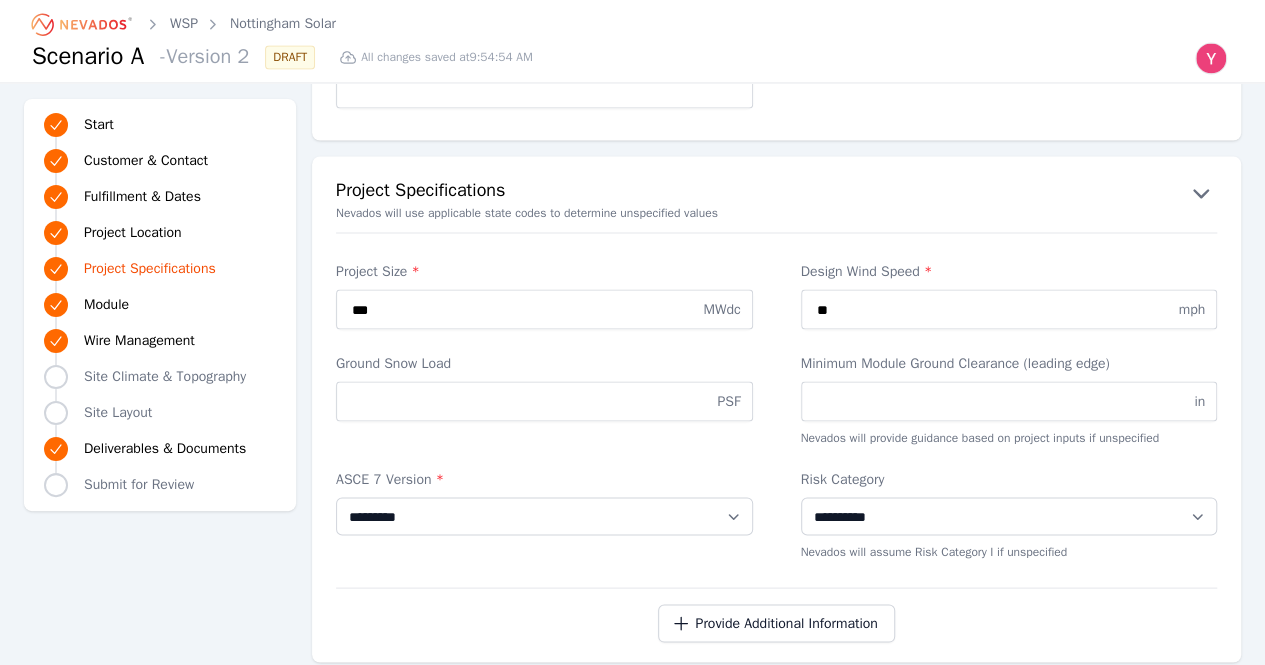 click on "**********" at bounding box center [544, 514] 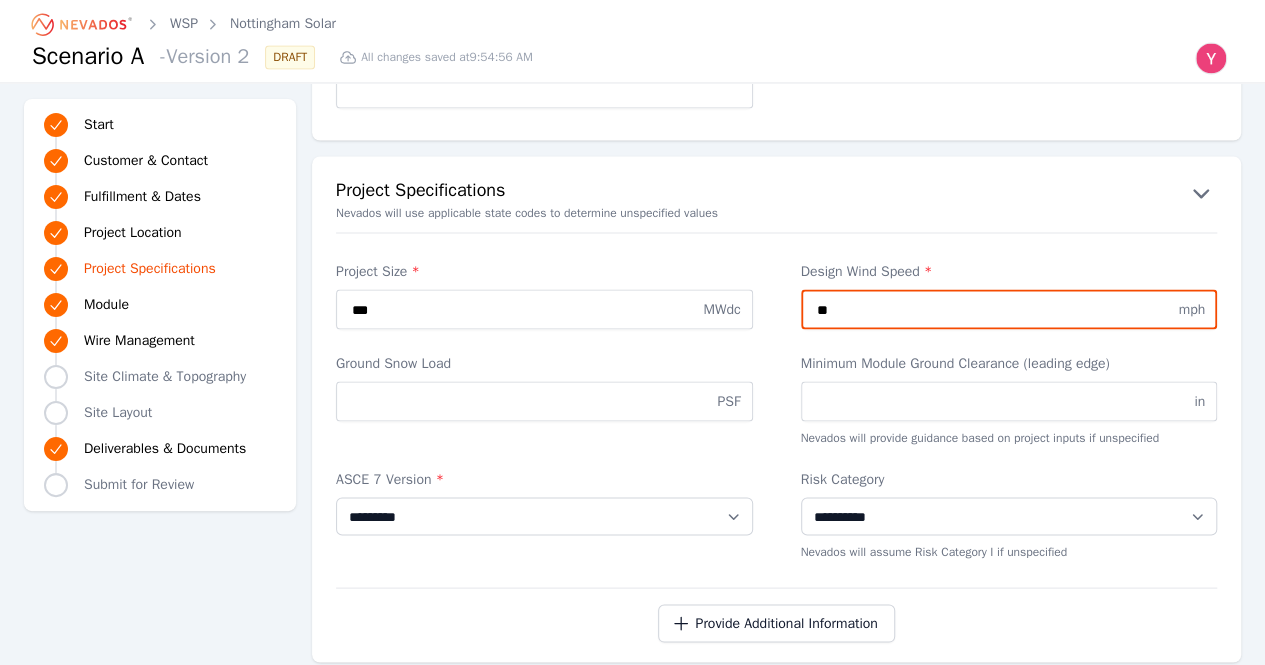 click on "**" at bounding box center [1009, 309] 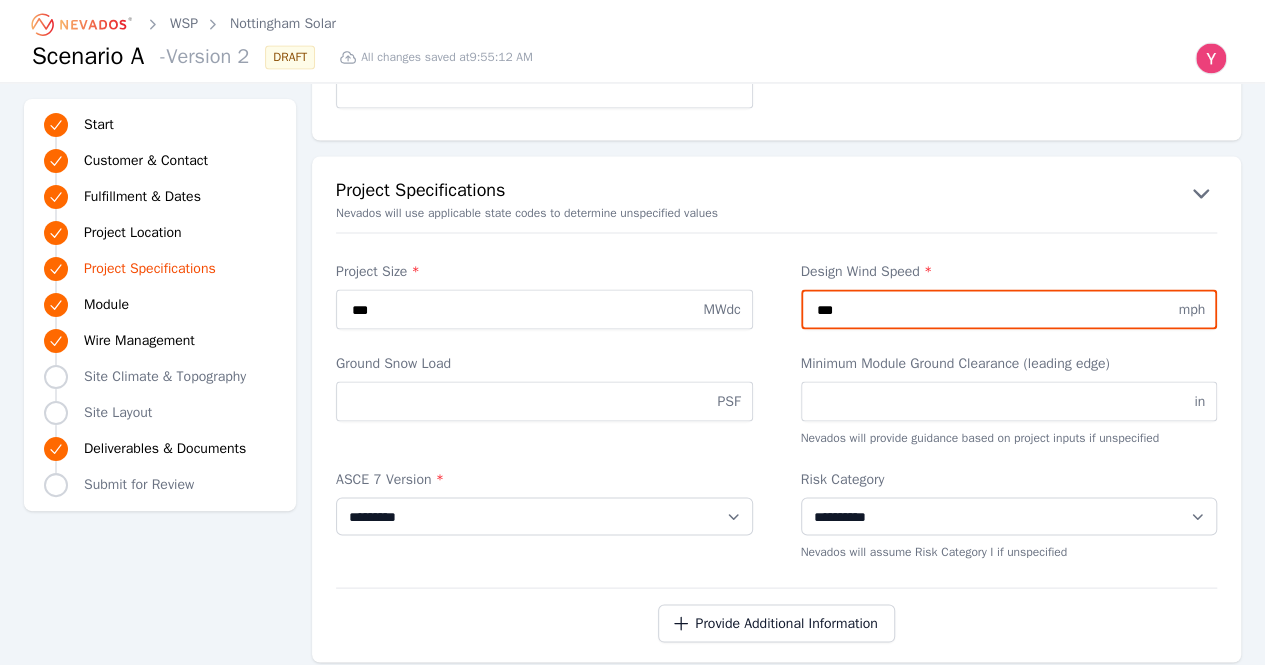type on "***" 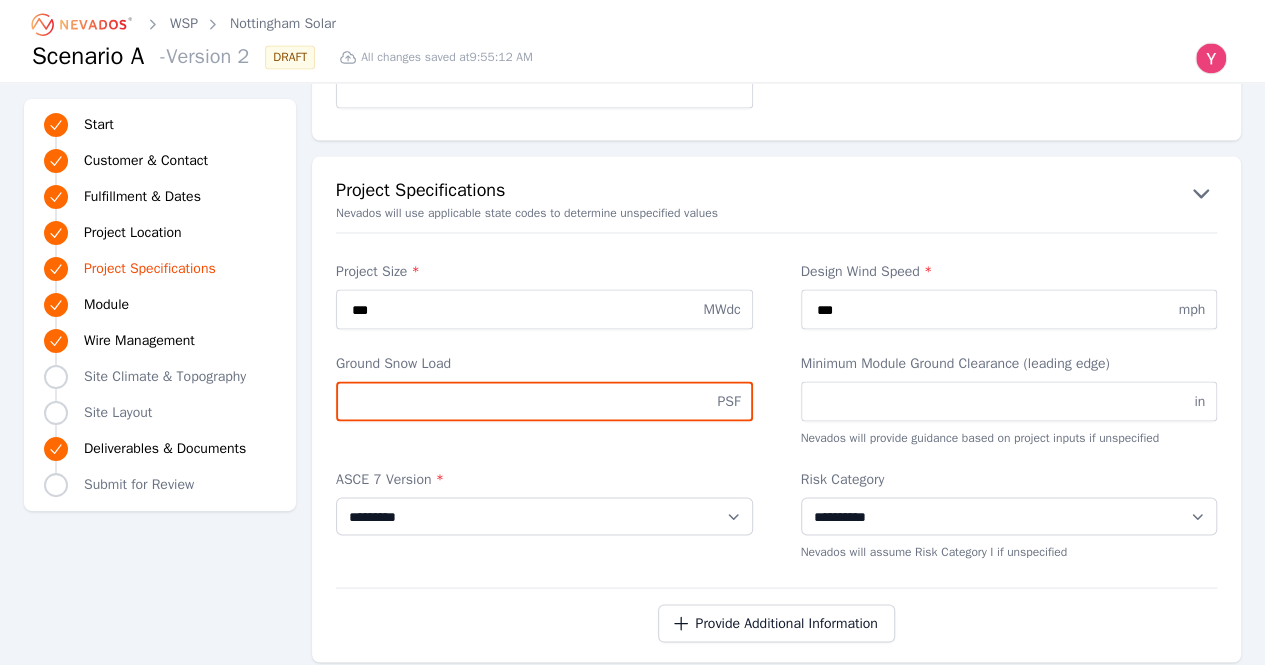 click on "Ground Snow Load" at bounding box center [544, 401] 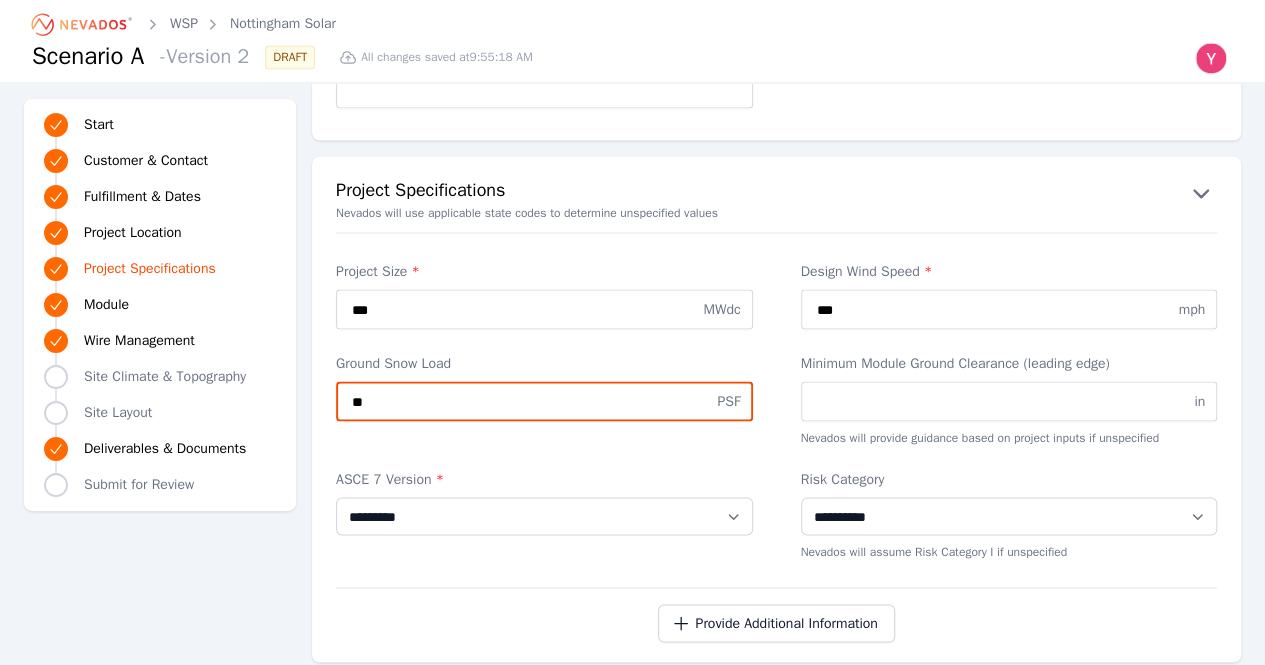 type on "**" 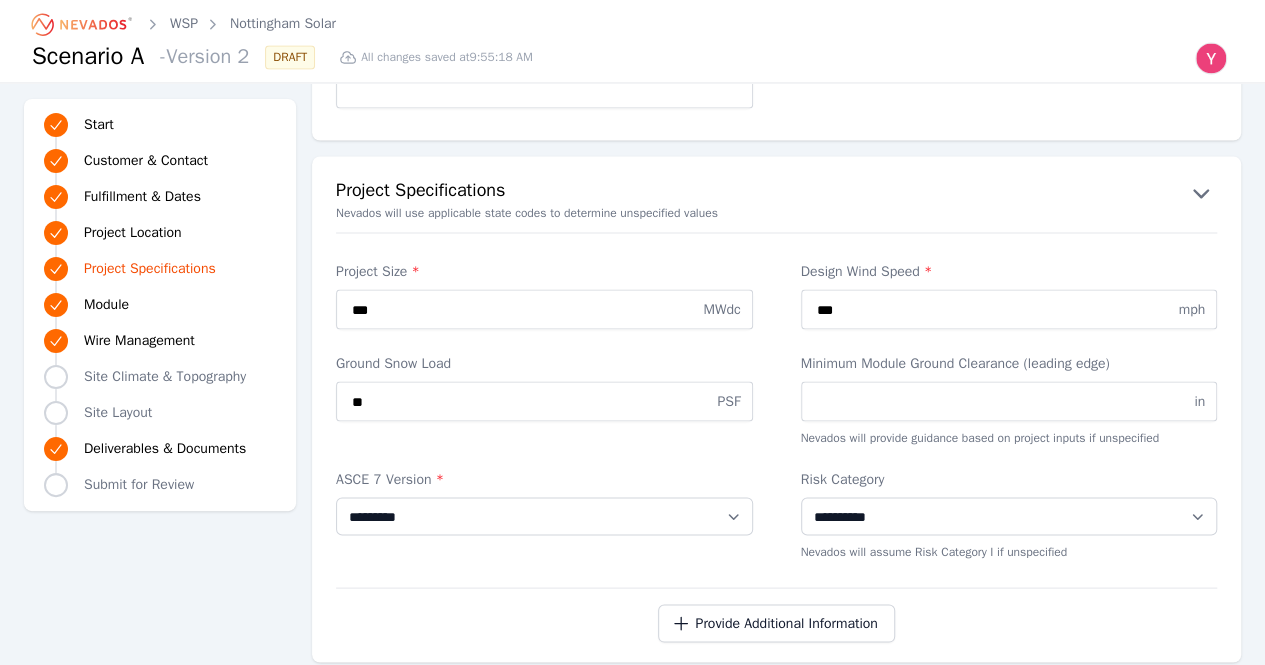 click on "Ground Snow Load" at bounding box center [544, 363] 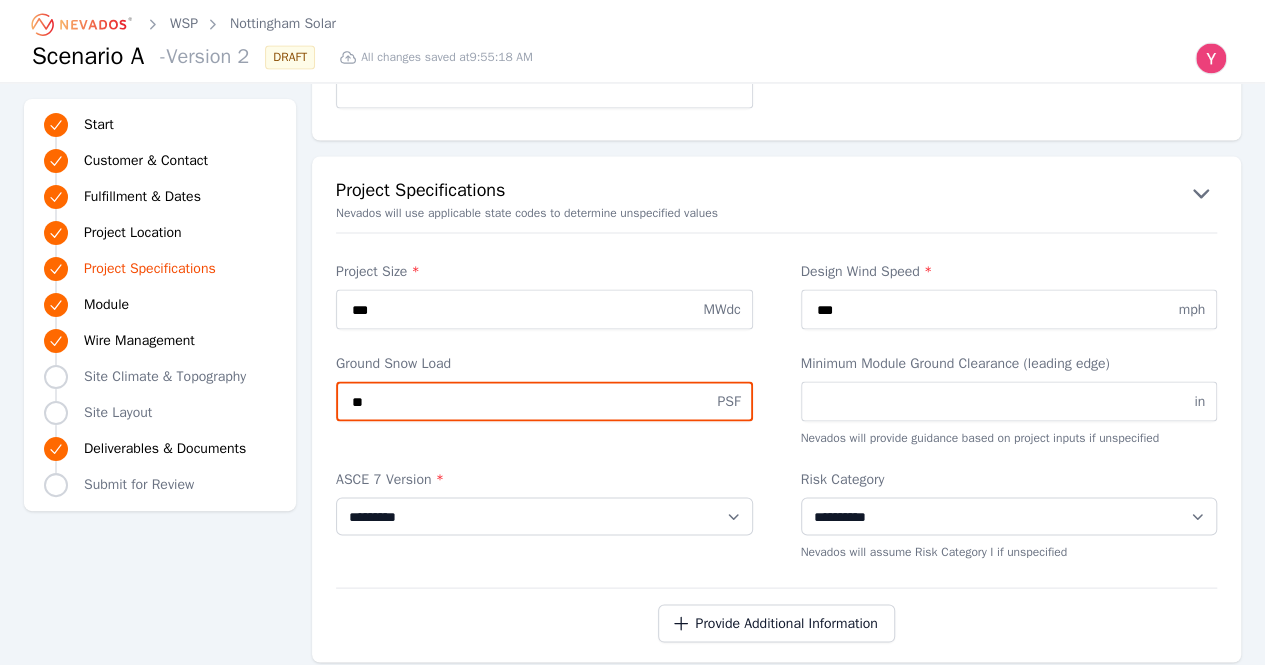 click on "**" at bounding box center (544, 401) 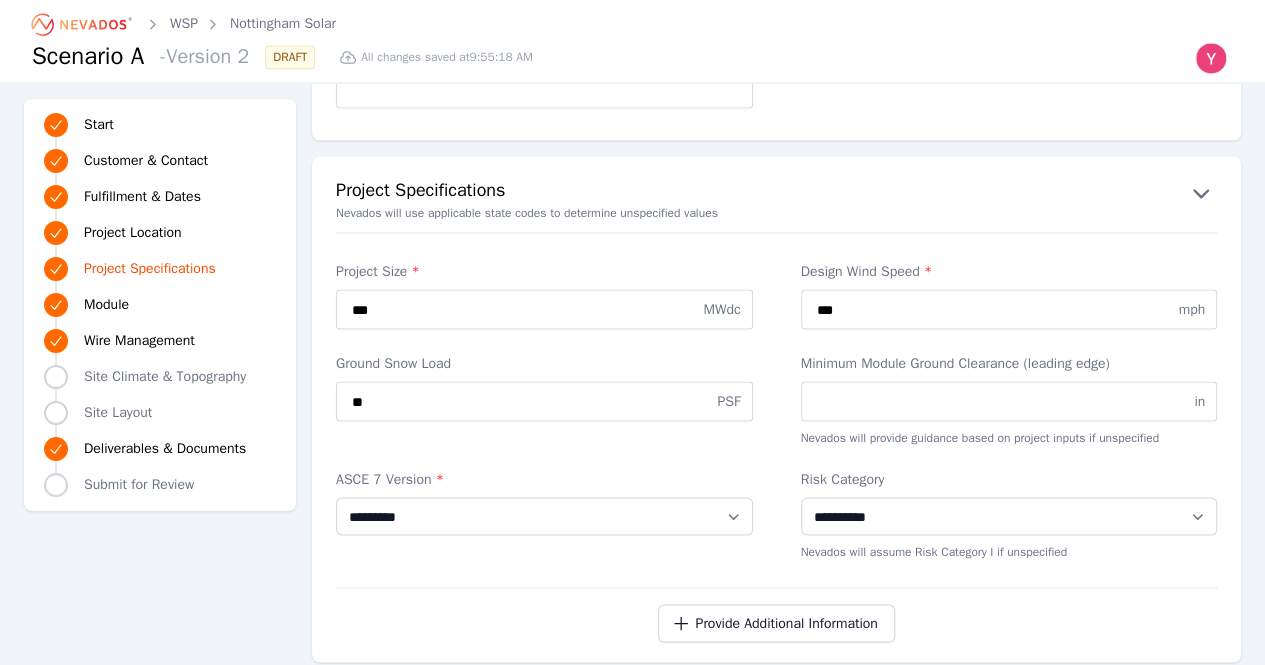 click on "in Nevados will provide guidance based on project inputs if unspecified" at bounding box center [1009, 413] 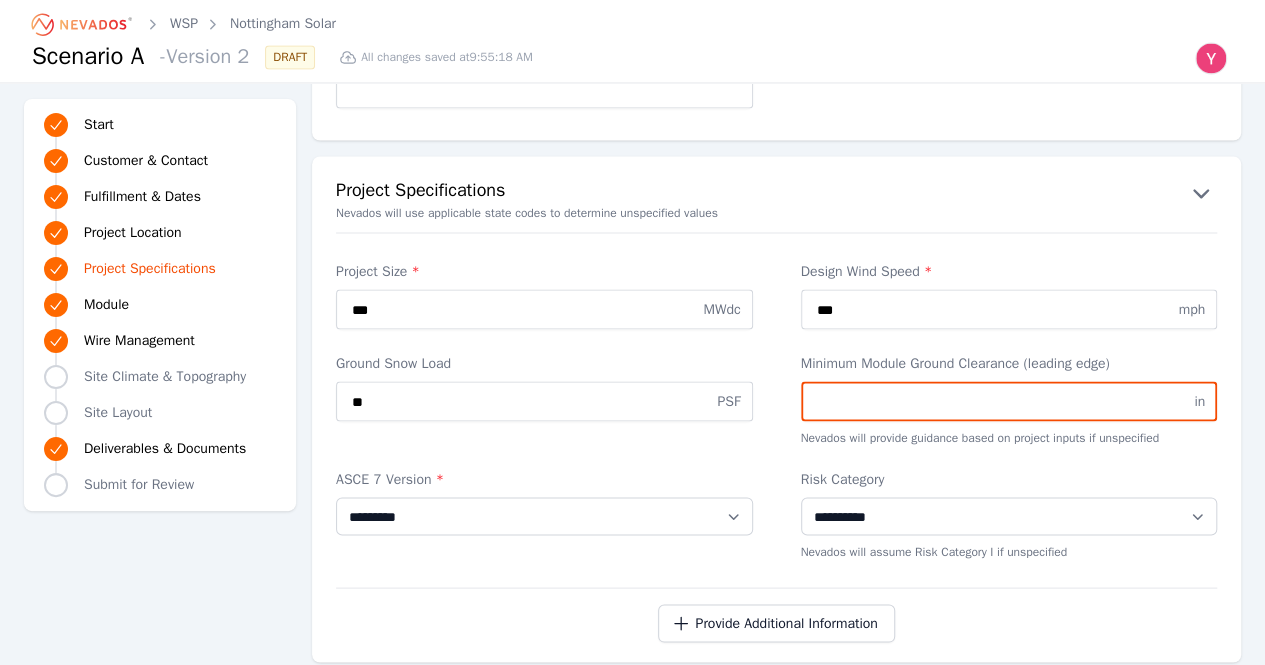 click on "Minimum Module Ground Clearance (leading edge)" at bounding box center (1009, 401) 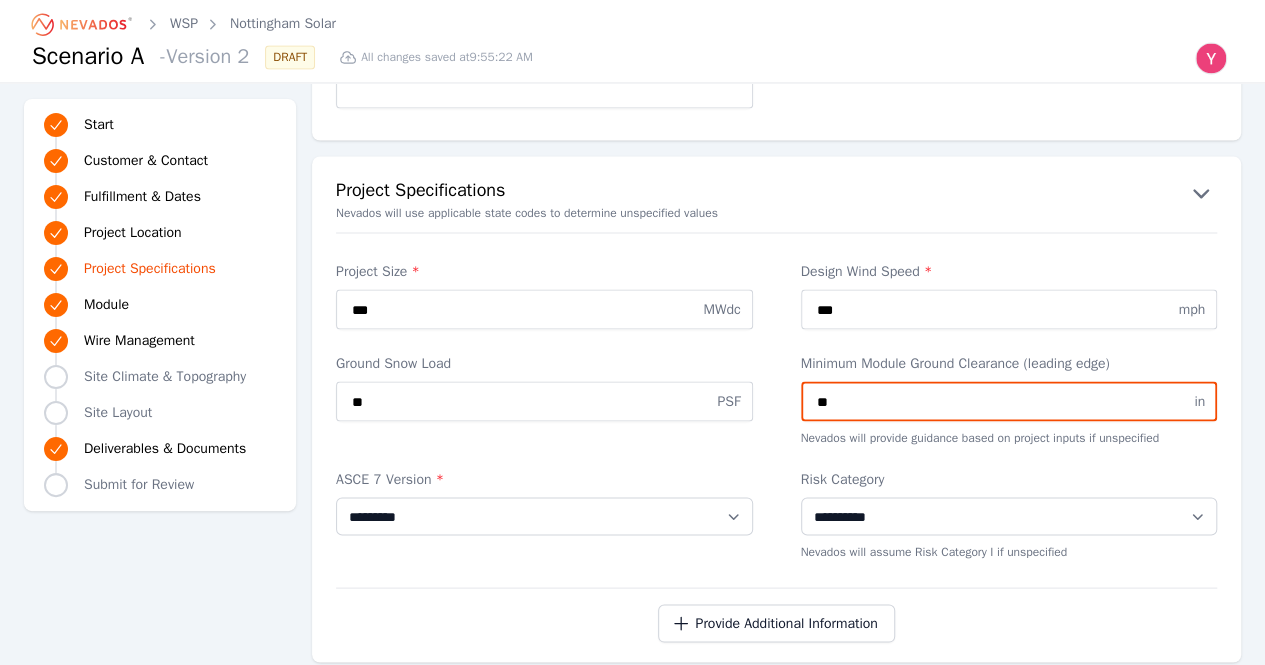 type on "**" 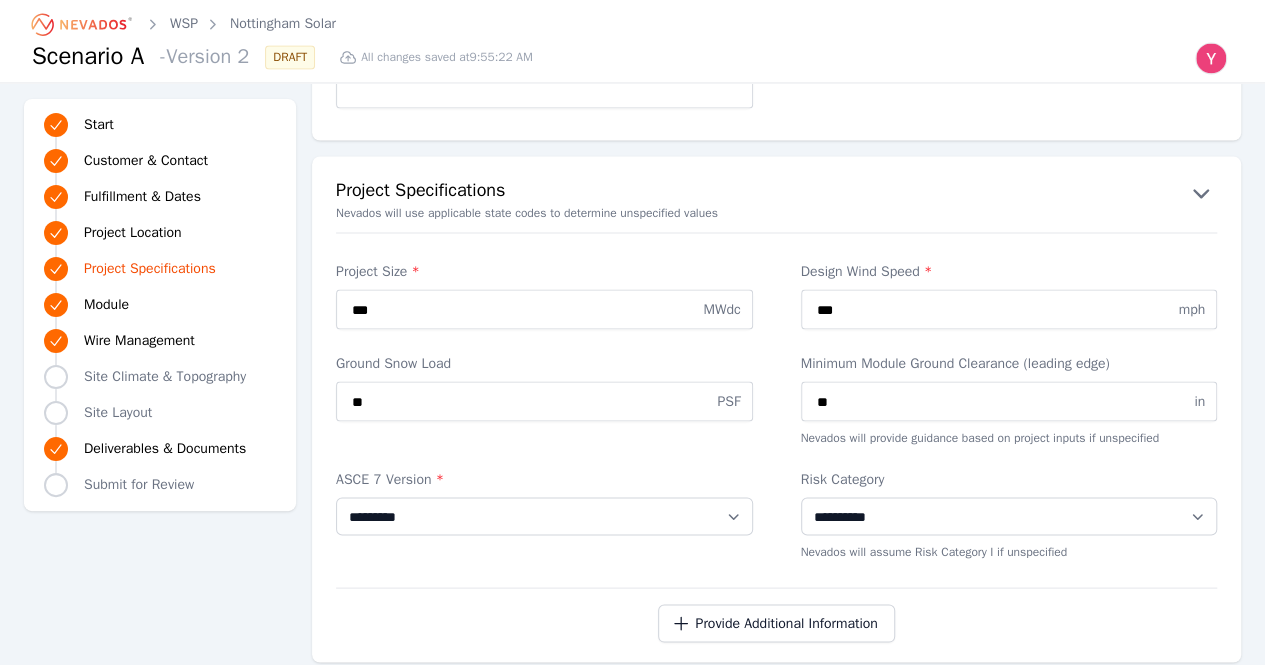 click on "Minimum Module Ground Clearance (leading edge)   ** in Nevados will provide guidance based on project inputs if unspecified" at bounding box center (1009, 399) 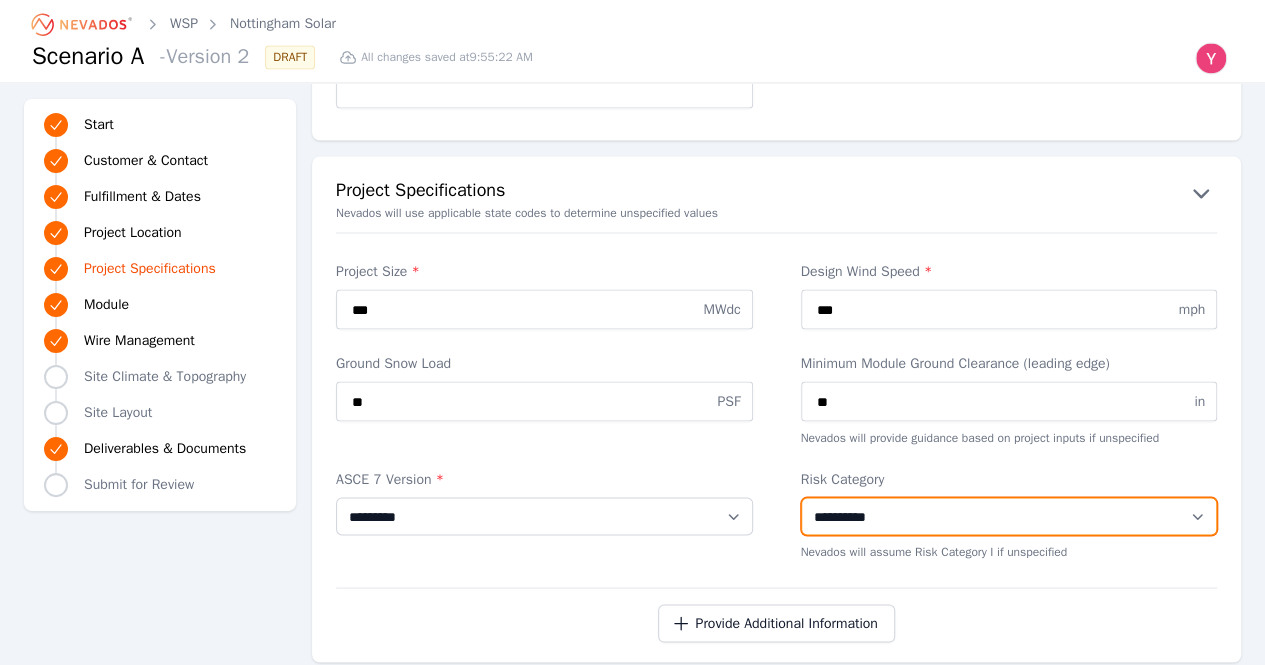 click on "**********" at bounding box center (1009, 516) 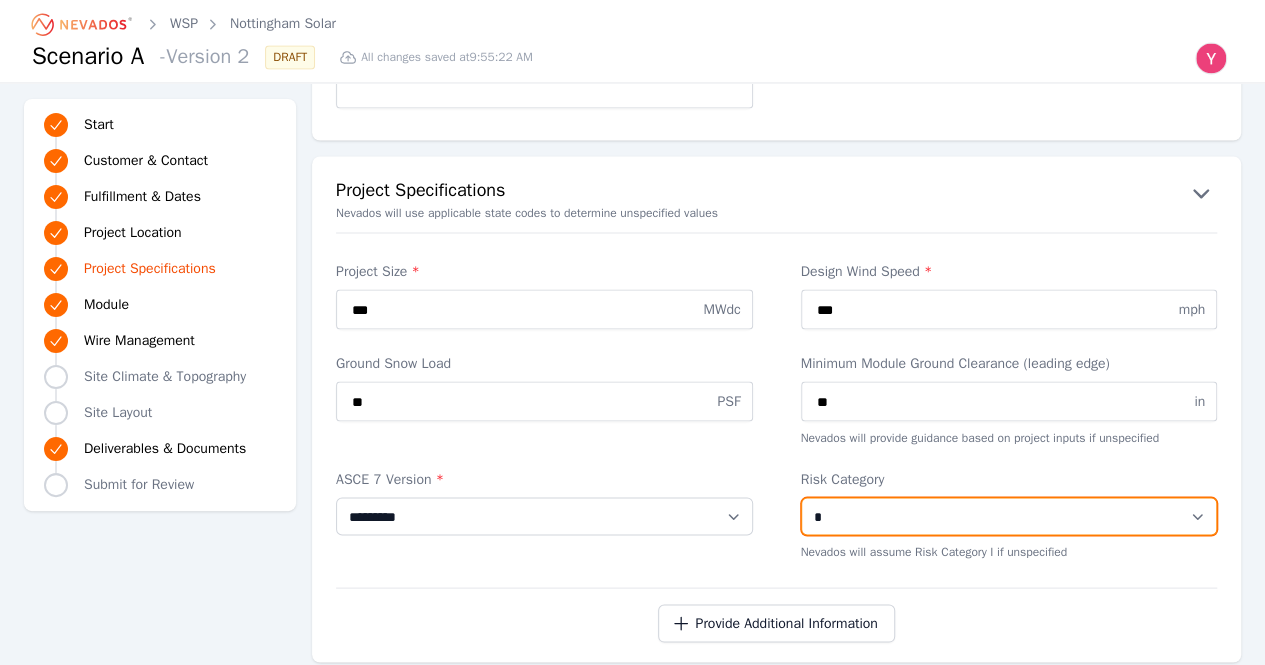 click on "**********" at bounding box center (1009, 516) 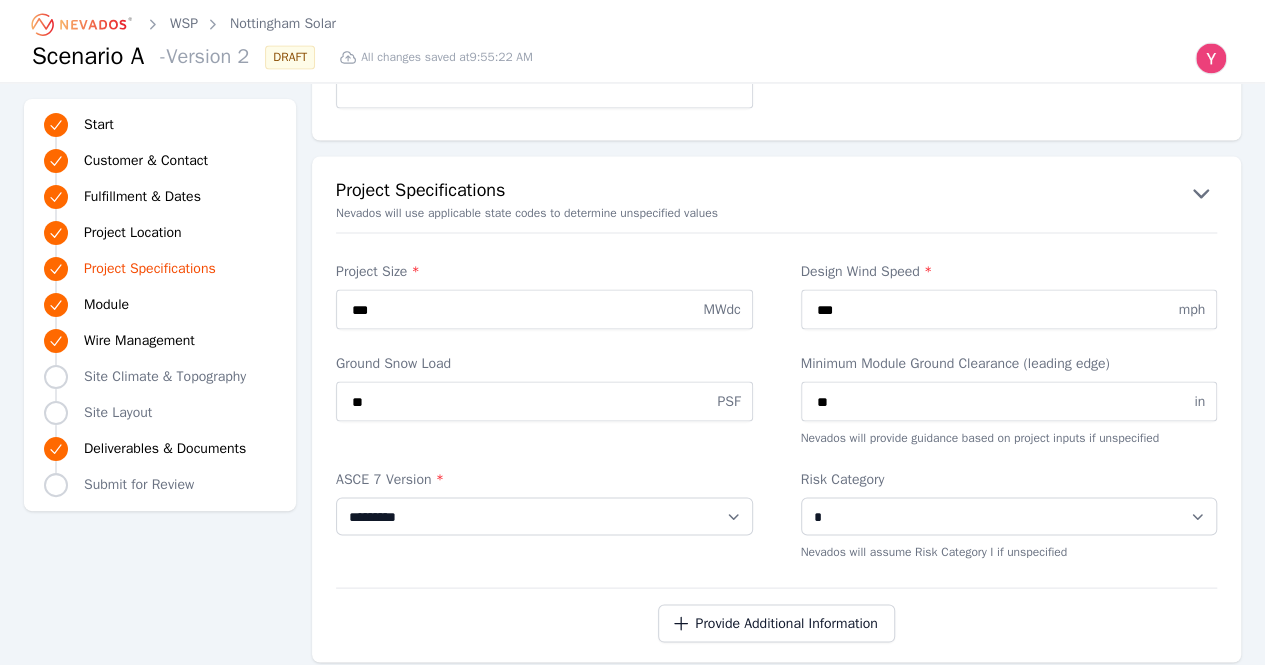 click on "Risk Category" at bounding box center [1009, 479] 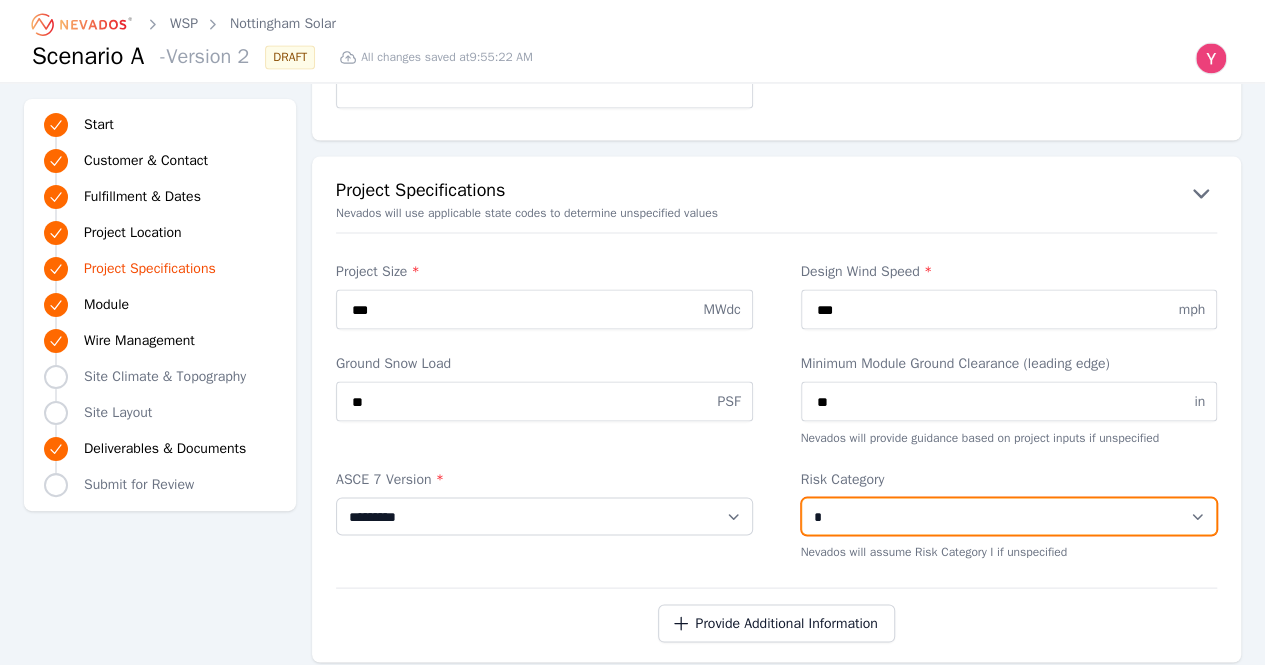 click on "**********" at bounding box center [1009, 516] 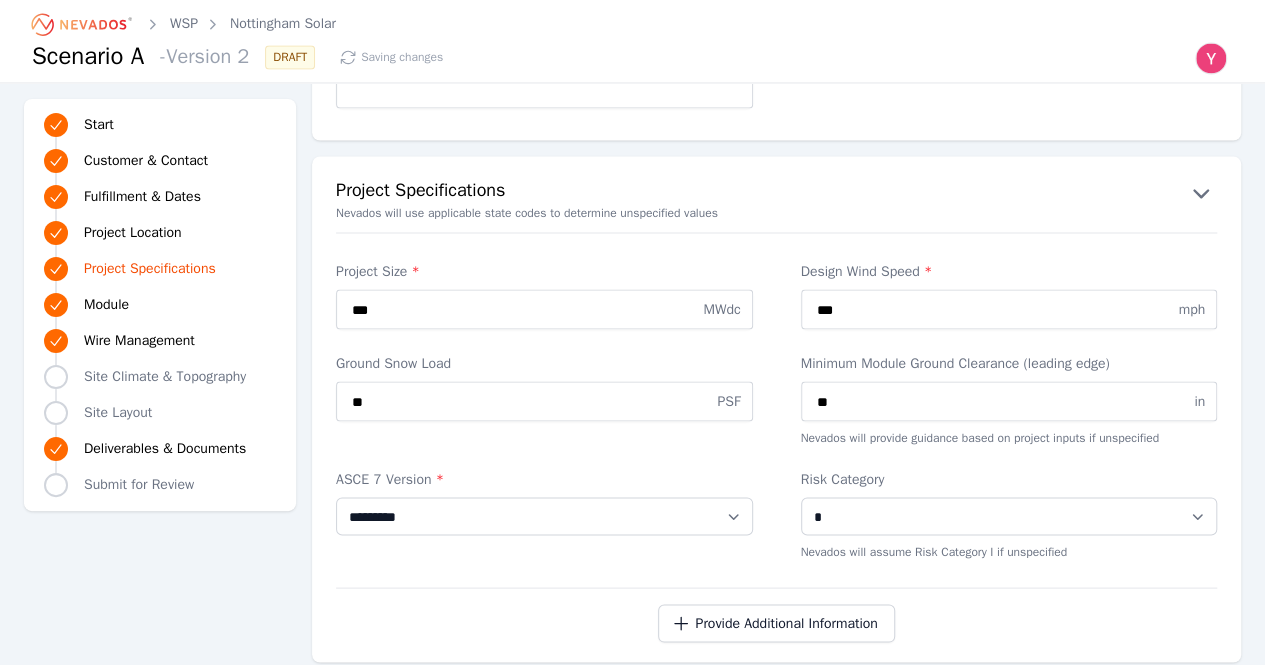 click on "Risk Category" at bounding box center [1009, 479] 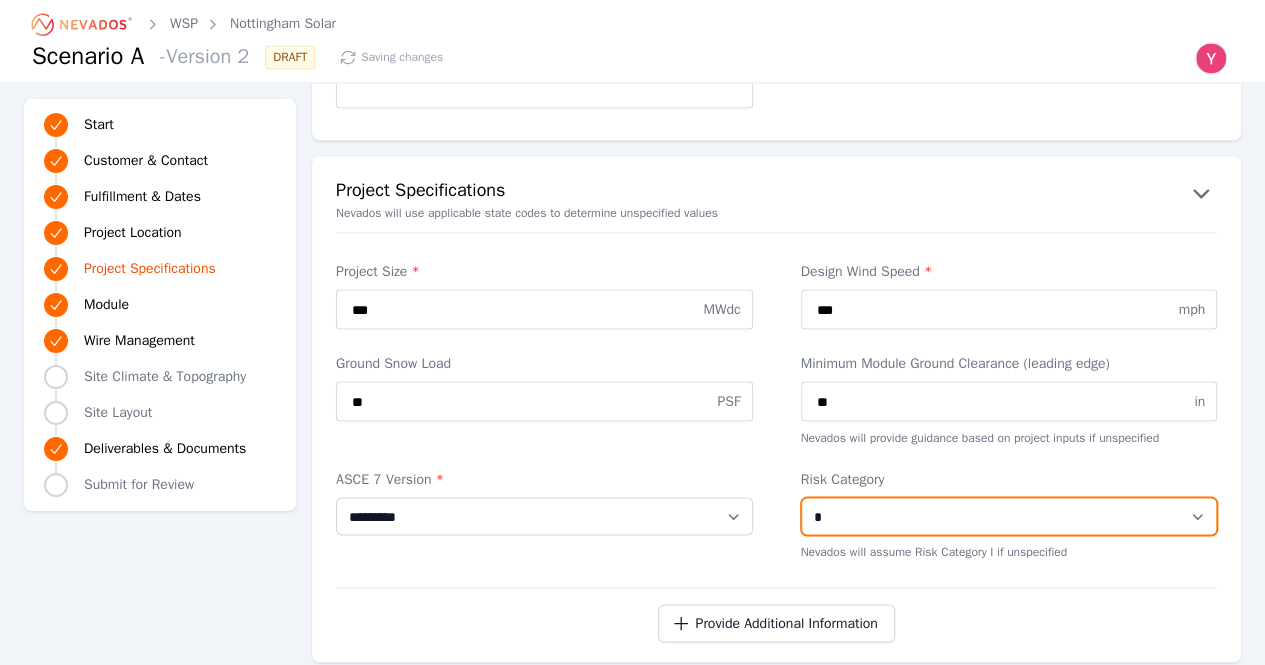 click on "**********" at bounding box center [1009, 516] 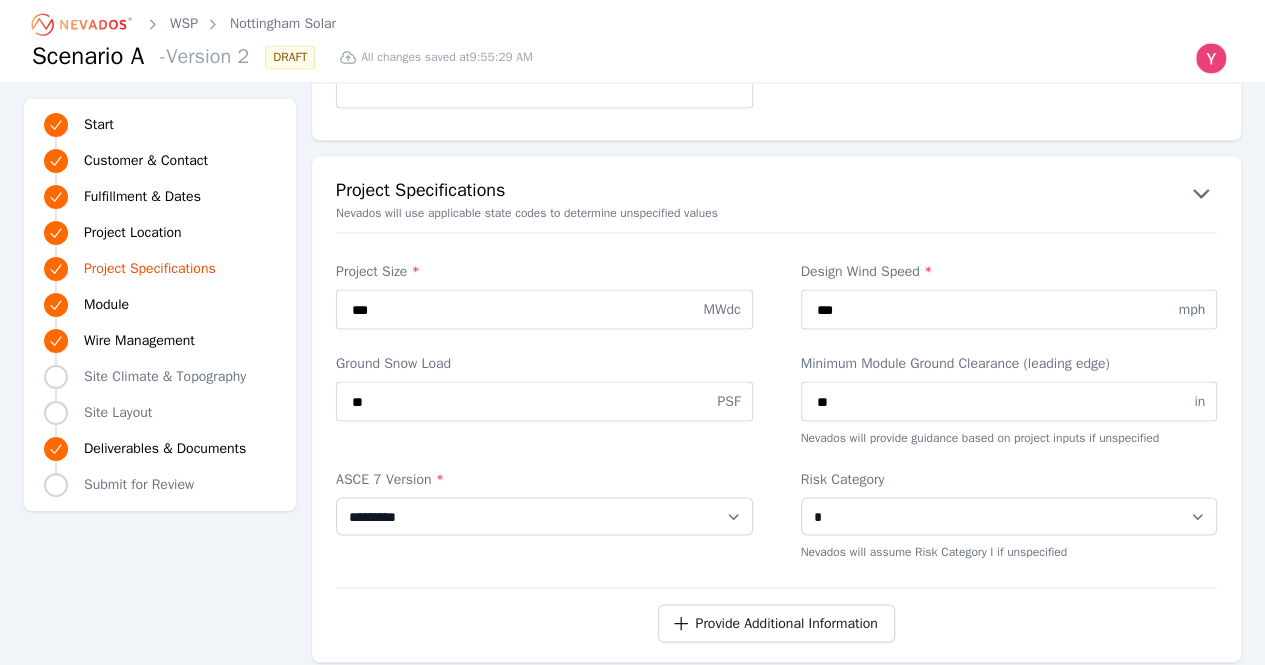 click on "Ground Snow Load   ** PSF Minimum Module Ground Clearance (leading edge)   ** in Nevados will provide guidance based on project inputs if unspecified" at bounding box center [776, 399] 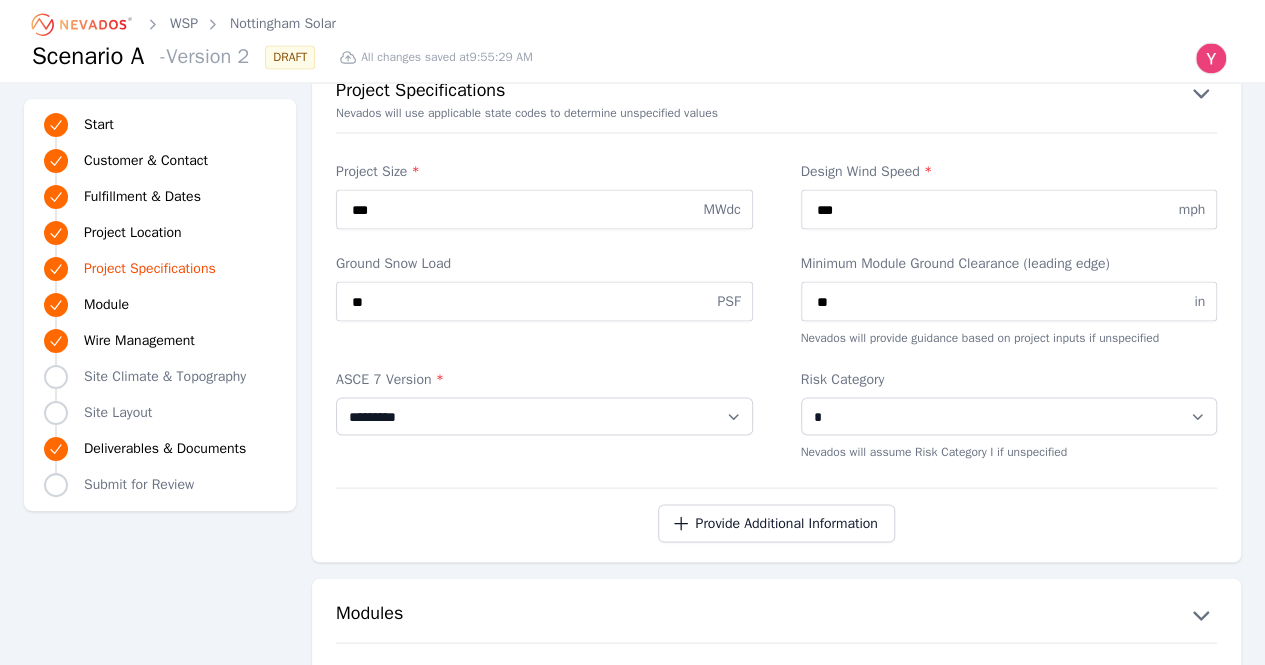 click on "ASCE 7 Version   *" at bounding box center [544, 379] 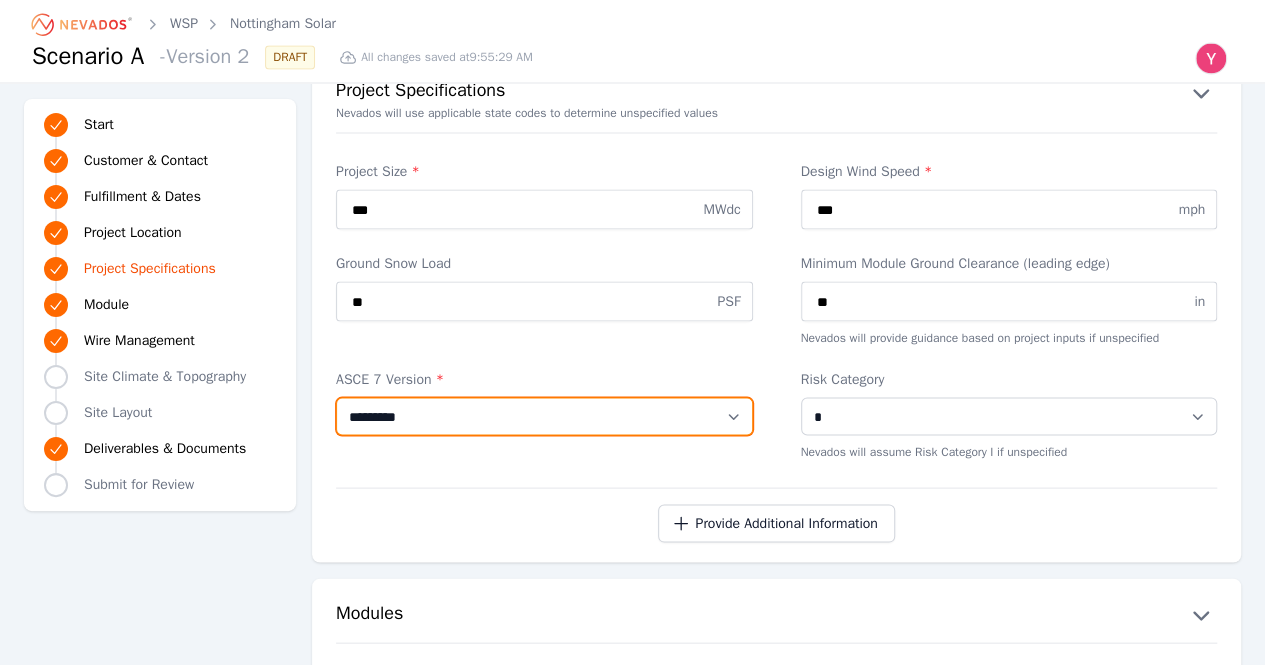 click on "**********" at bounding box center (544, 416) 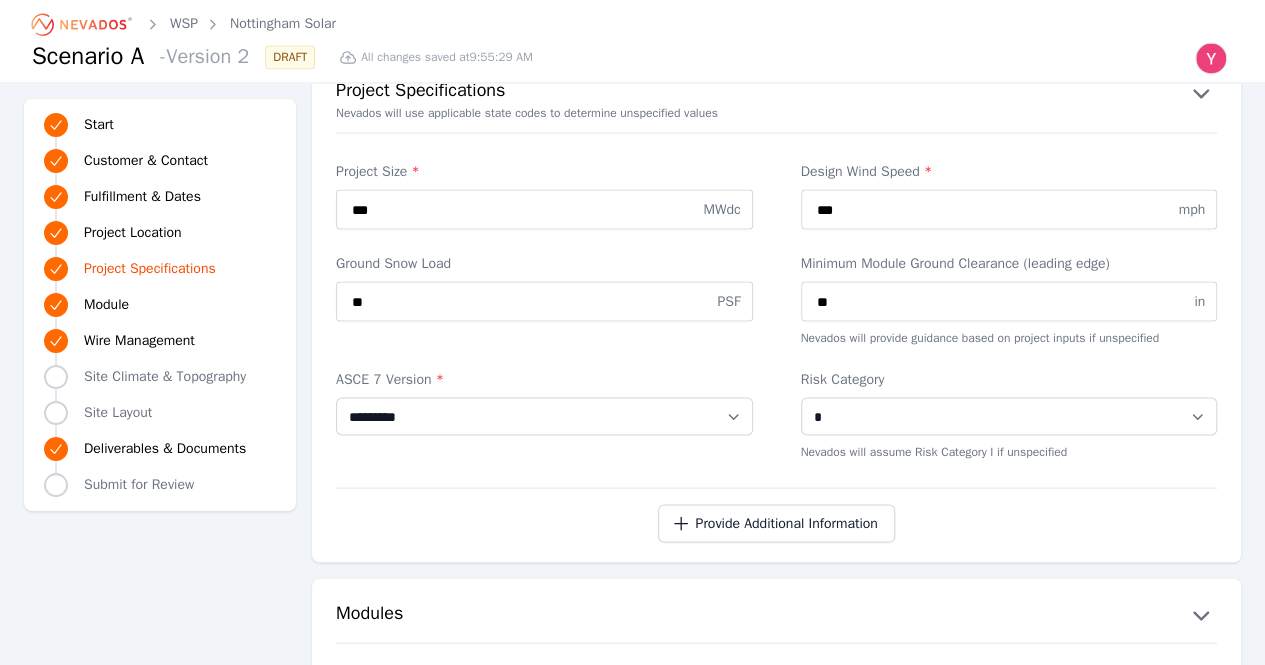 click on "ASCE 7 Version   *" at bounding box center [544, 379] 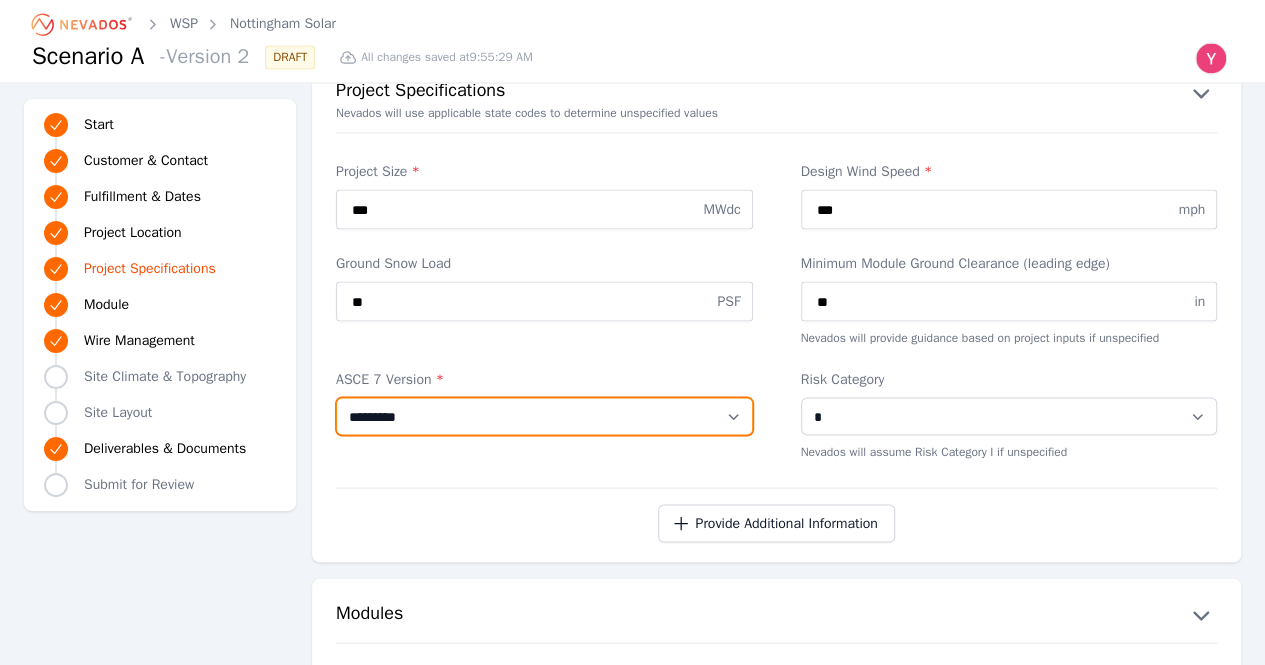 click on "**********" at bounding box center [544, 416] 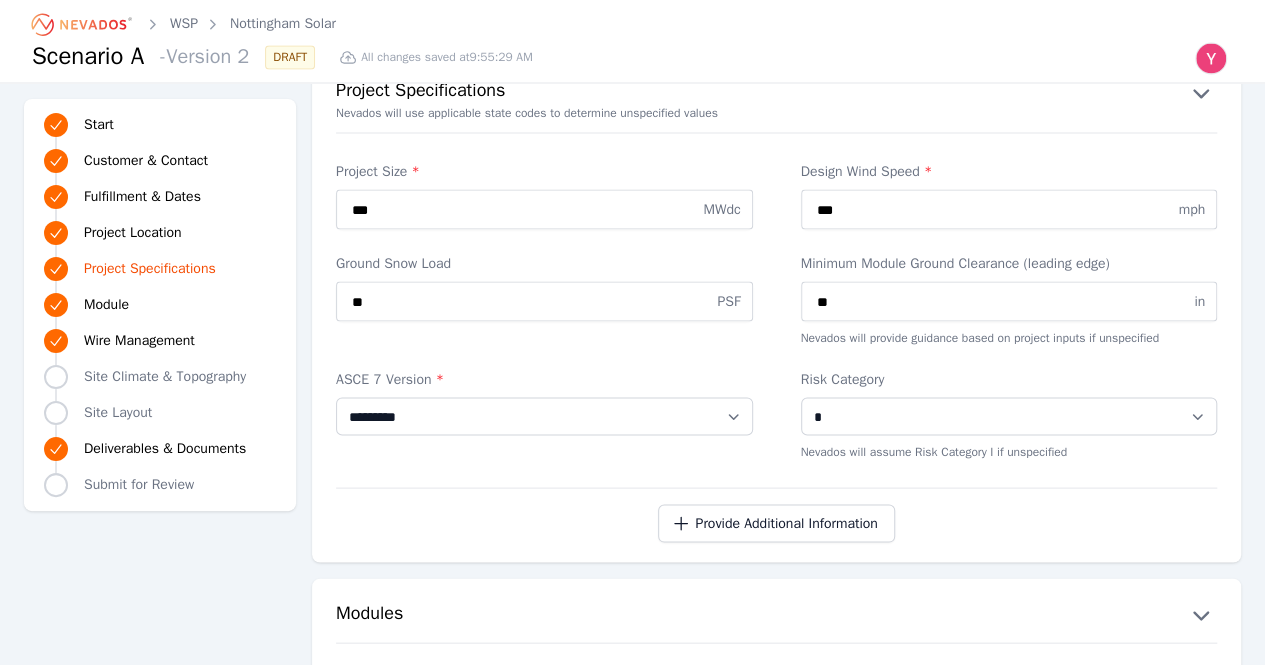 click on "Ground Snow Load   ** PSF" at bounding box center (544, 299) 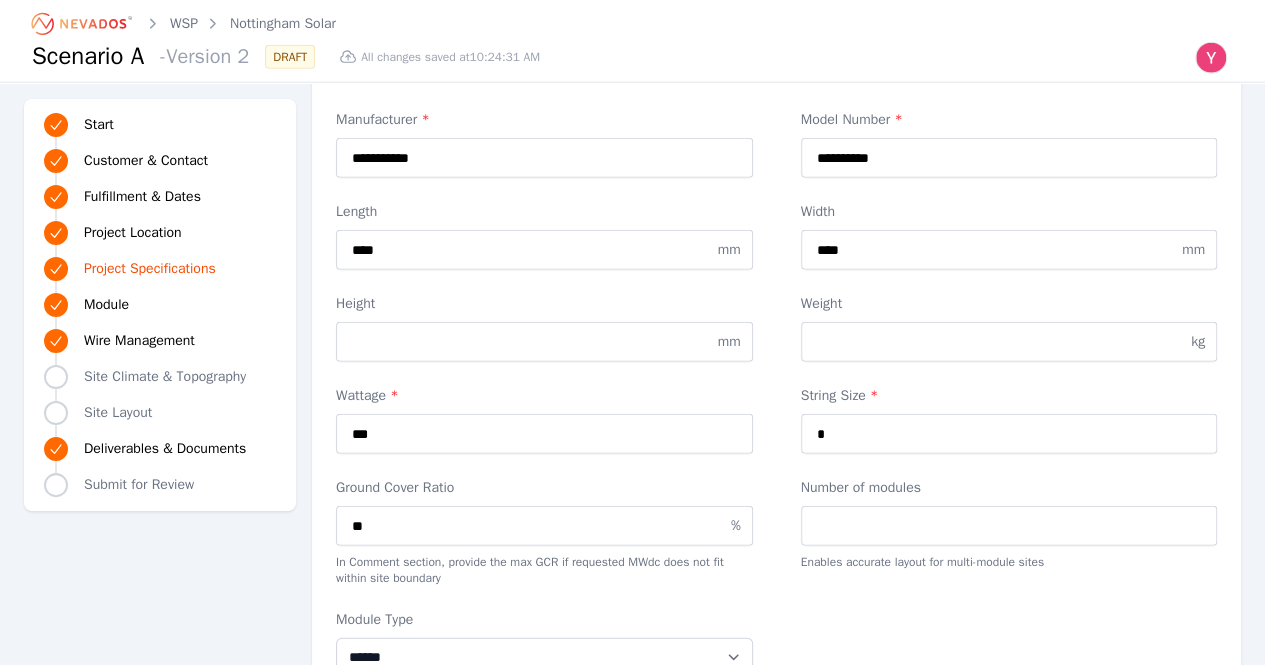 scroll, scrollTop: 2257, scrollLeft: 0, axis: vertical 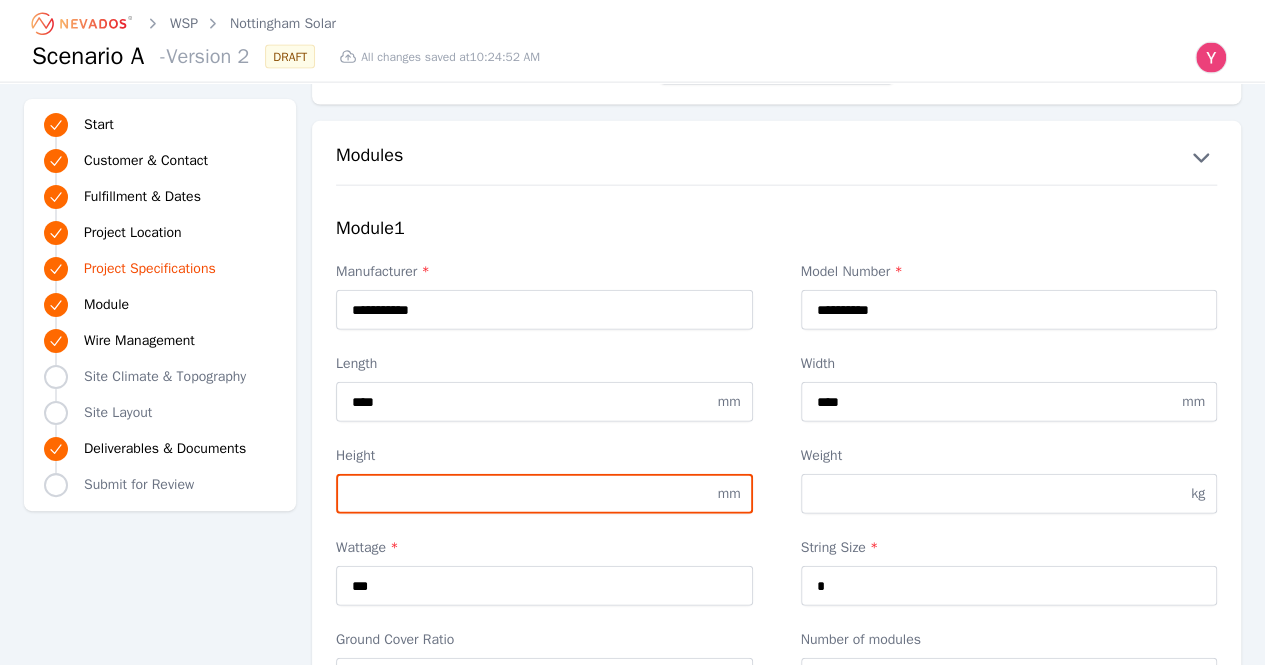 click on "Height" at bounding box center (544, 494) 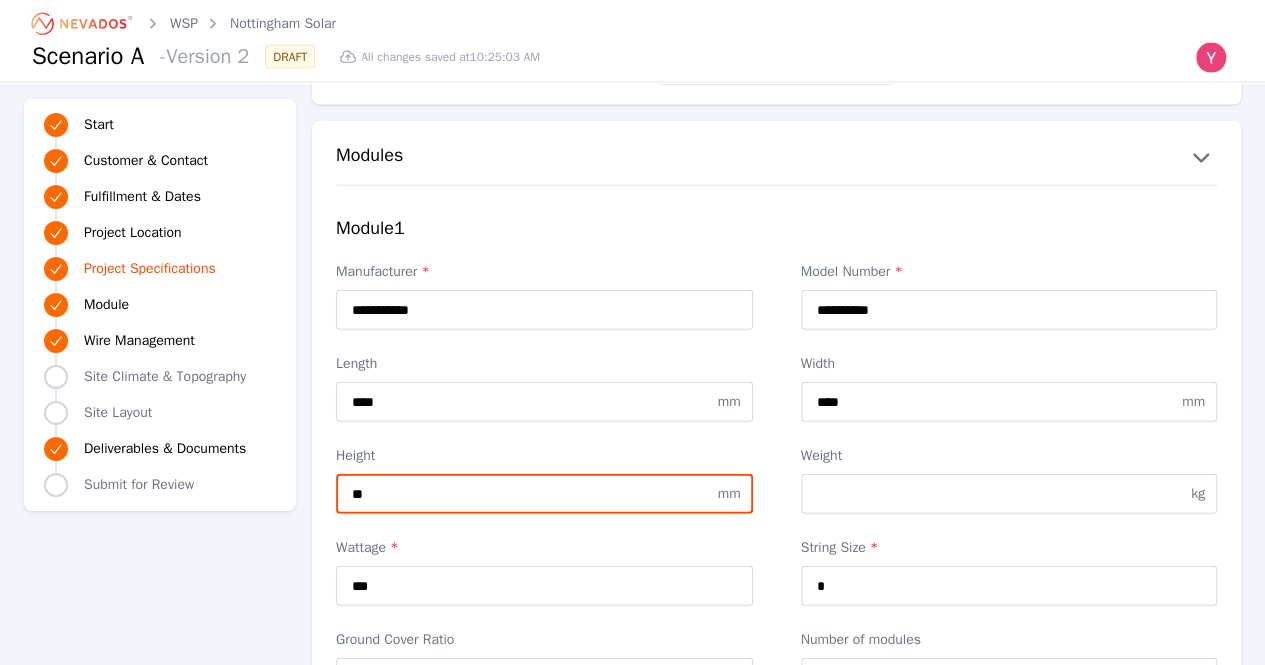 type on "**" 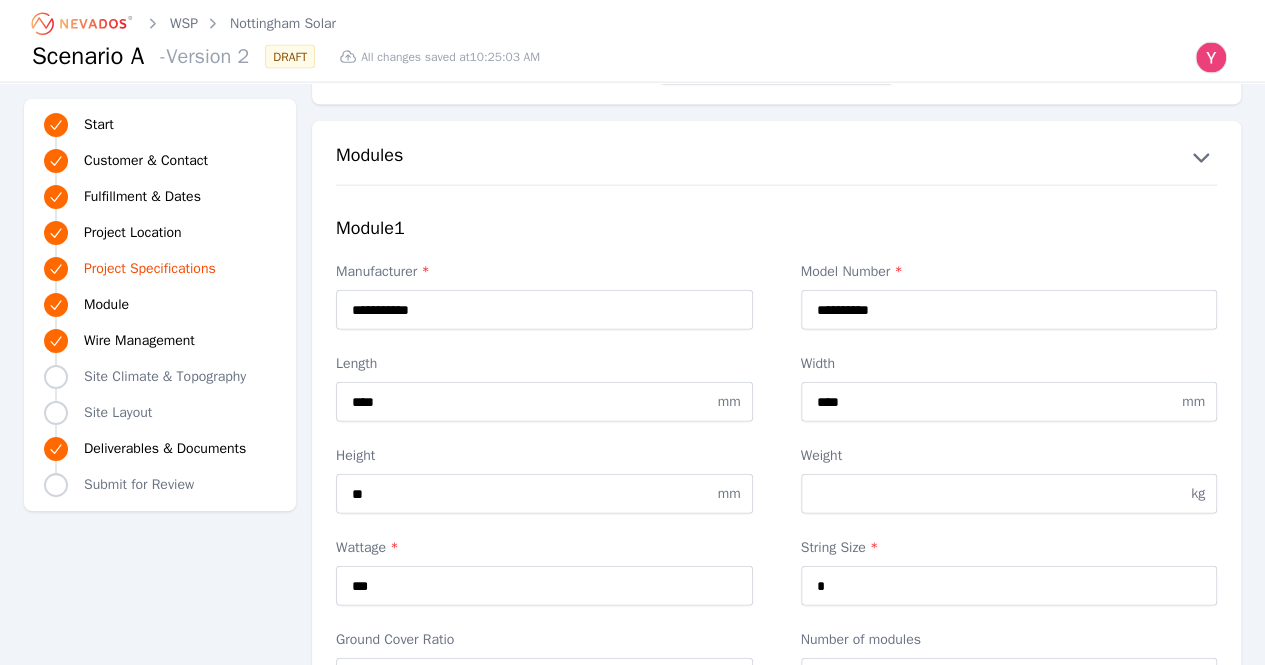 click on "Length   **** mm" at bounding box center (544, 388) 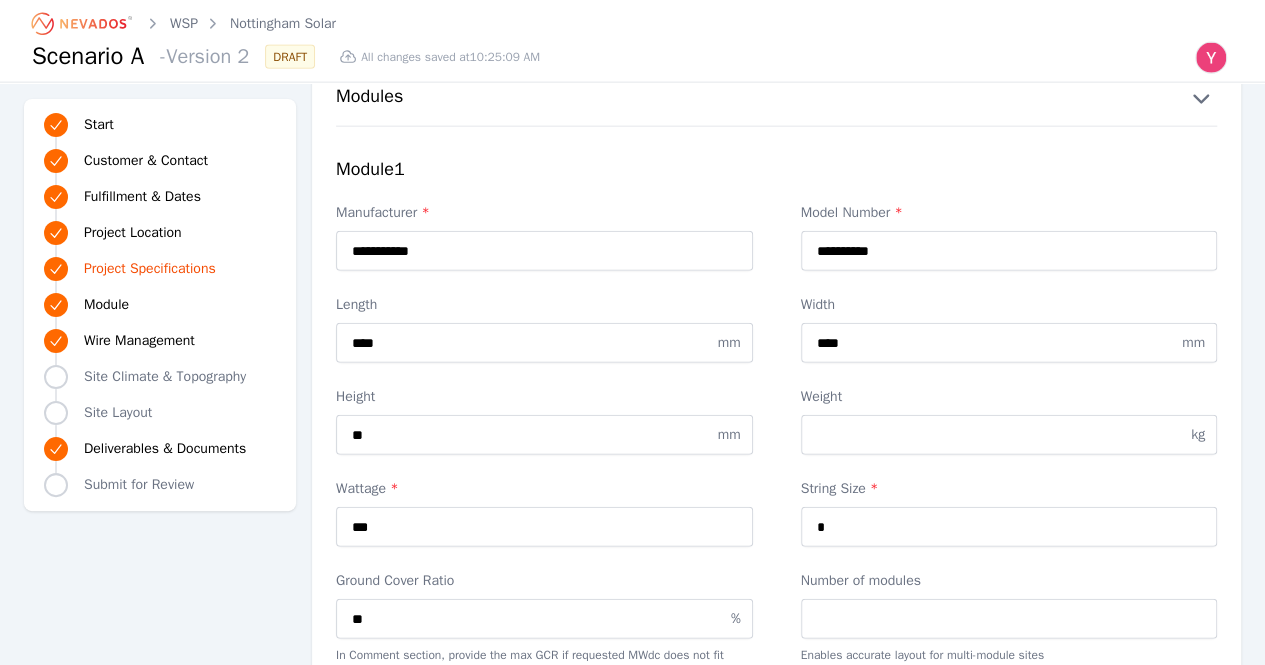 scroll, scrollTop: 2357, scrollLeft: 0, axis: vertical 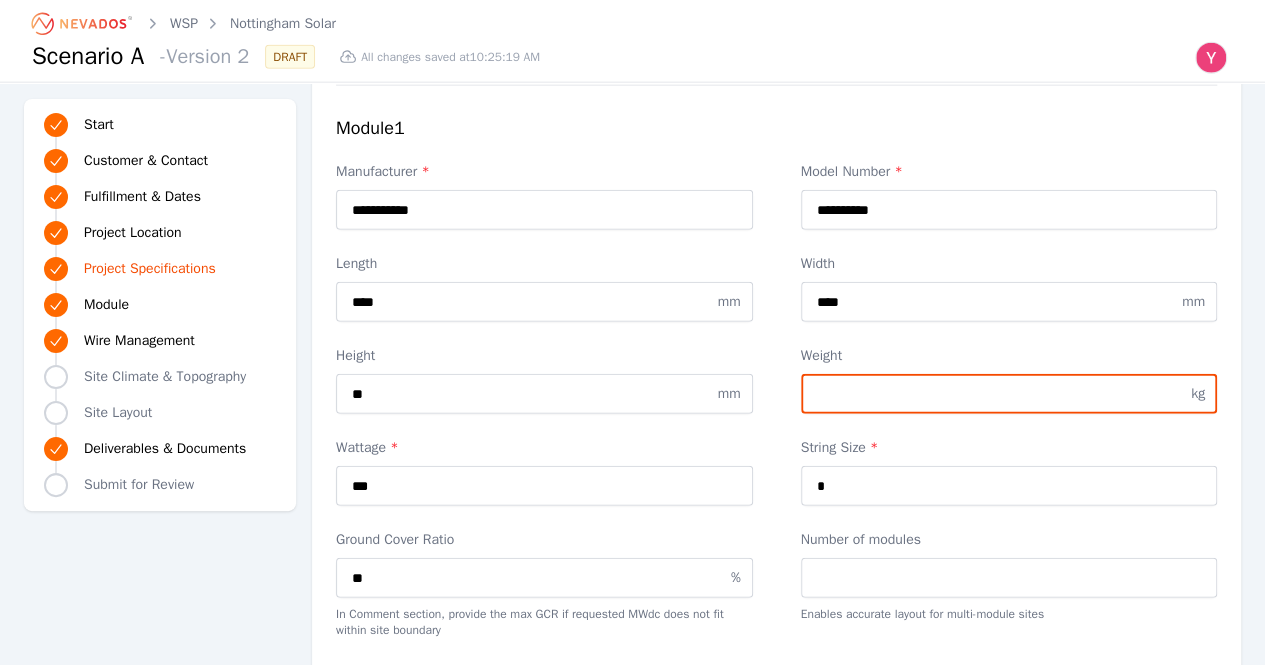 click on "Weight" at bounding box center [1009, 394] 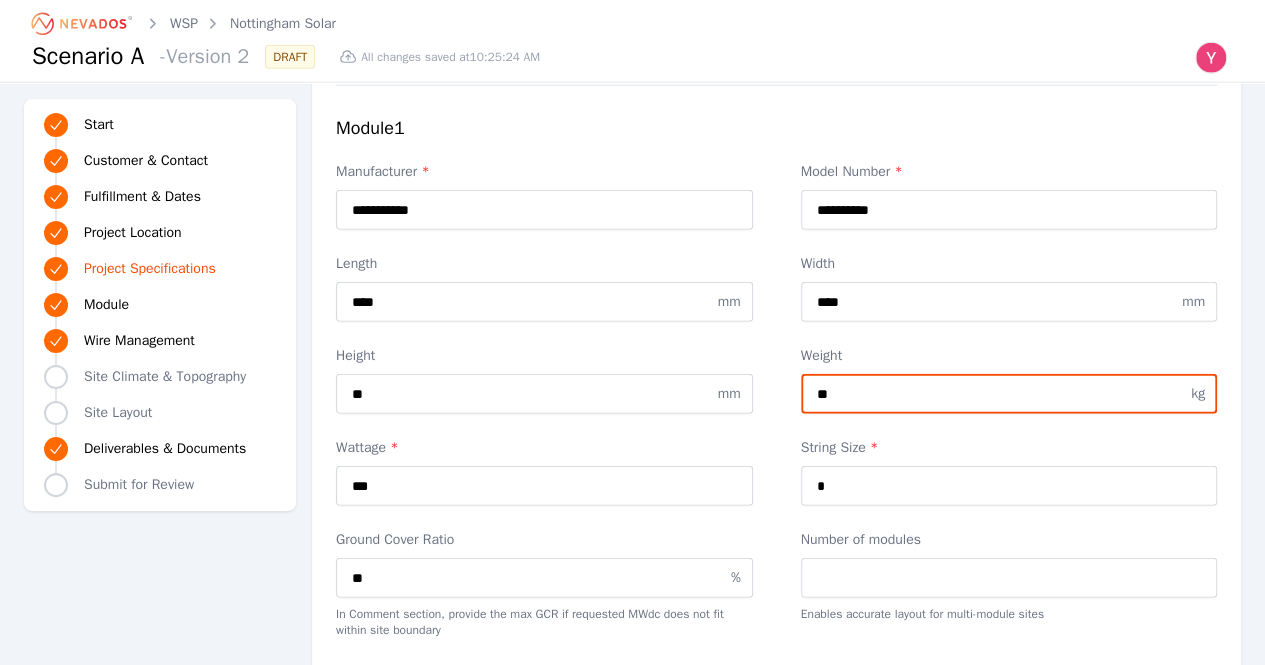 type on "**" 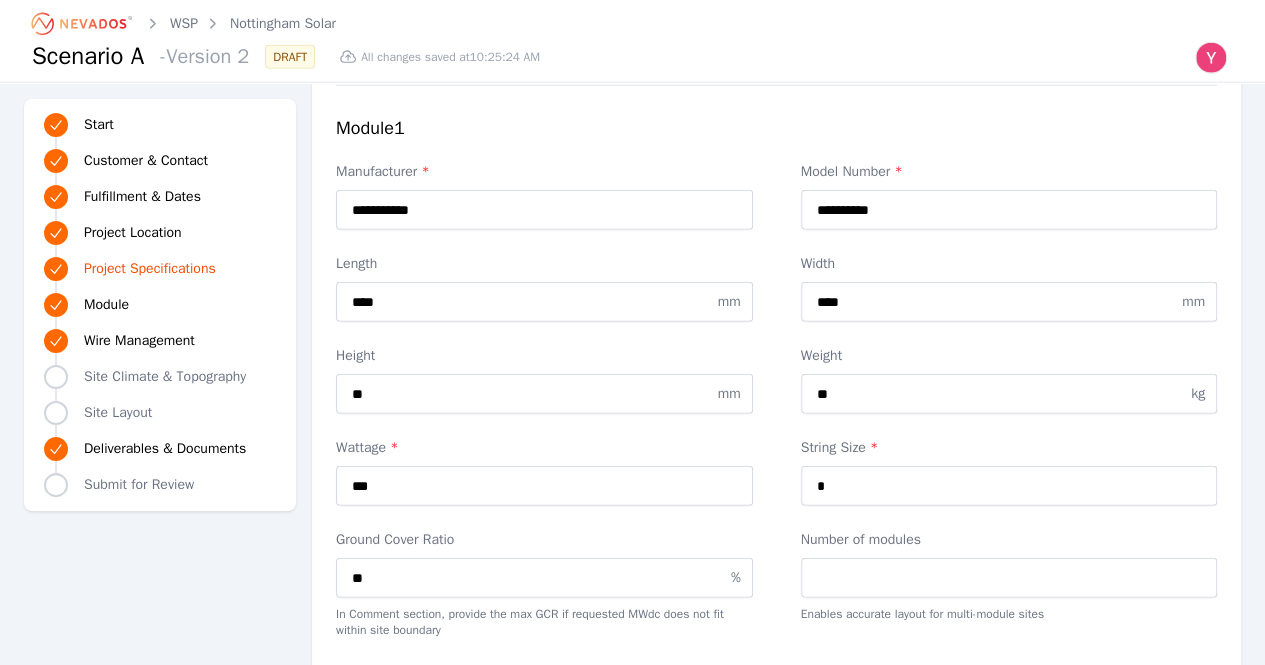 click on "Width" at bounding box center [1009, 264] 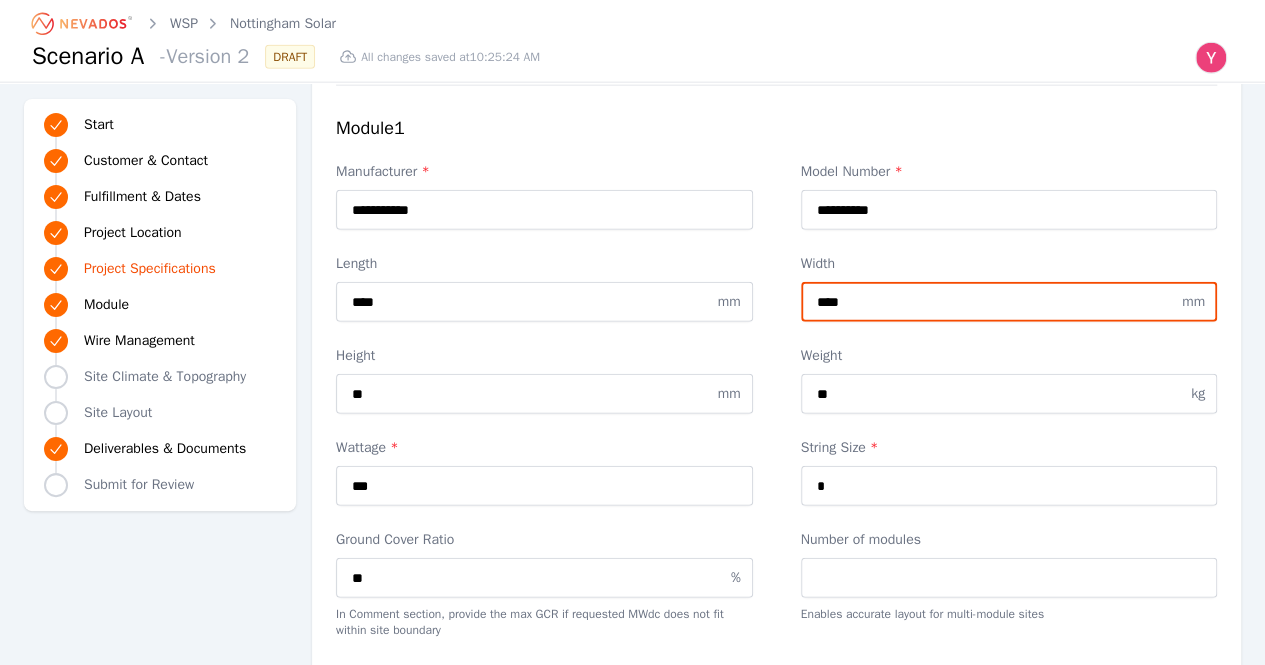 click on "****" at bounding box center (1009, 302) 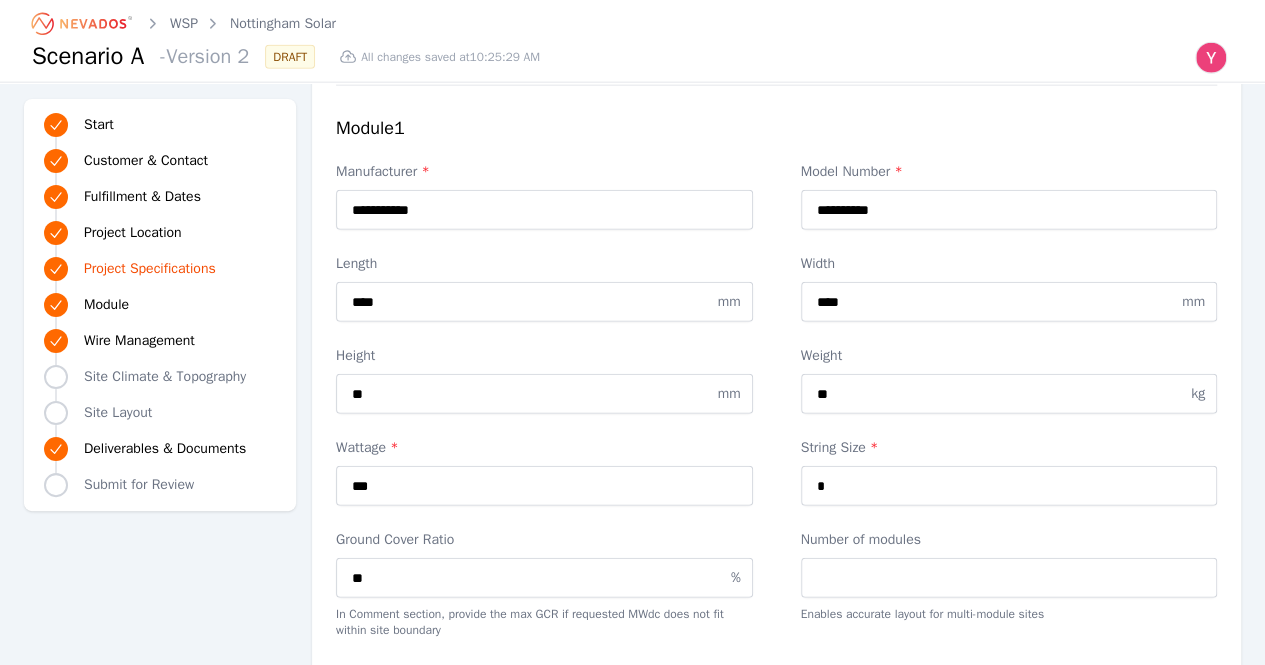 click on "Module  1" at bounding box center [776, 128] 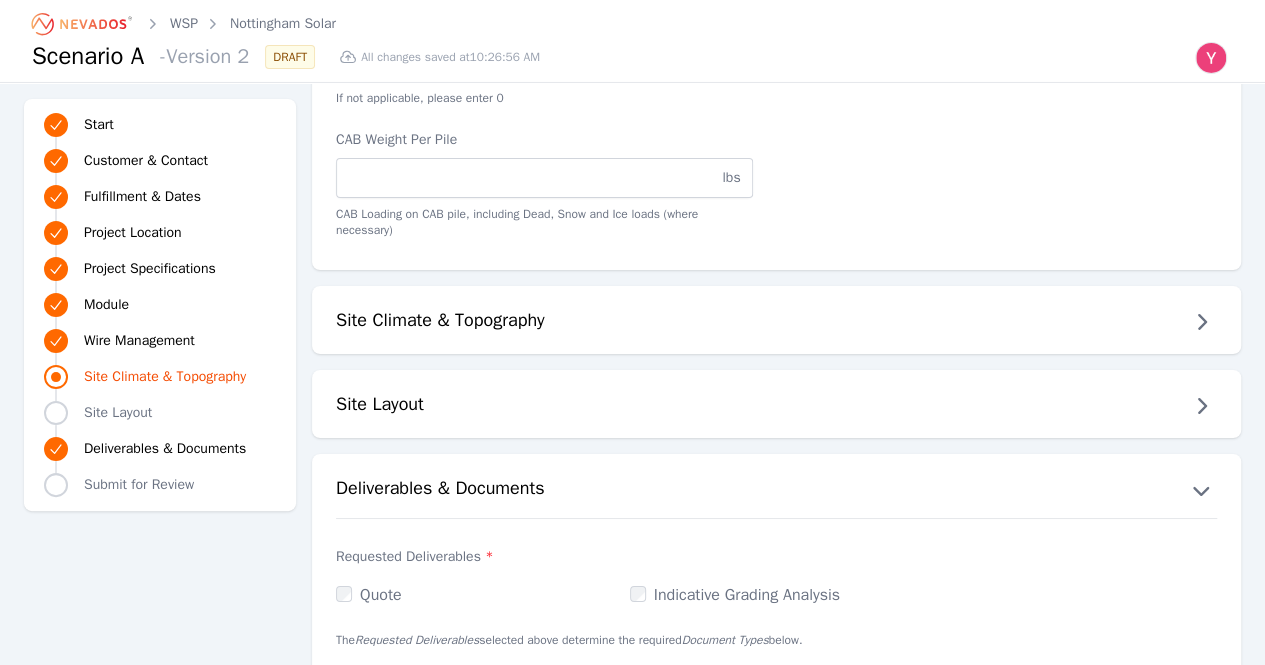 scroll, scrollTop: 3157, scrollLeft: 0, axis: vertical 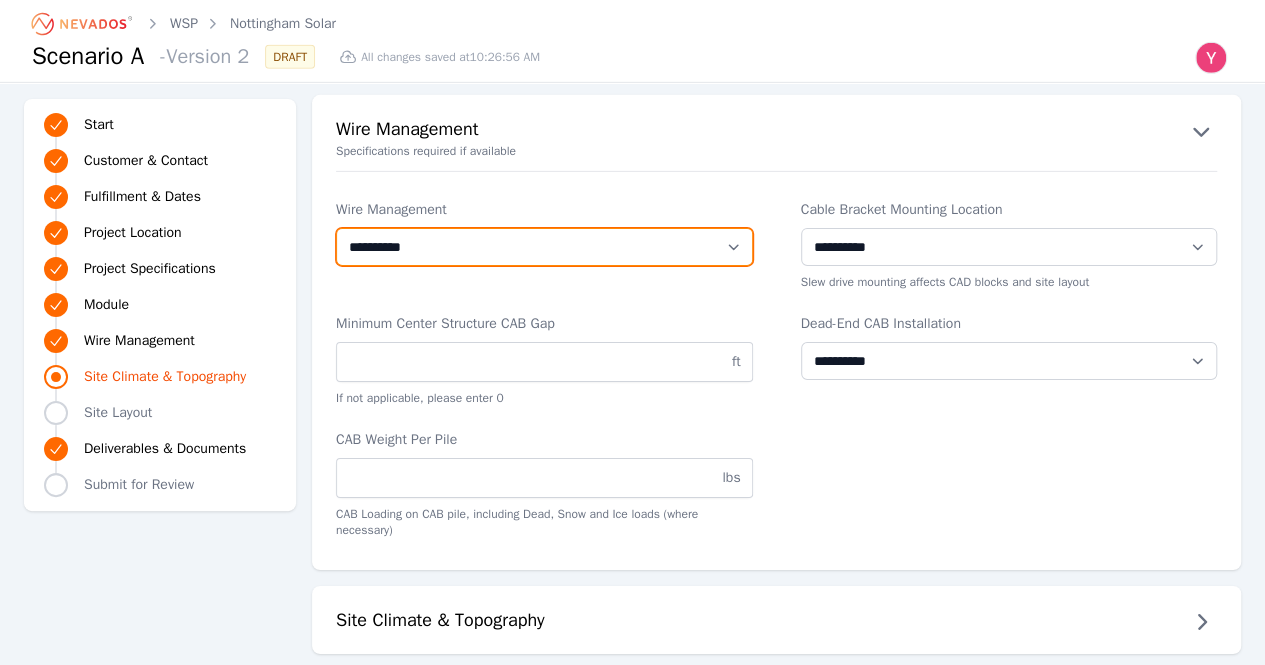 click on "**********" at bounding box center [544, 247] 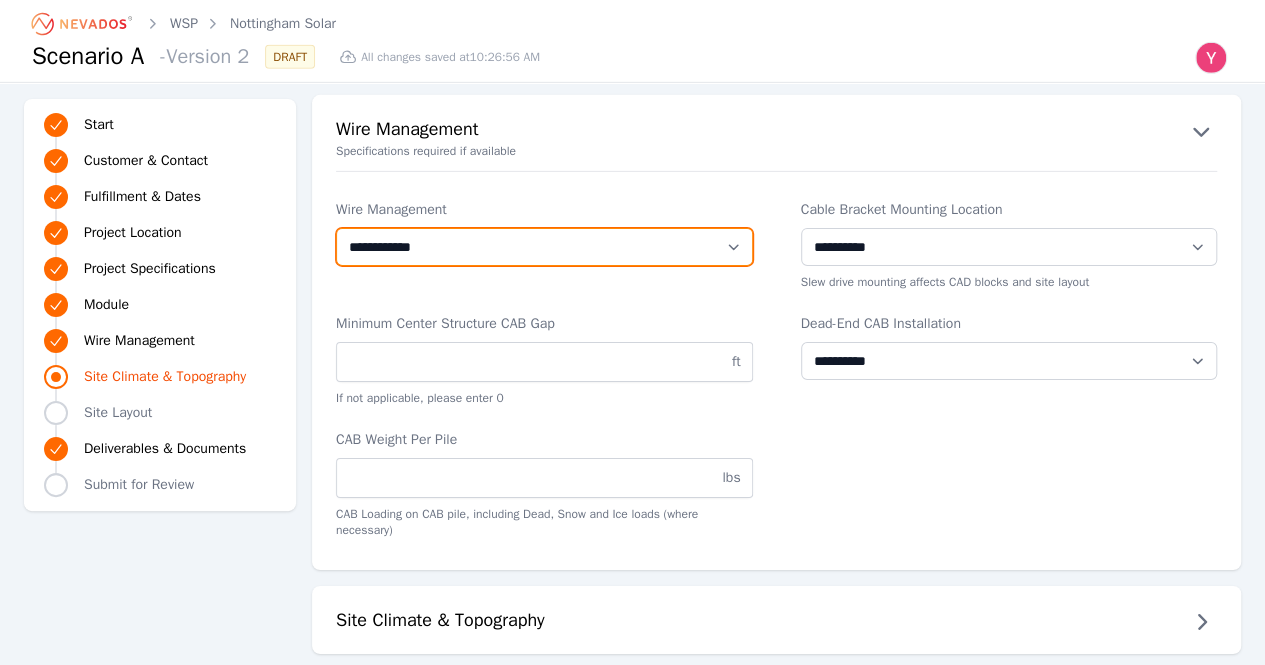 click on "**********" at bounding box center (544, 247) 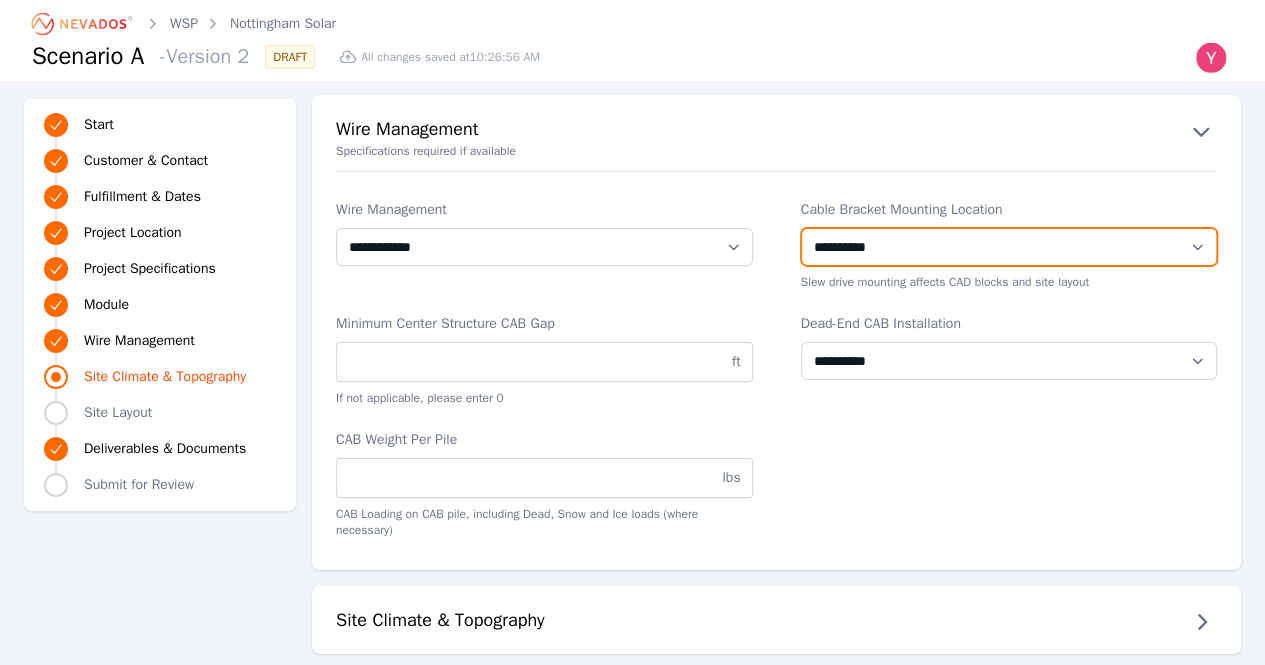 click on "**********" at bounding box center (1009, 247) 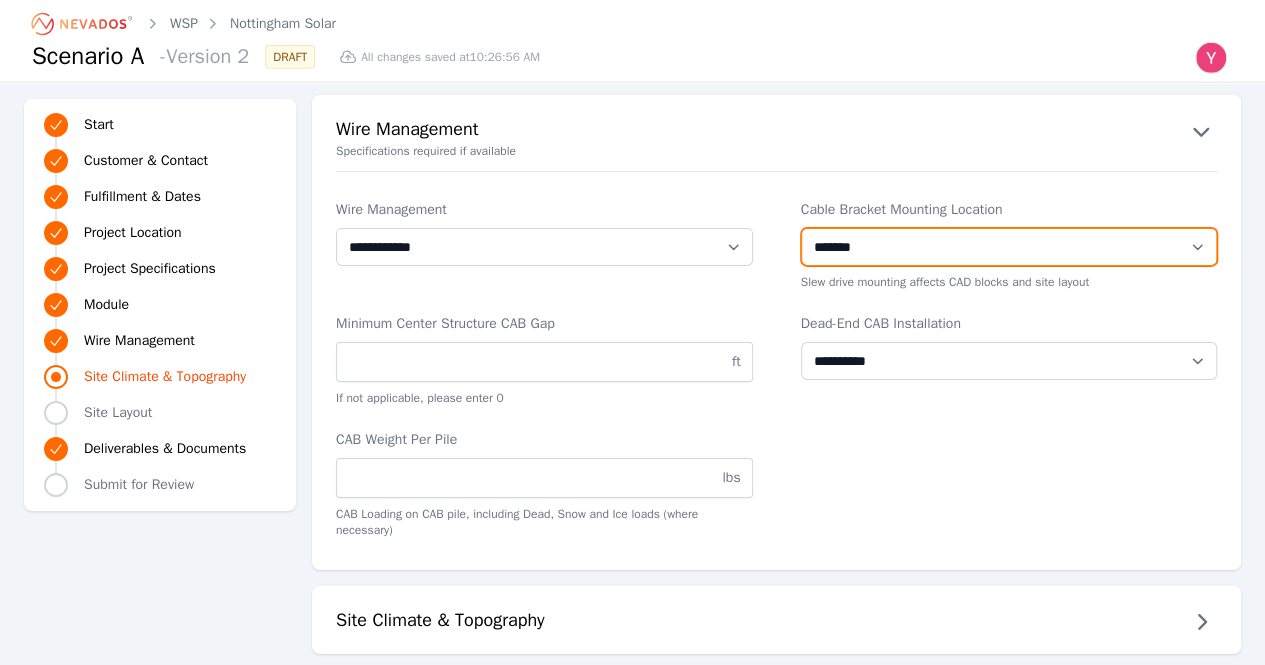 click on "**********" at bounding box center [1009, 247] 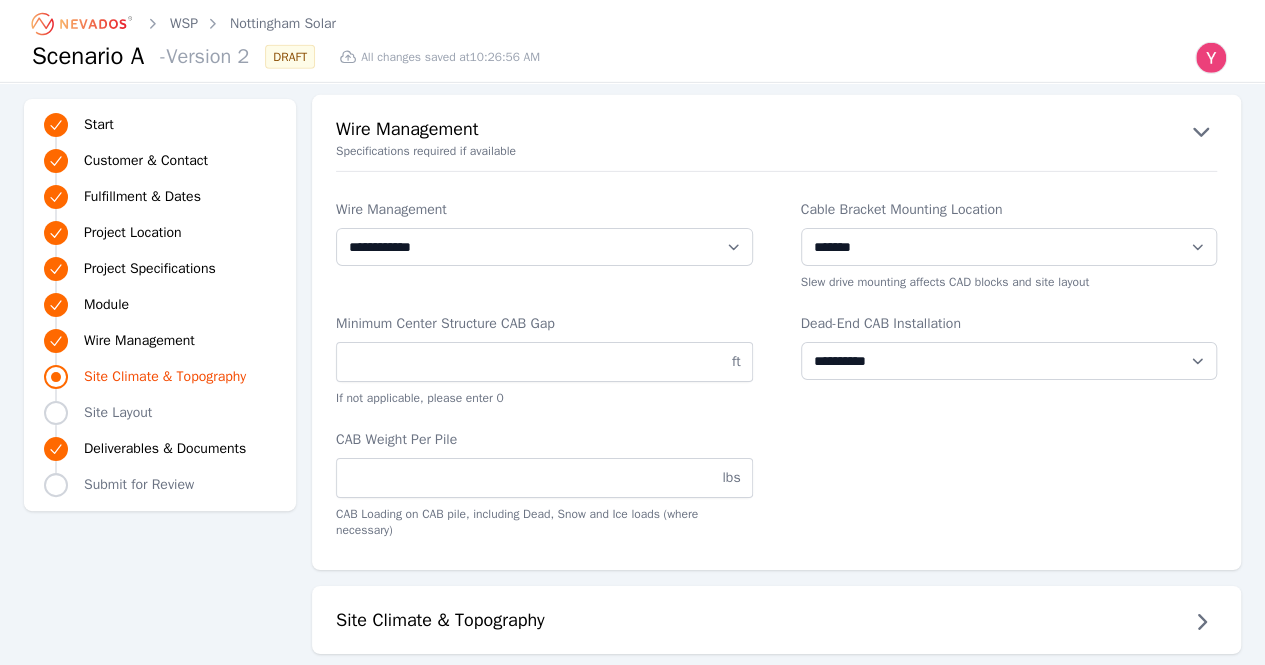 click on "Minimum Center Structure CAB Gap   ft If not applicable, please enter 0" at bounding box center (544, 360) 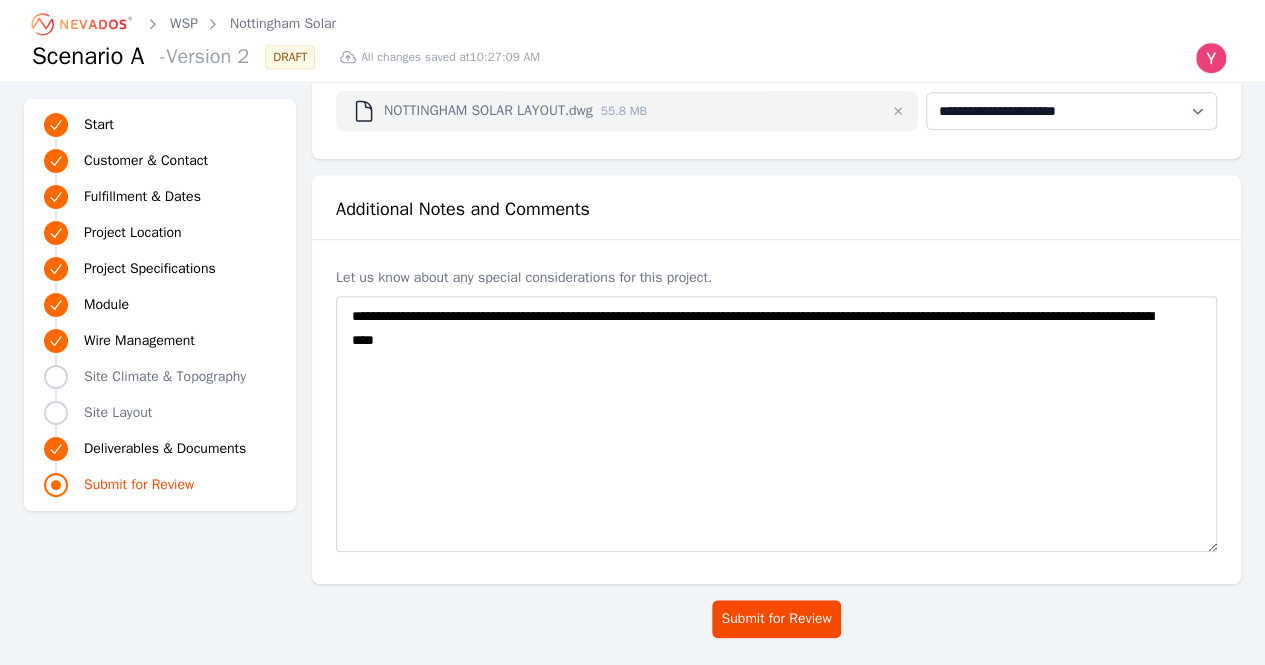 scroll, scrollTop: 4457, scrollLeft: 0, axis: vertical 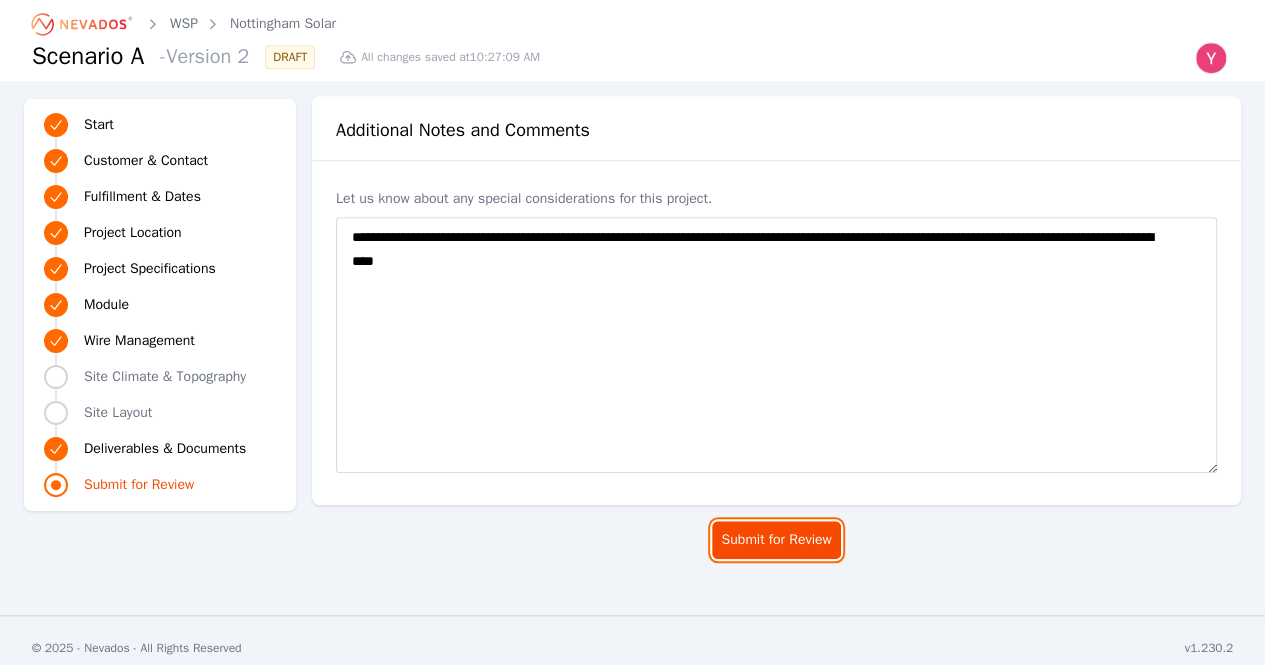 click on "Submit for Review" at bounding box center (776, 540) 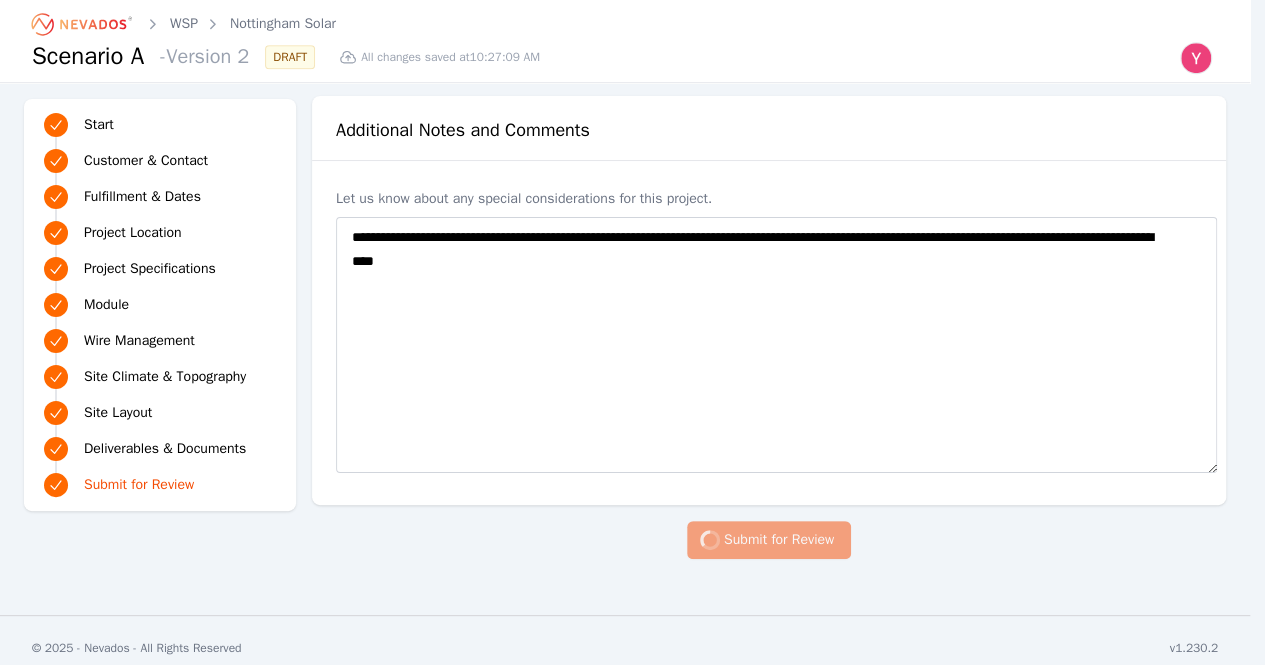 scroll, scrollTop: 4441, scrollLeft: 0, axis: vertical 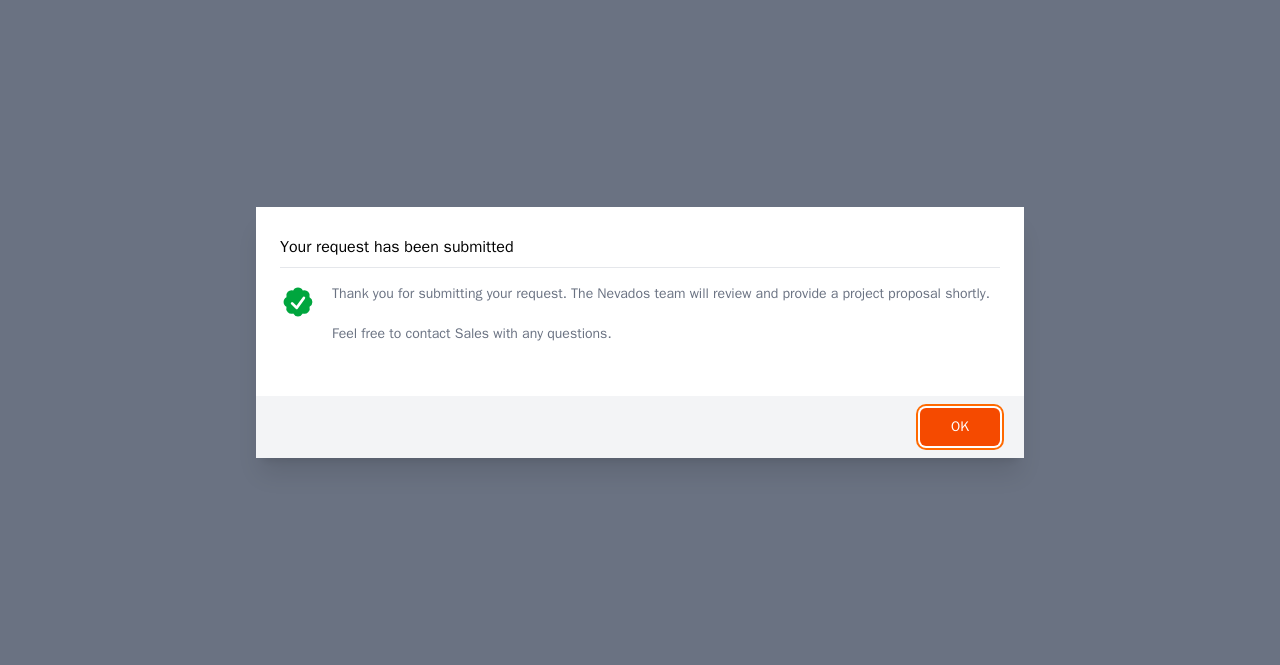 type 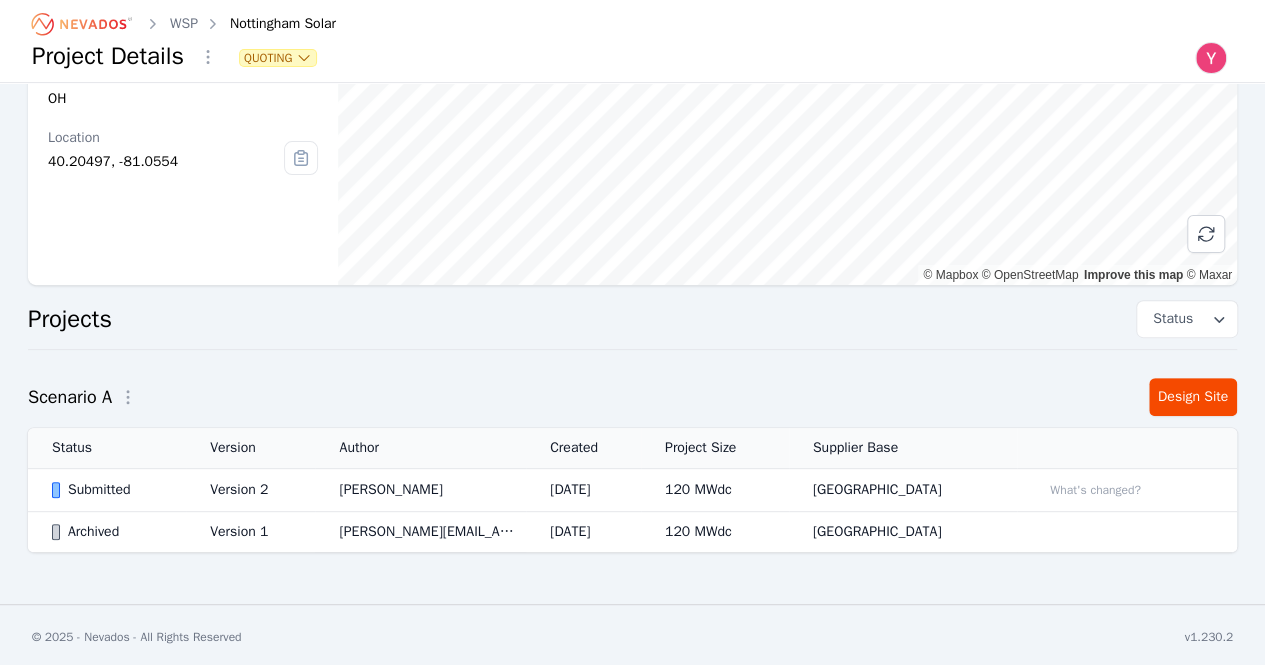 scroll, scrollTop: 219, scrollLeft: 0, axis: vertical 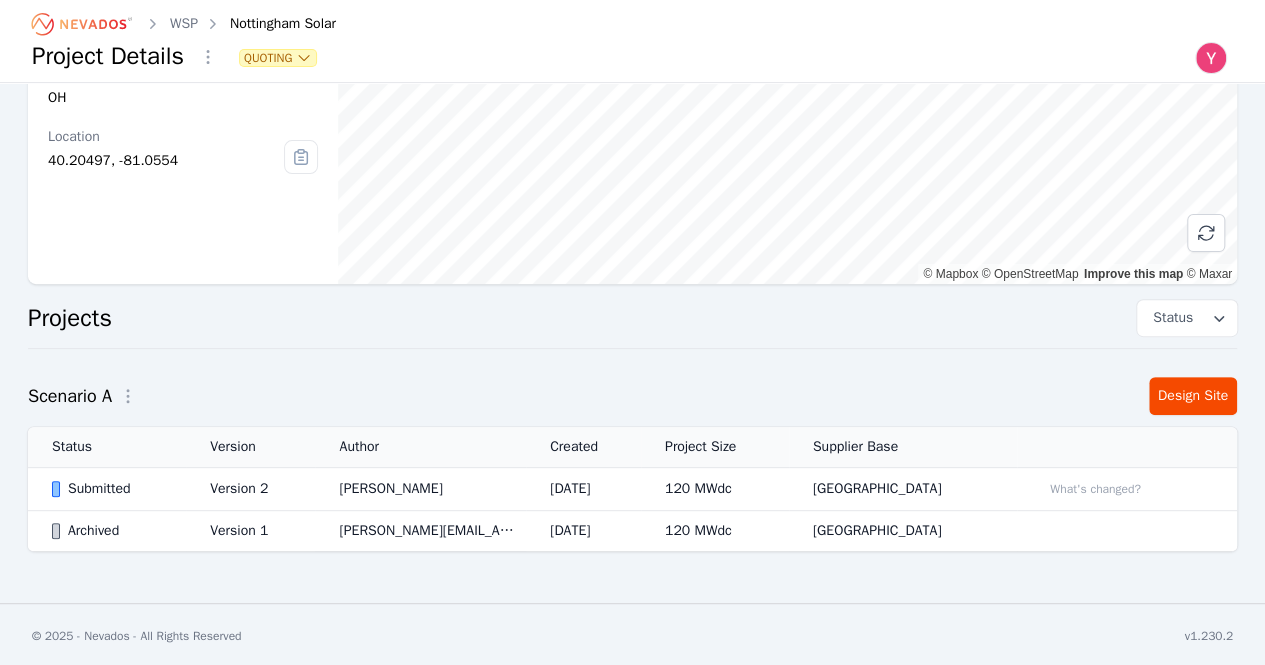 click on "Nottingham Solar Project Number TT25-10323 Created At Jul 3, 2025, 12:38 PM State OH Location 40.20497, -81.0554 © Mapbox   © OpenStreetMap   Improve this map   © Maxar Projects Status Scenario A Design Site Status Version Author Created Project Size Supplier Base Submitted Version 2 Yoni Bennett Jul 07, 2025 120 MWdc USA What's changed? Archived Version 1 joe.mueller@wsp.com Jul 03, 2025 120 MWdc USA" at bounding box center (632, 237) 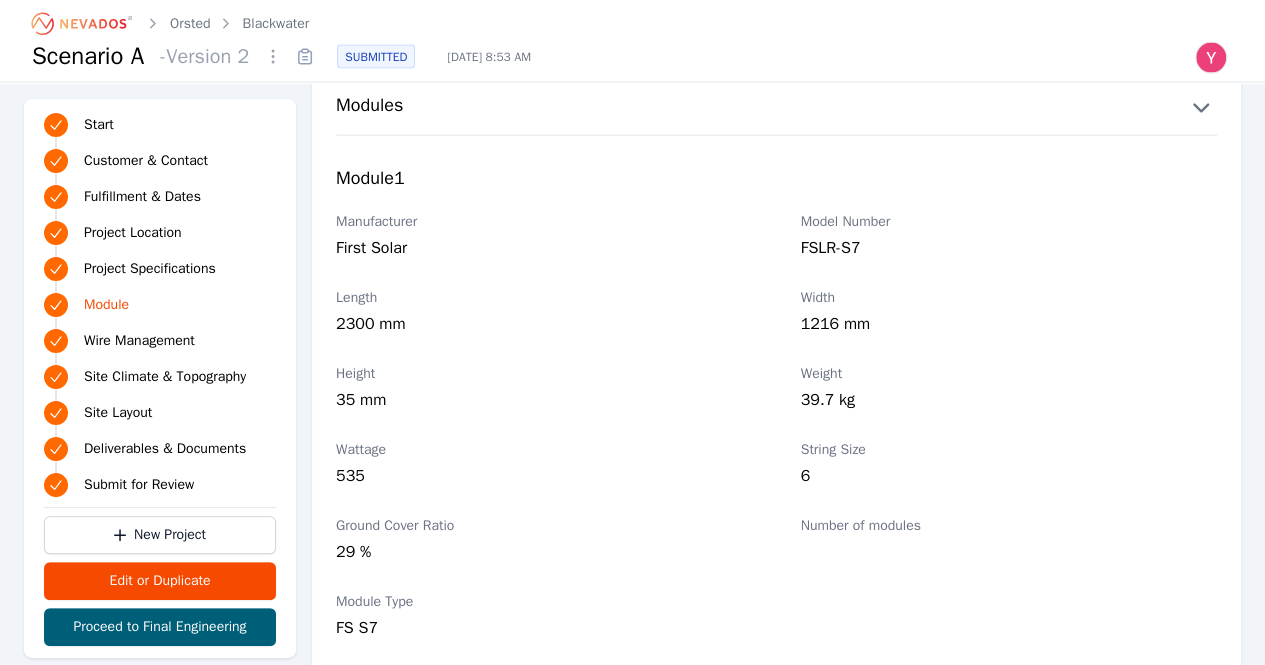 scroll, scrollTop: 2200, scrollLeft: 0, axis: vertical 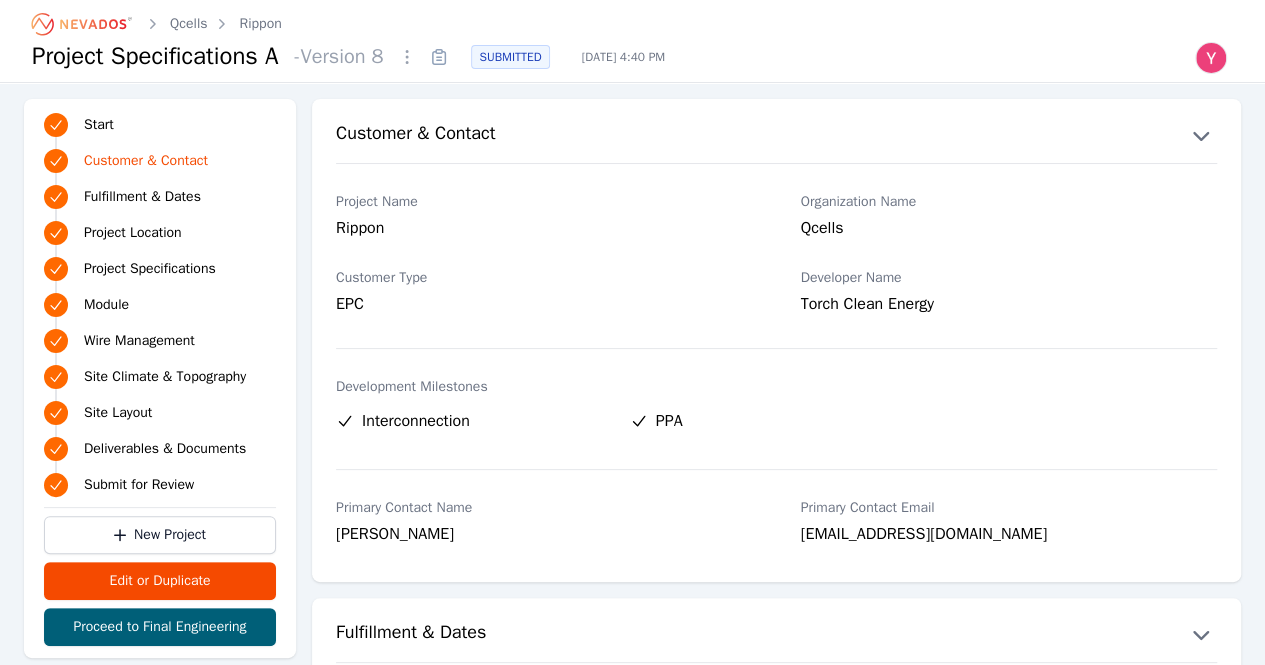 click on "Rippon" at bounding box center [260, 24] 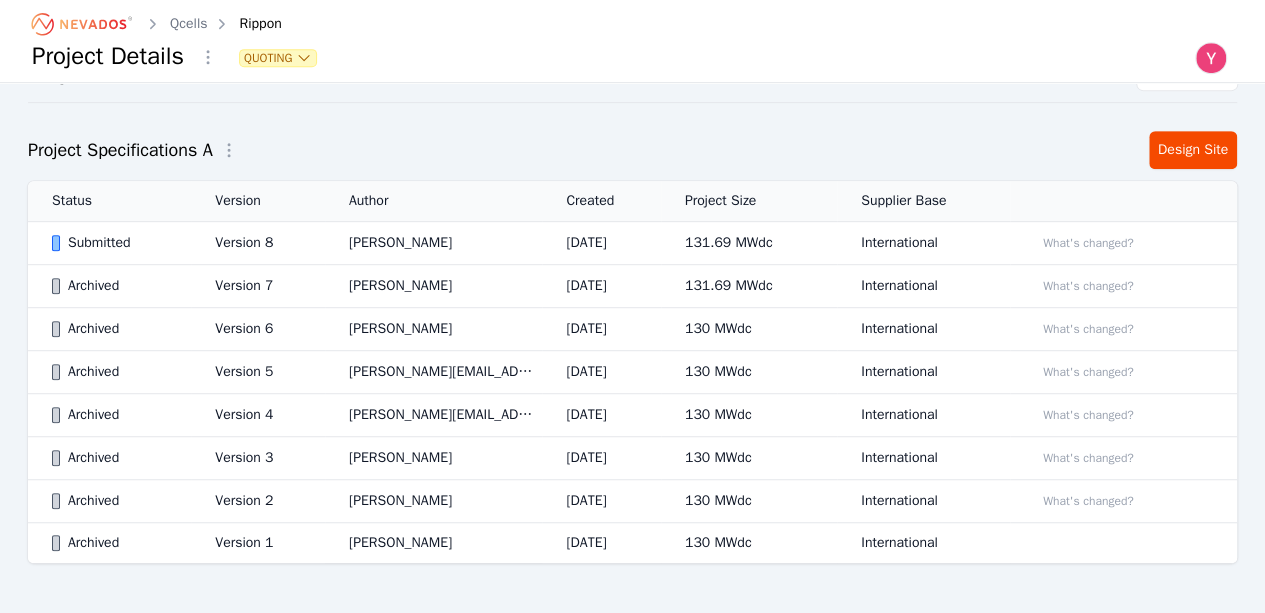 scroll, scrollTop: 464, scrollLeft: 0, axis: vertical 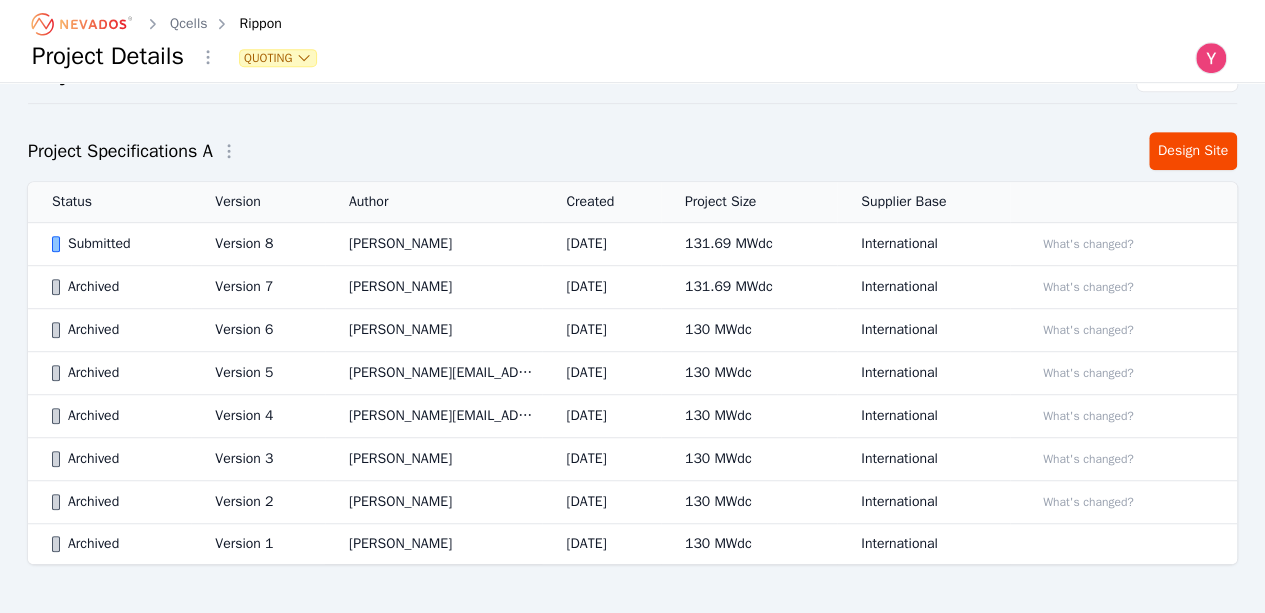 click on "[PERSON_NAME]" at bounding box center [433, 244] 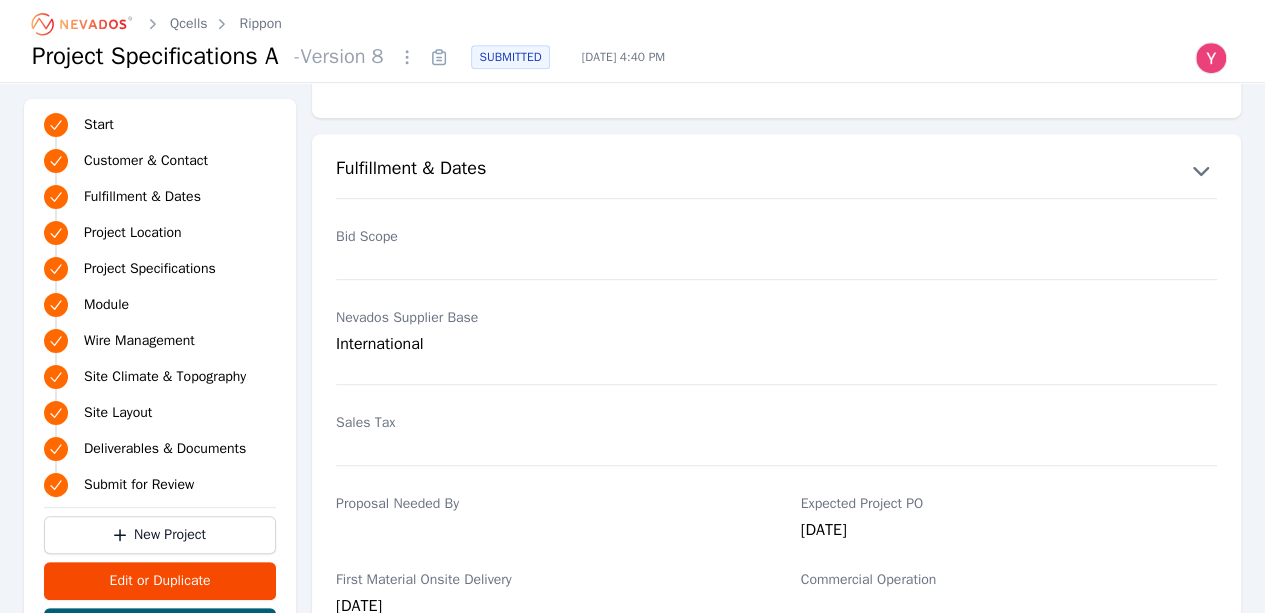 scroll, scrollTop: 0, scrollLeft: 0, axis: both 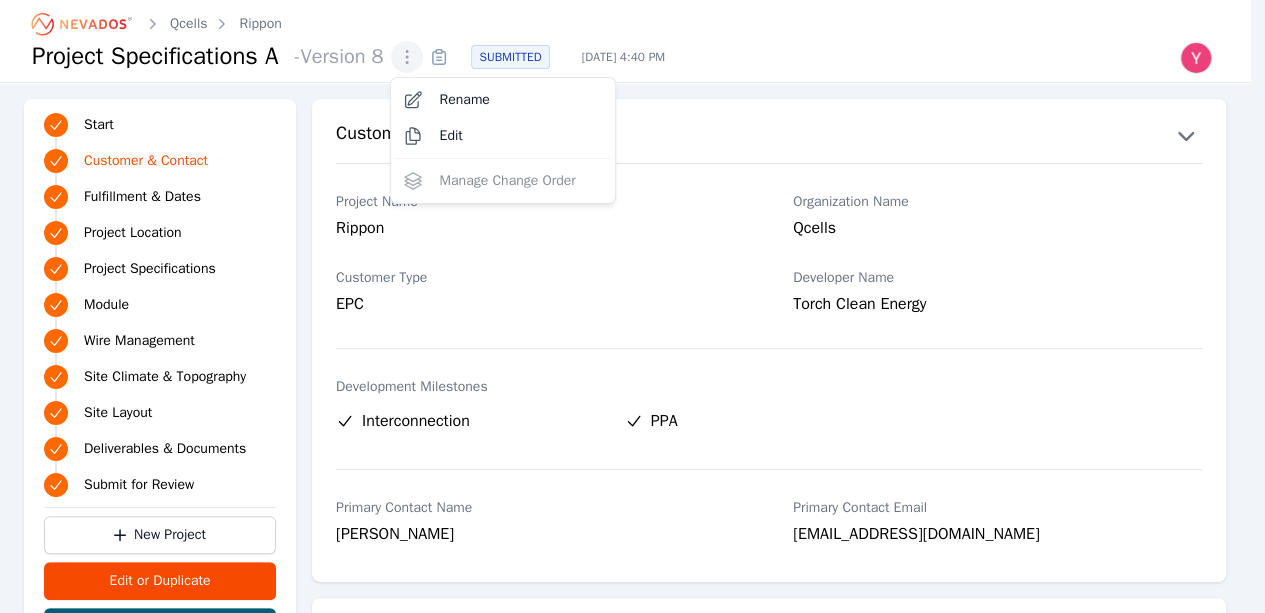 click 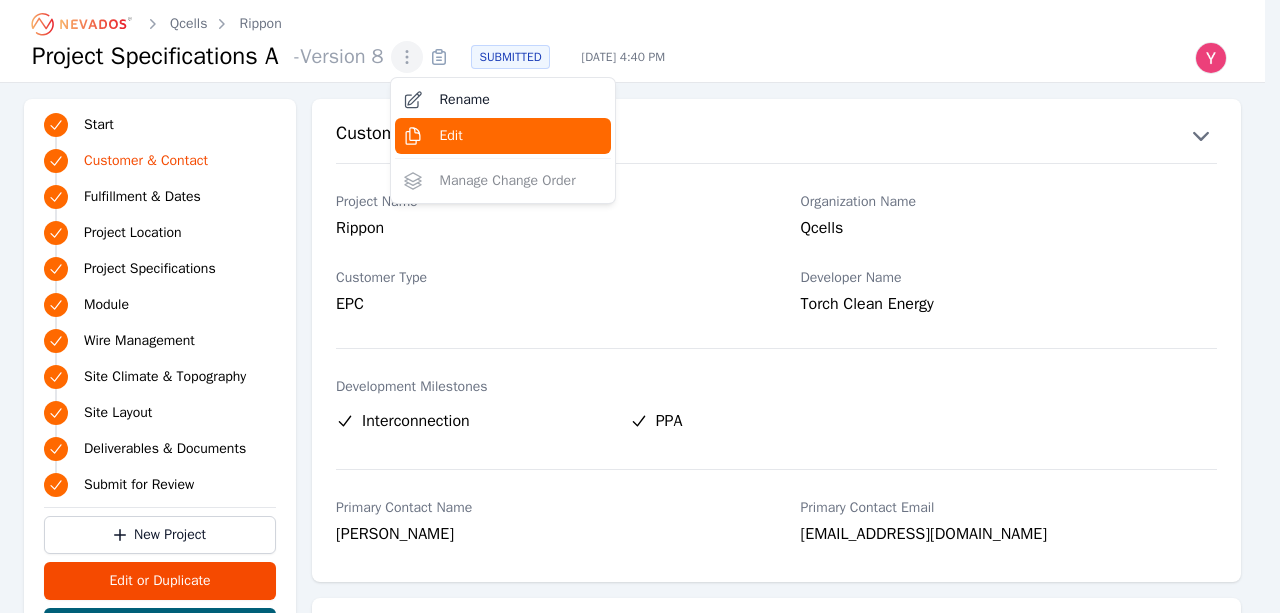 click on "Edit" at bounding box center (503, 136) 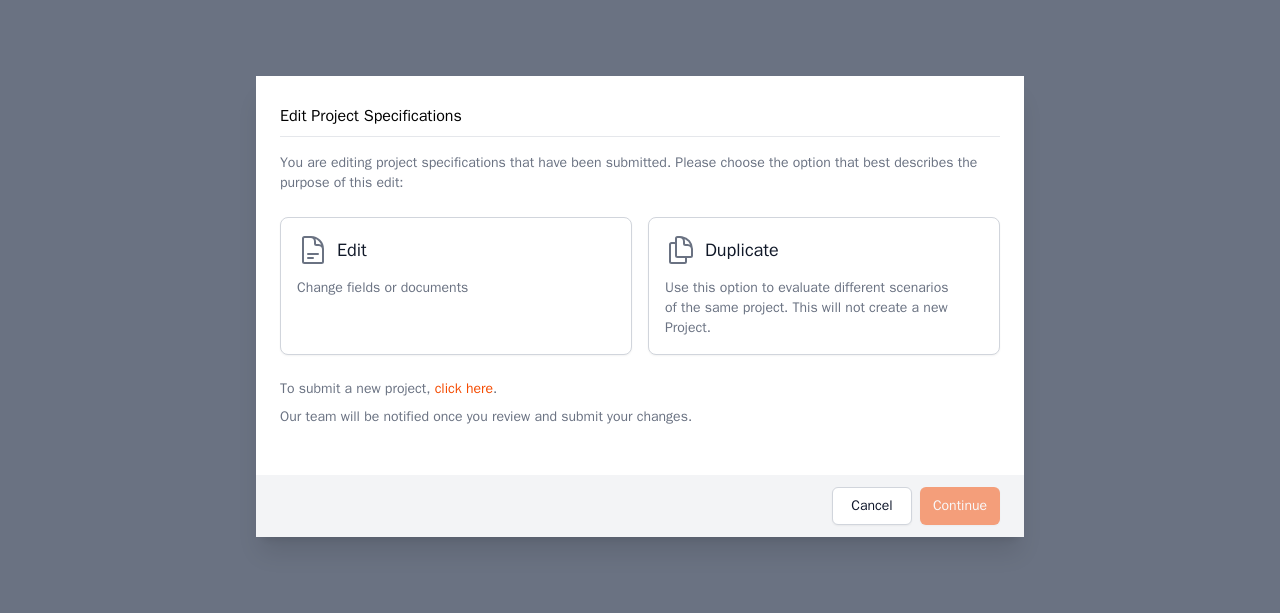 click on "Edit Change fields or documents" at bounding box center [446, 286] 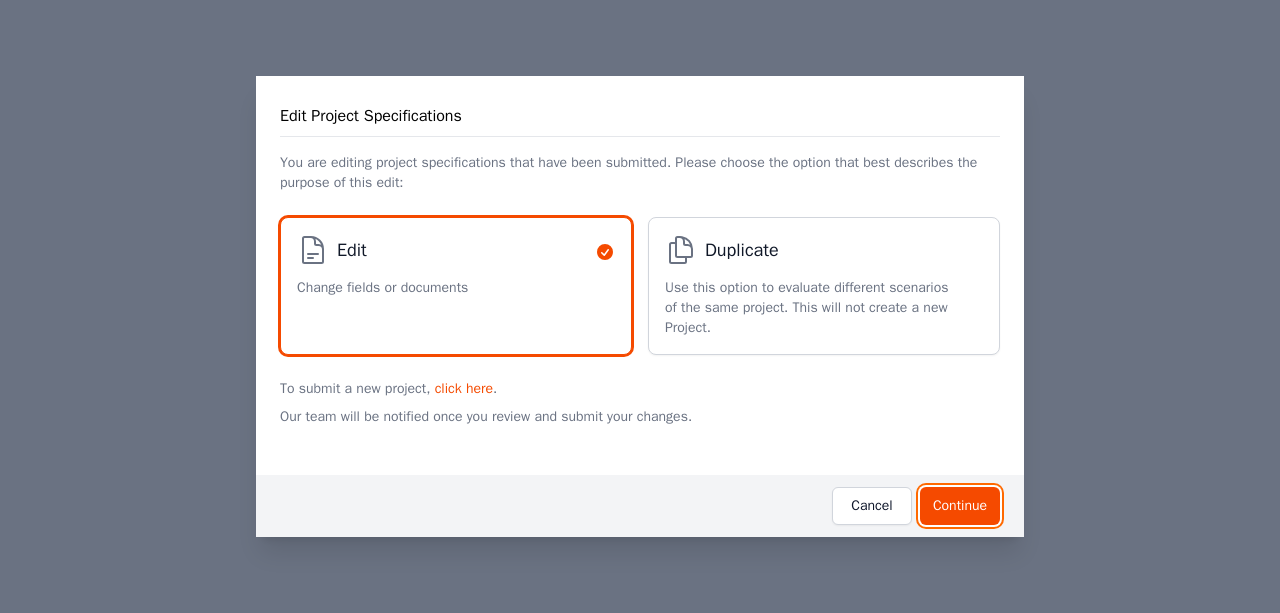 click on "Continue" at bounding box center (960, 506) 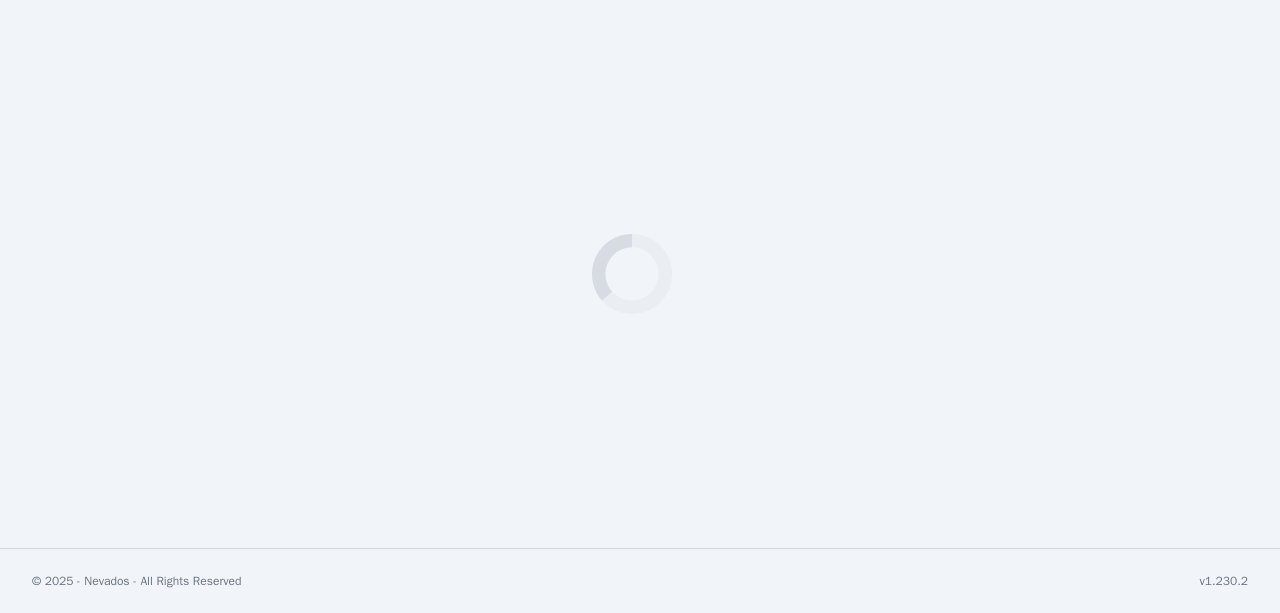 select on "***" 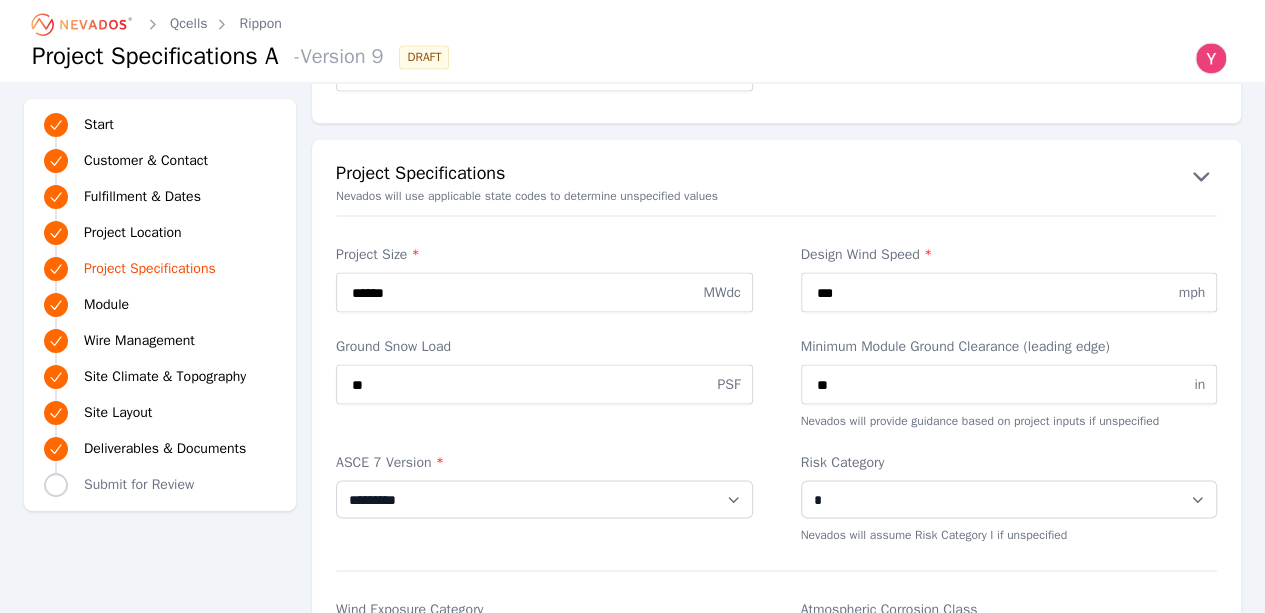 scroll, scrollTop: 1720, scrollLeft: 0, axis: vertical 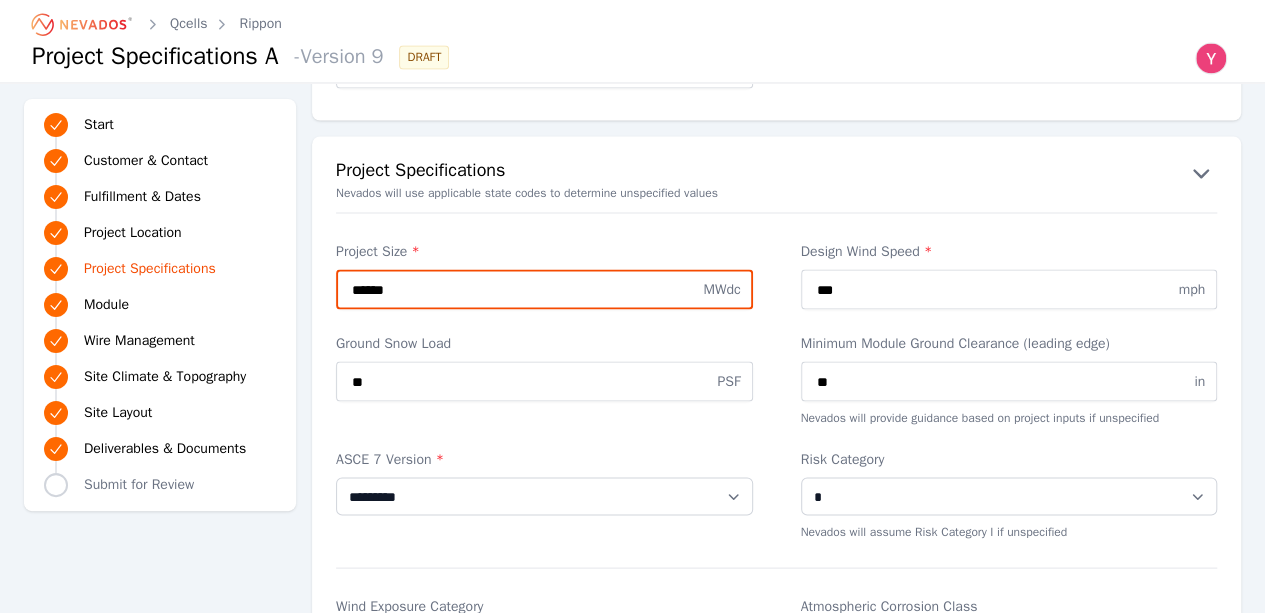 click on "******" at bounding box center (544, 289) 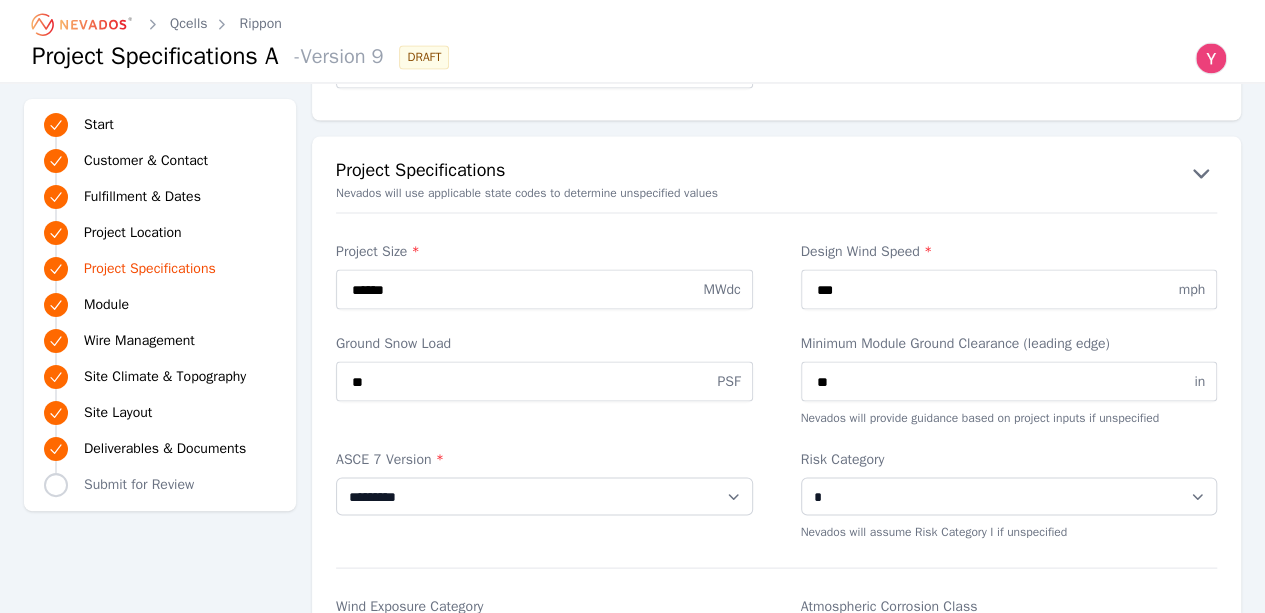 click on "Ground Snow Load   ** PSF" at bounding box center (544, 379) 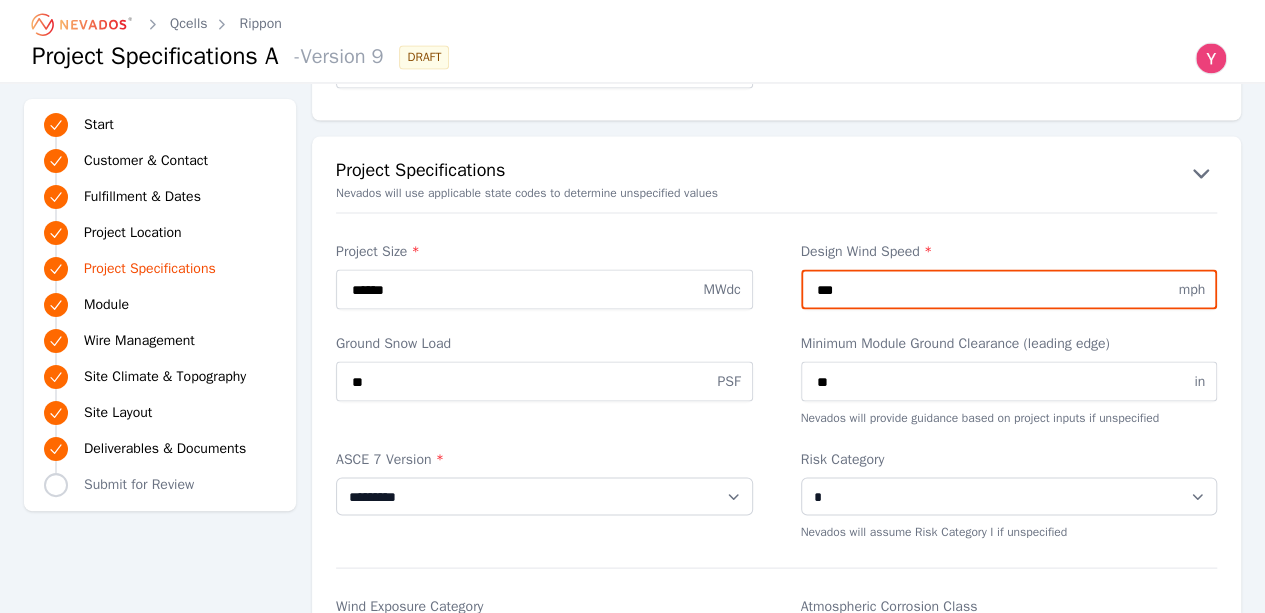 click on "***" at bounding box center [1009, 289] 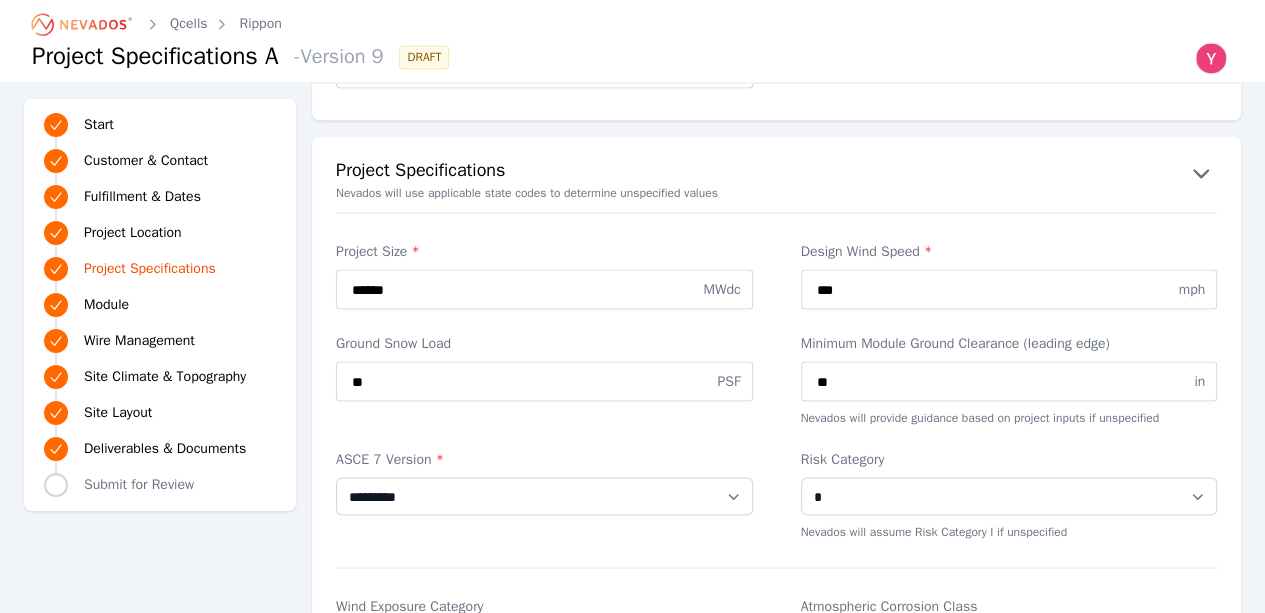 click on "**********" at bounding box center (544, 494) 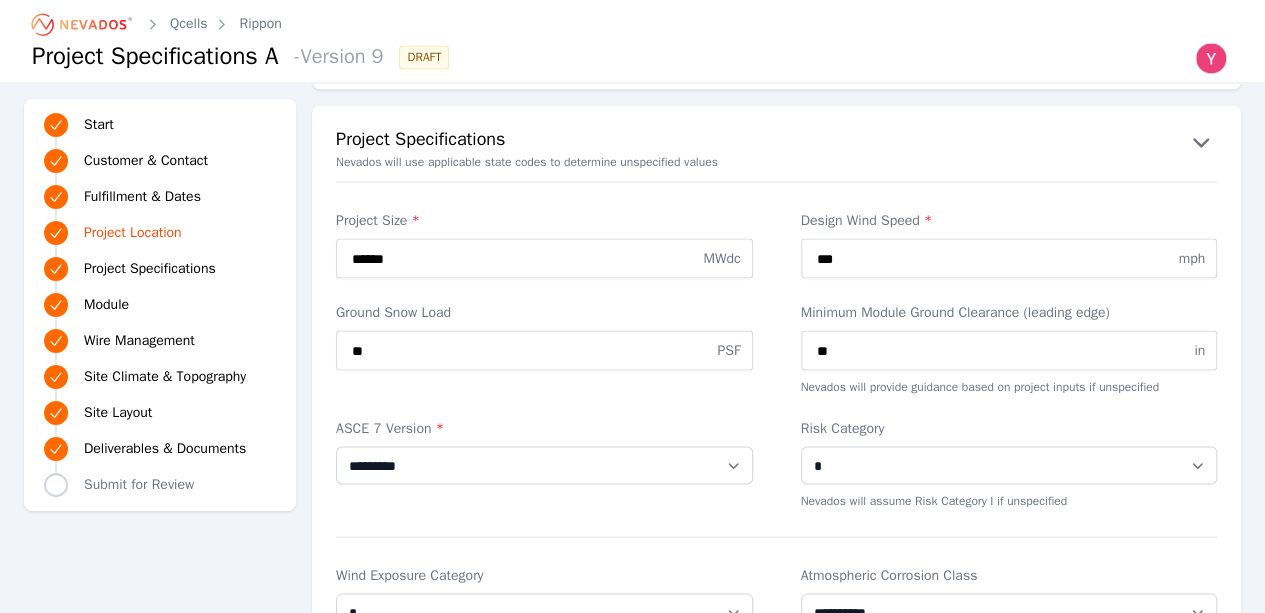 scroll, scrollTop: 1750, scrollLeft: 0, axis: vertical 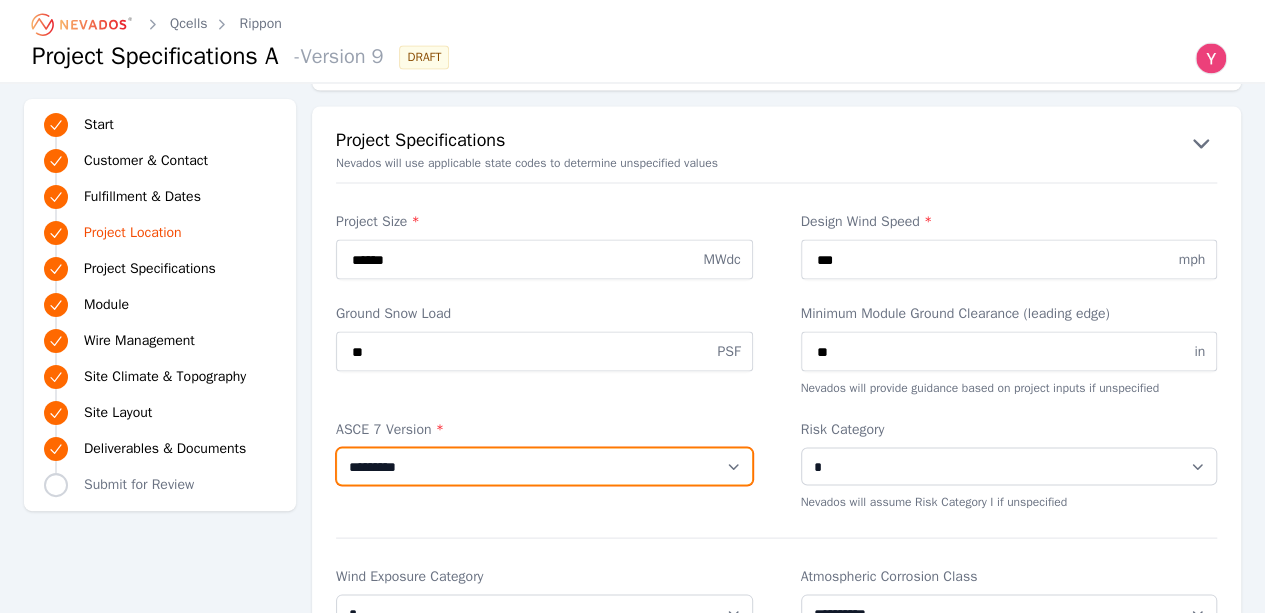 click on "**********" at bounding box center [544, 466] 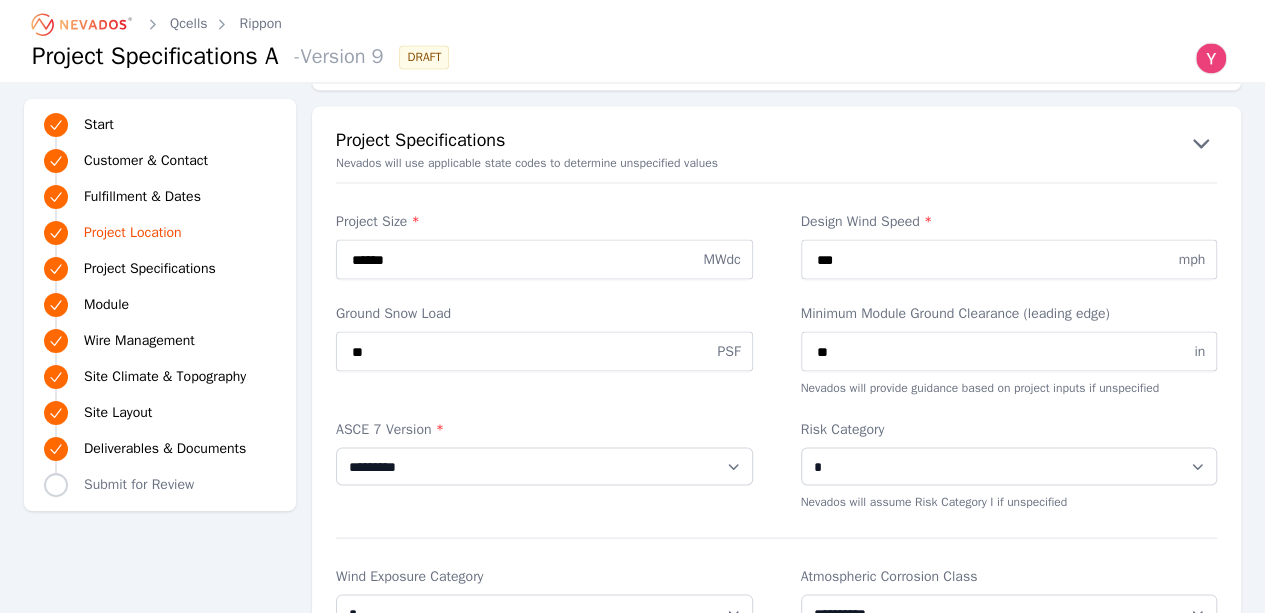 click on "**********" at bounding box center [544, 464] 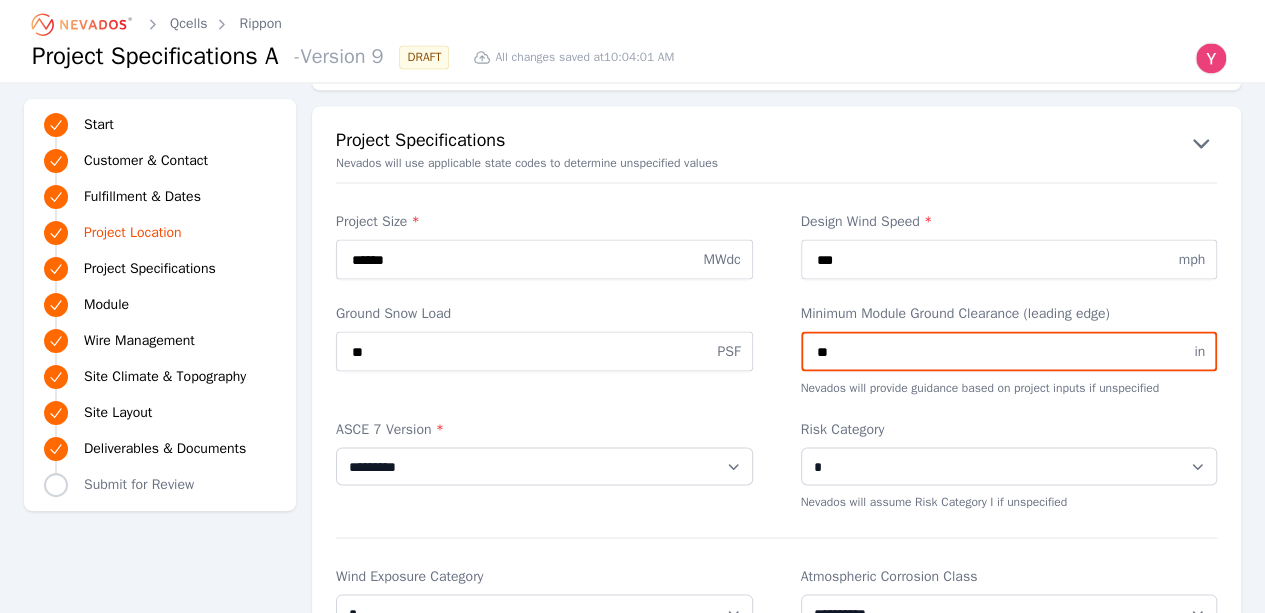 drag, startPoint x: 839, startPoint y: 352, endPoint x: 663, endPoint y: 405, distance: 183.80696 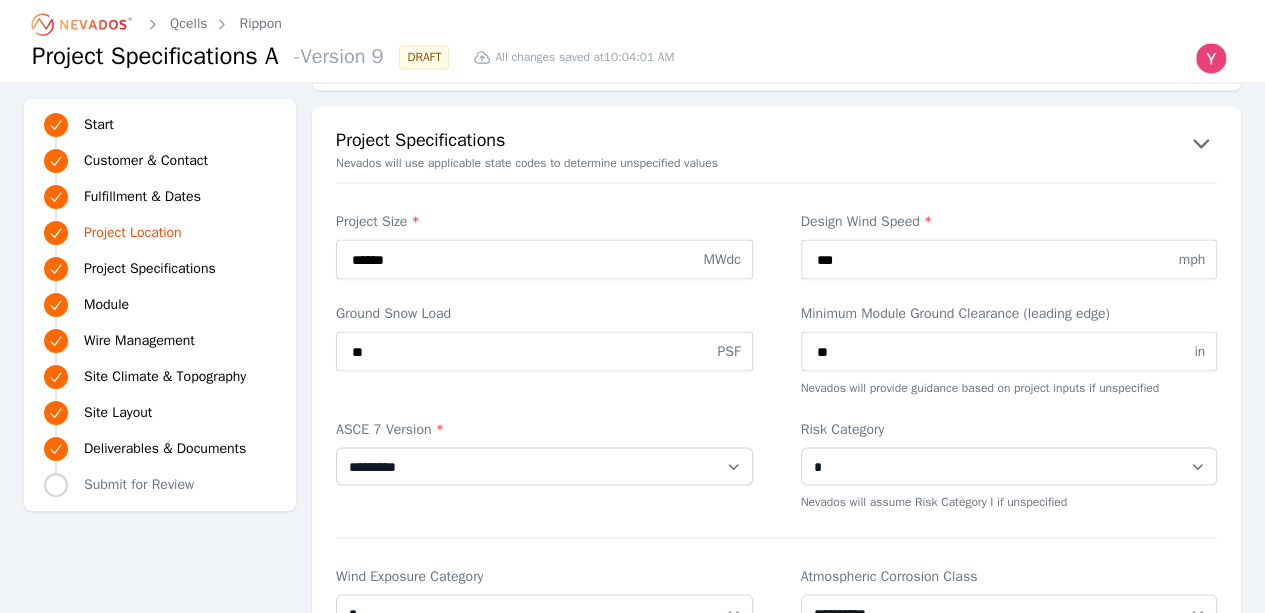 click on "**********" at bounding box center [544, 464] 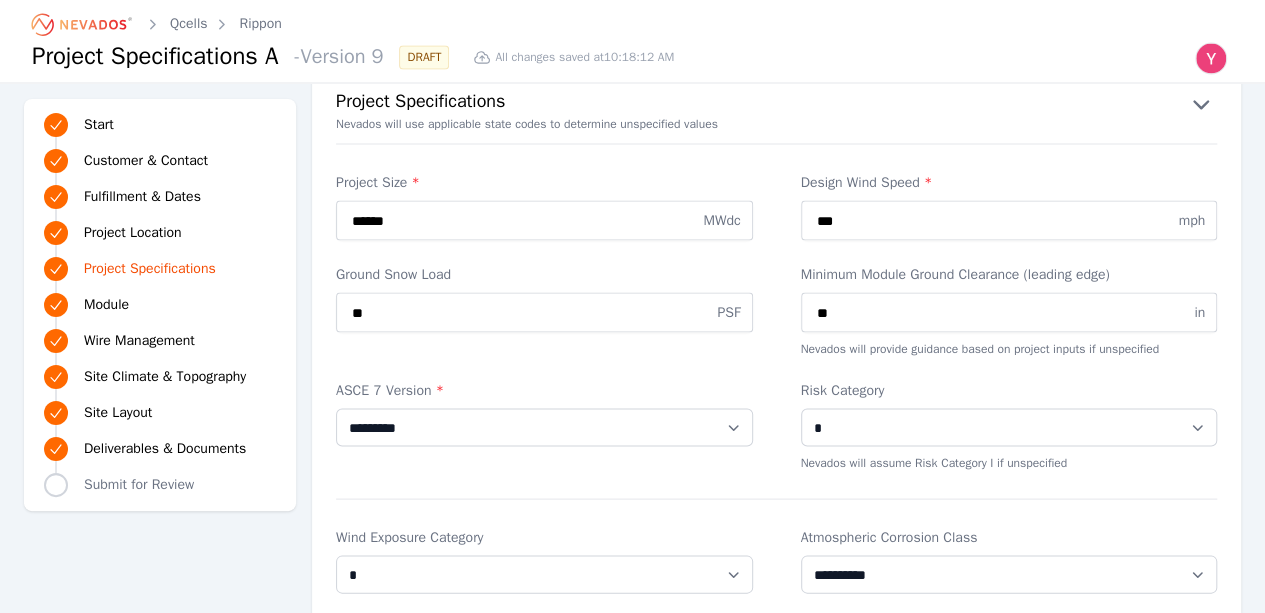 scroll, scrollTop: 1796, scrollLeft: 0, axis: vertical 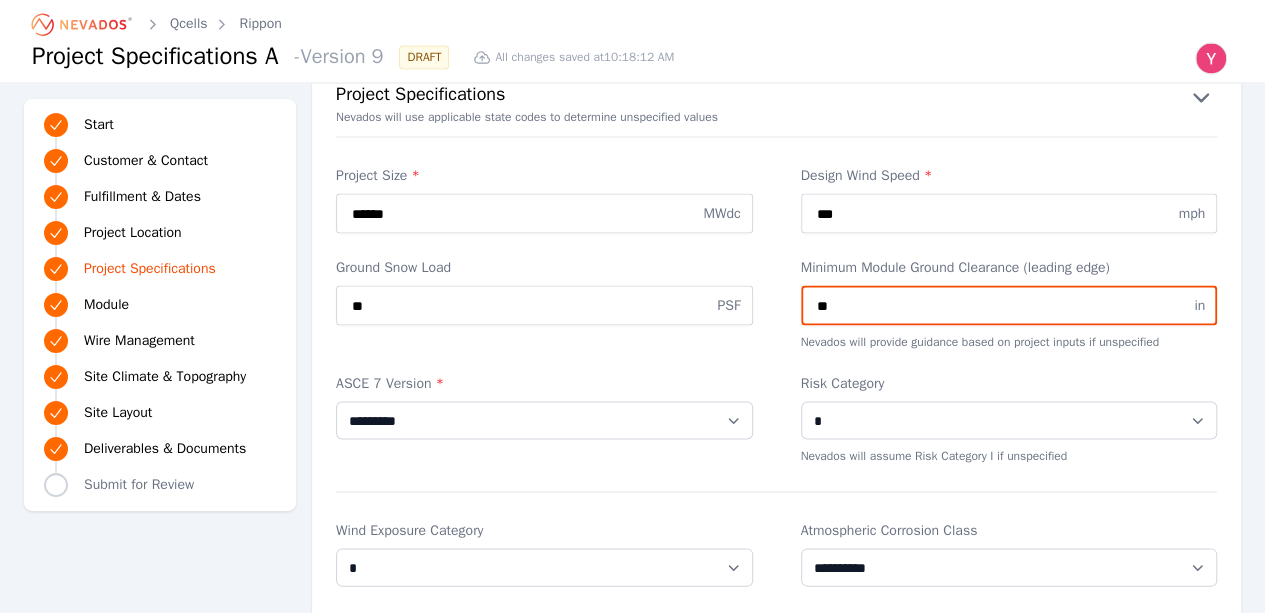 click on "**" at bounding box center (1009, 305) 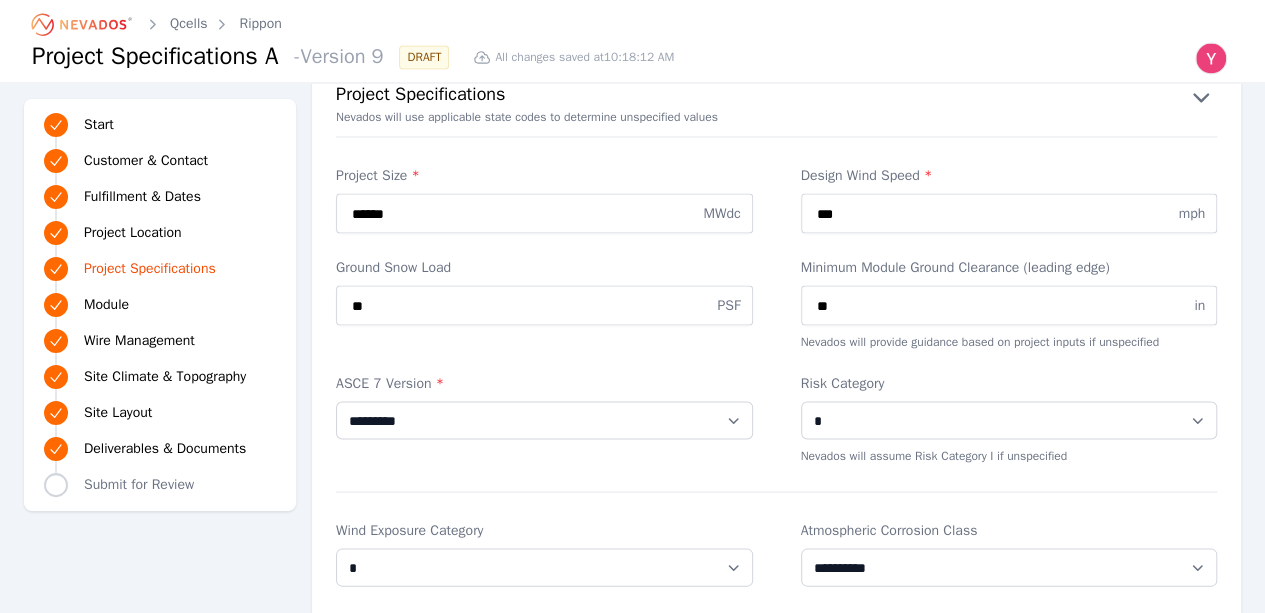 click on "Ground Snow Load   ** PSF" at bounding box center [544, 303] 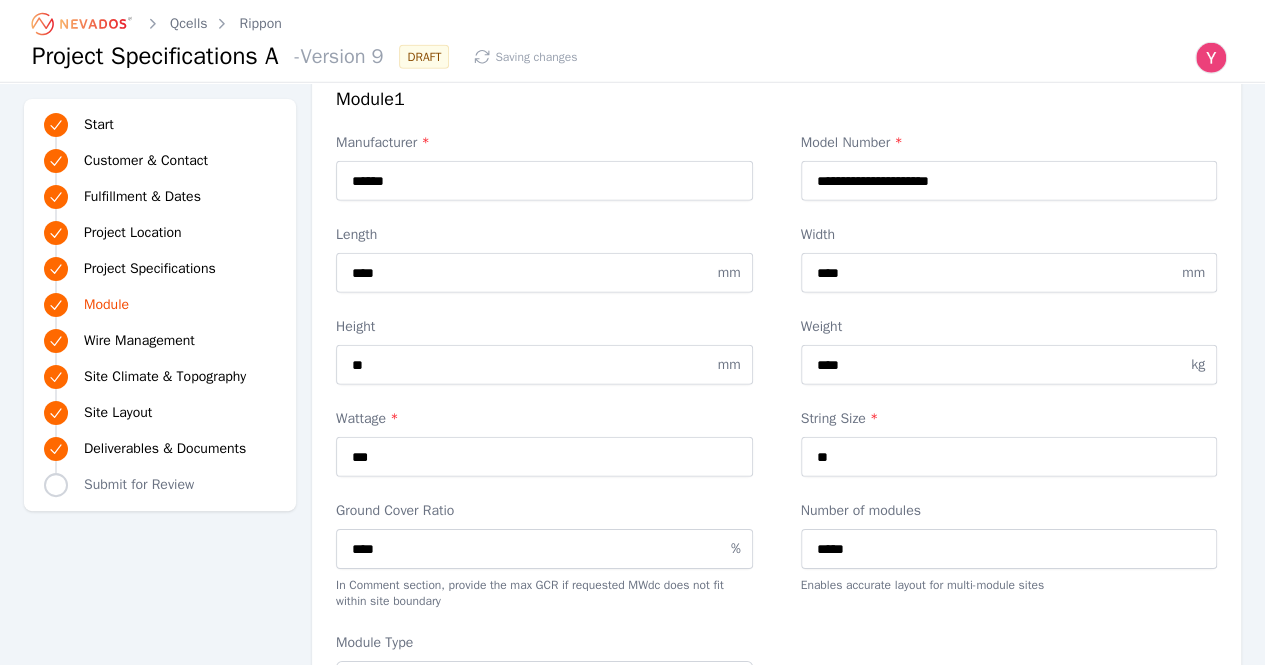 scroll, scrollTop: 2797, scrollLeft: 0, axis: vertical 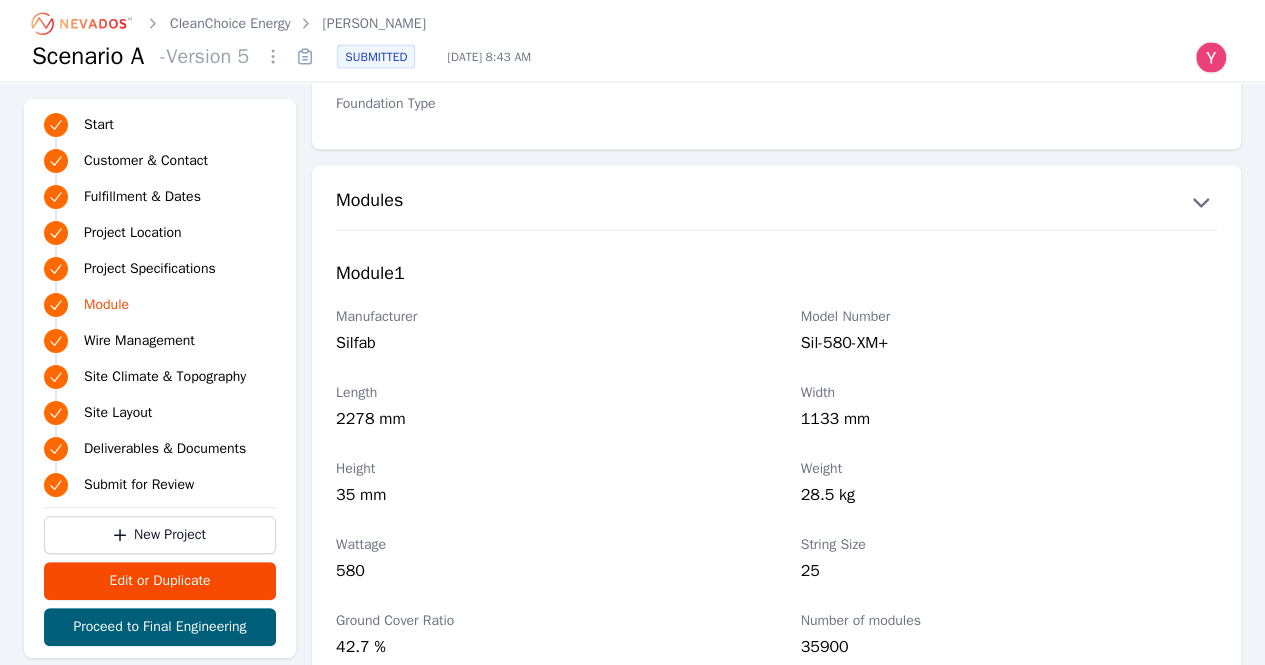click 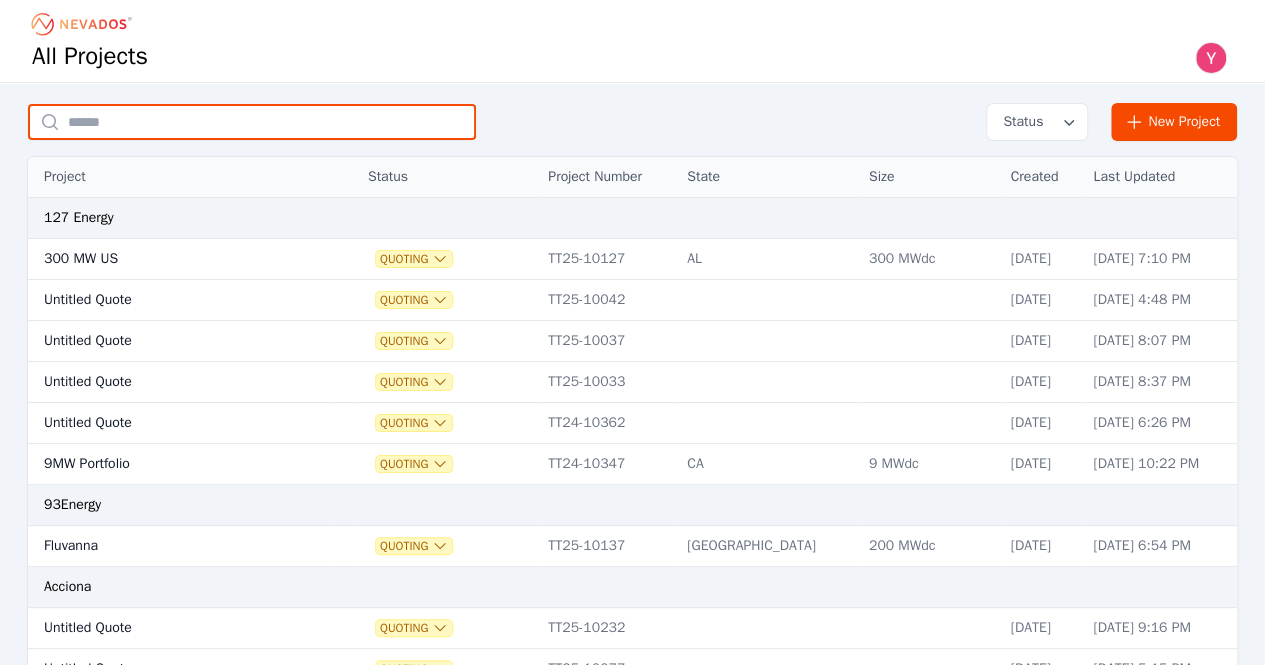 click at bounding box center [252, 122] 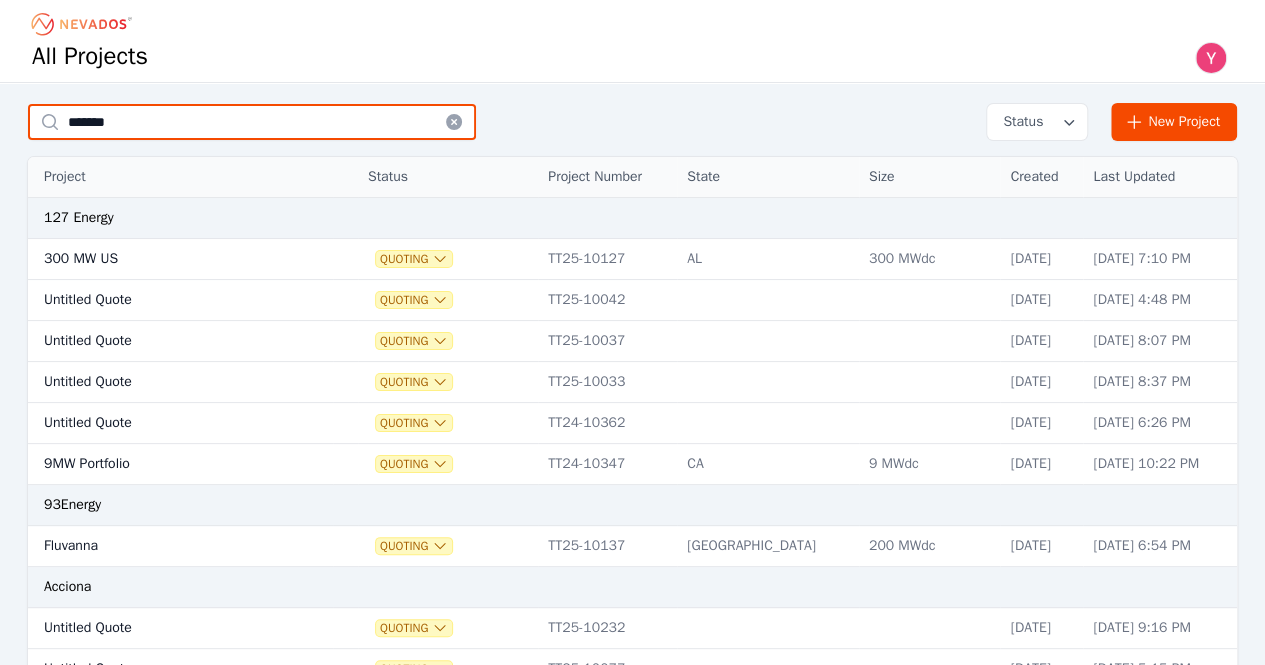 type on "*******" 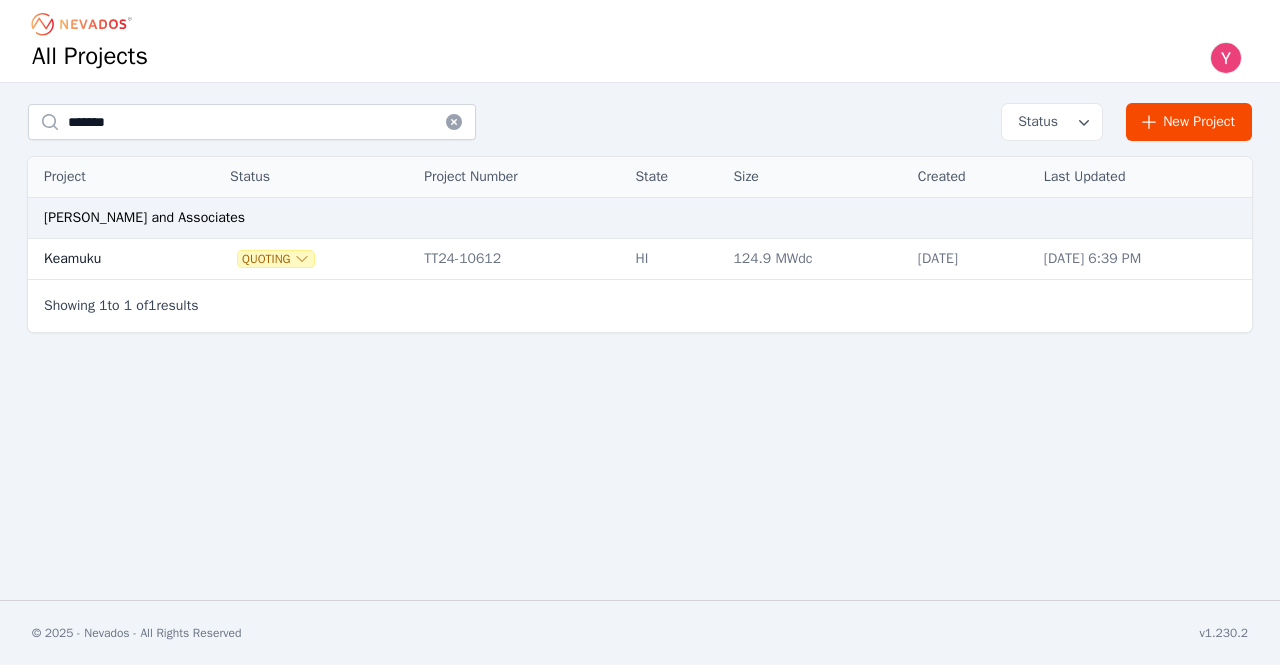 click on "HI" at bounding box center (674, 259) 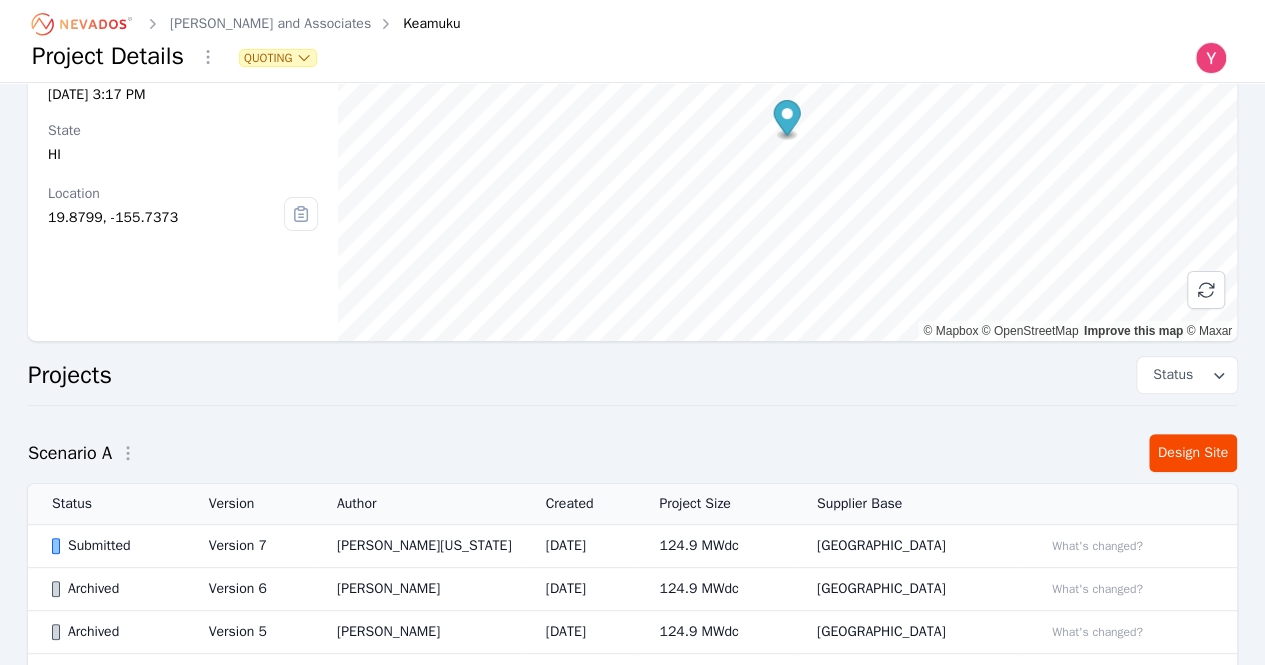 scroll, scrollTop: 200, scrollLeft: 0, axis: vertical 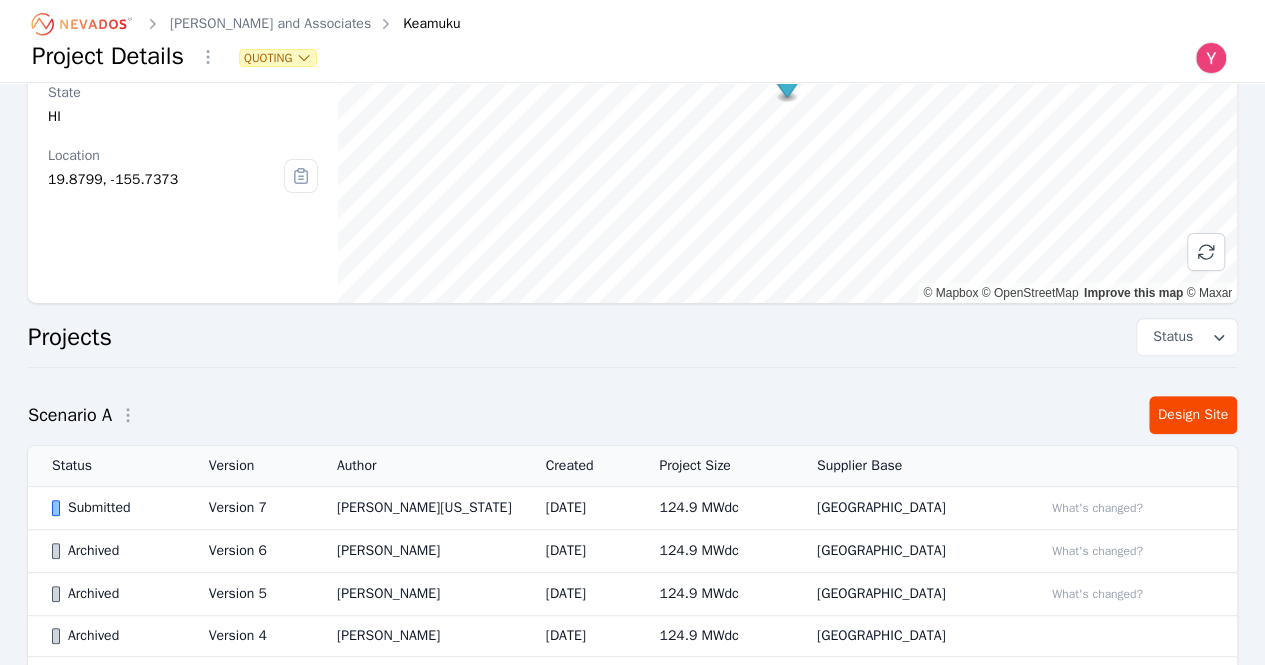 click on "Jan 09, 2025" at bounding box center [579, 508] 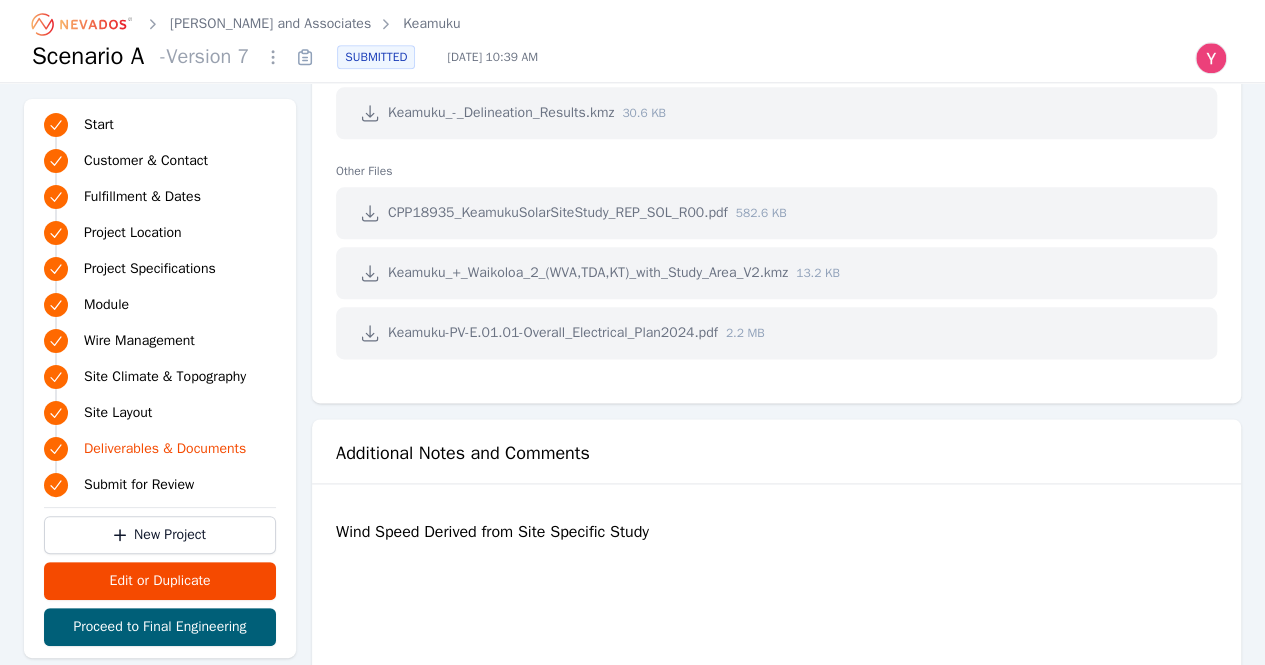 scroll, scrollTop: 4900, scrollLeft: 0, axis: vertical 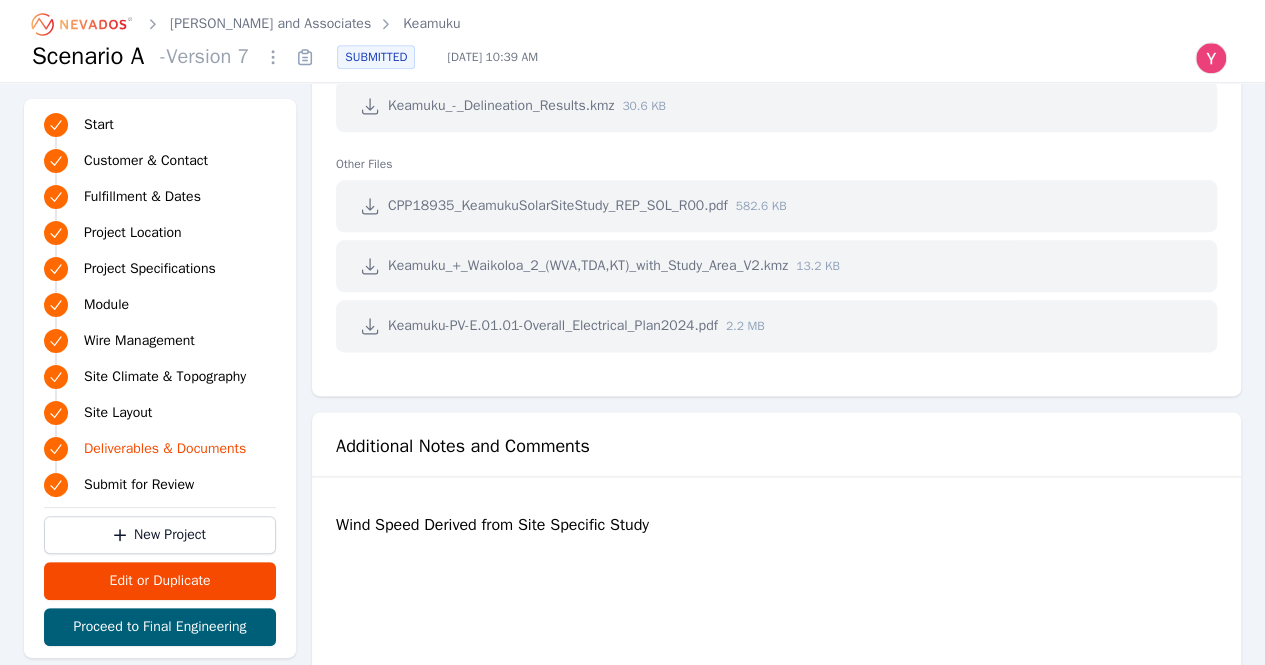 click 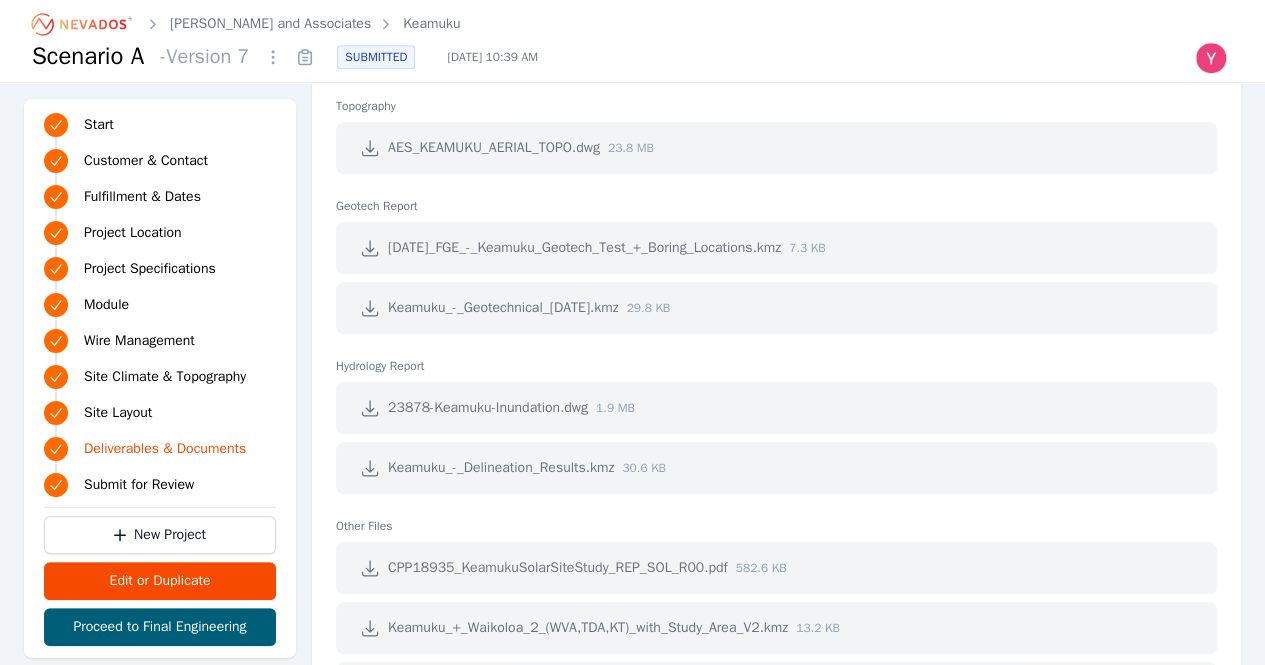 scroll, scrollTop: 4800, scrollLeft: 0, axis: vertical 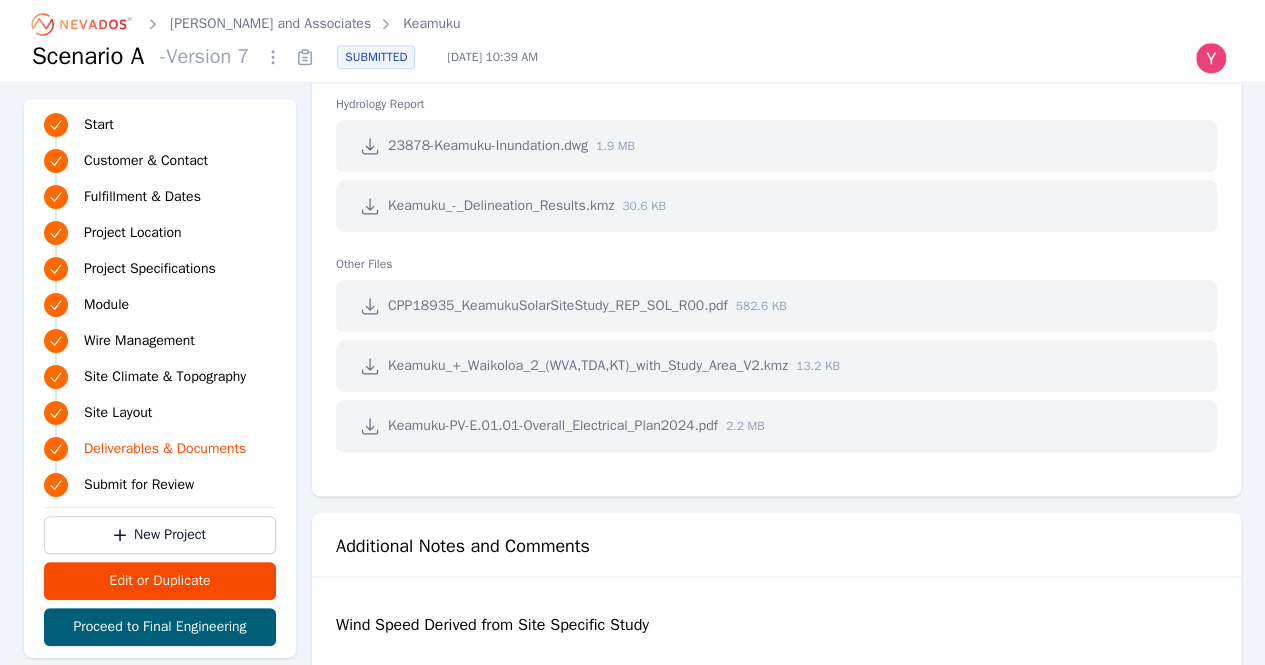 click 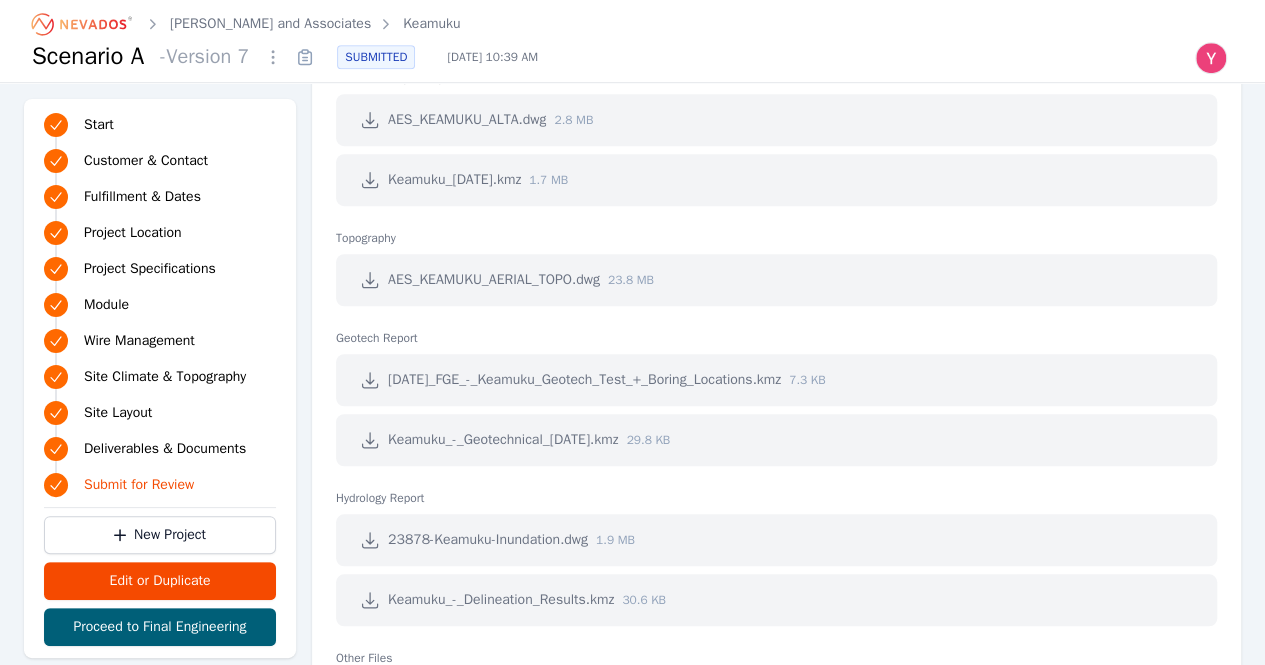 scroll, scrollTop: 4006, scrollLeft: 0, axis: vertical 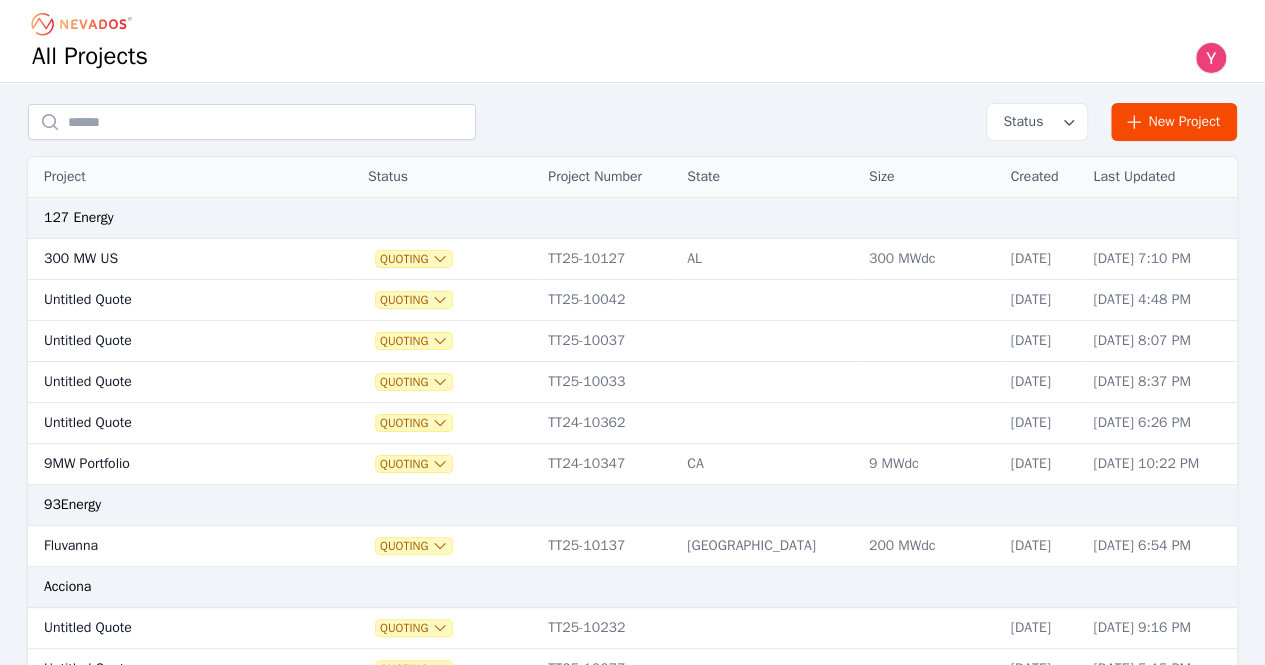 click at bounding box center (1211, 58) 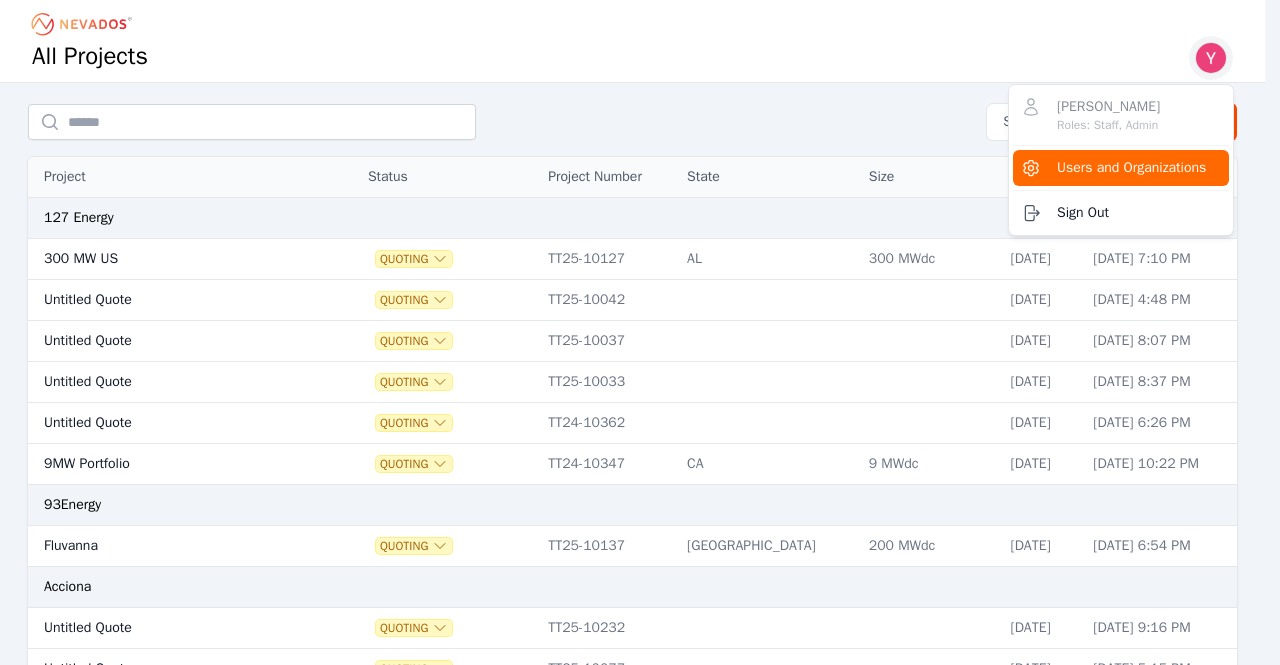 click on "Users and Organizations" at bounding box center [1131, 168] 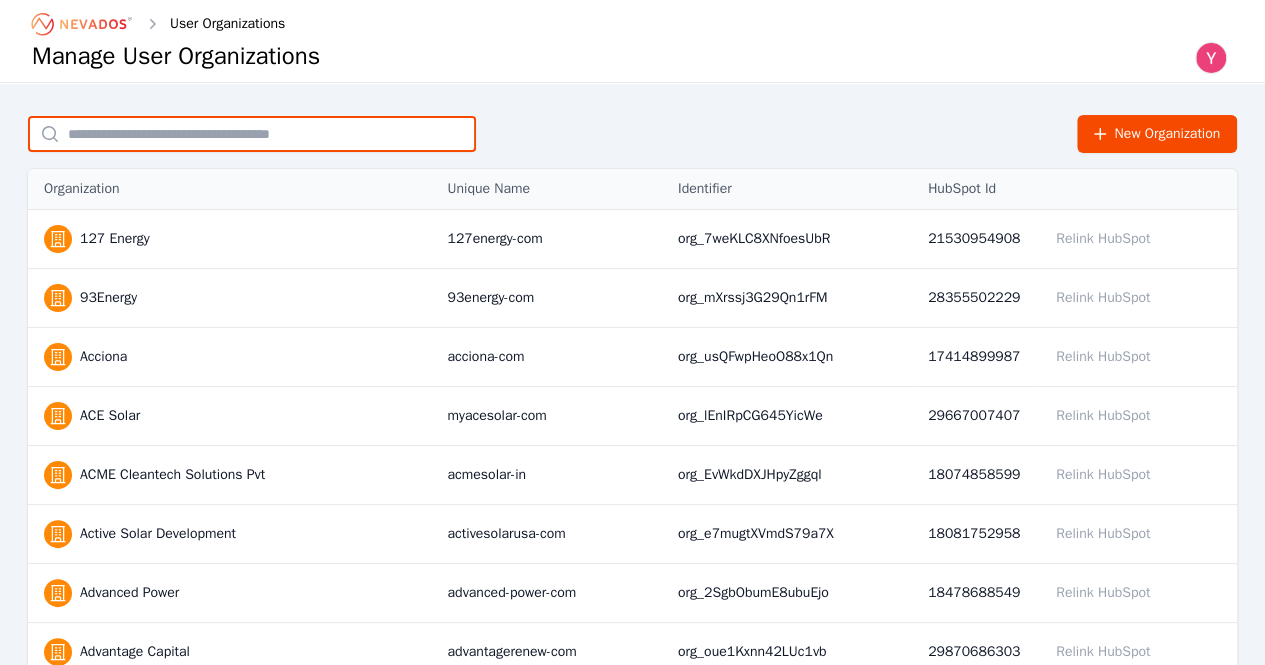 click at bounding box center [252, 134] 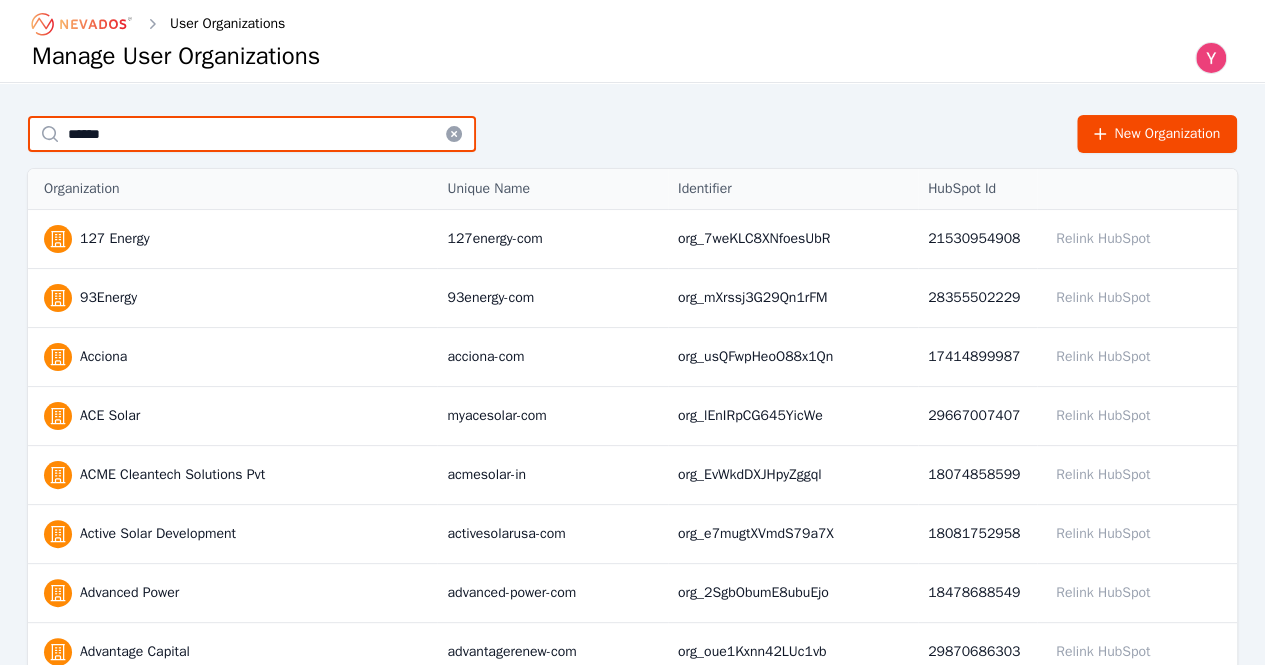 type on "******" 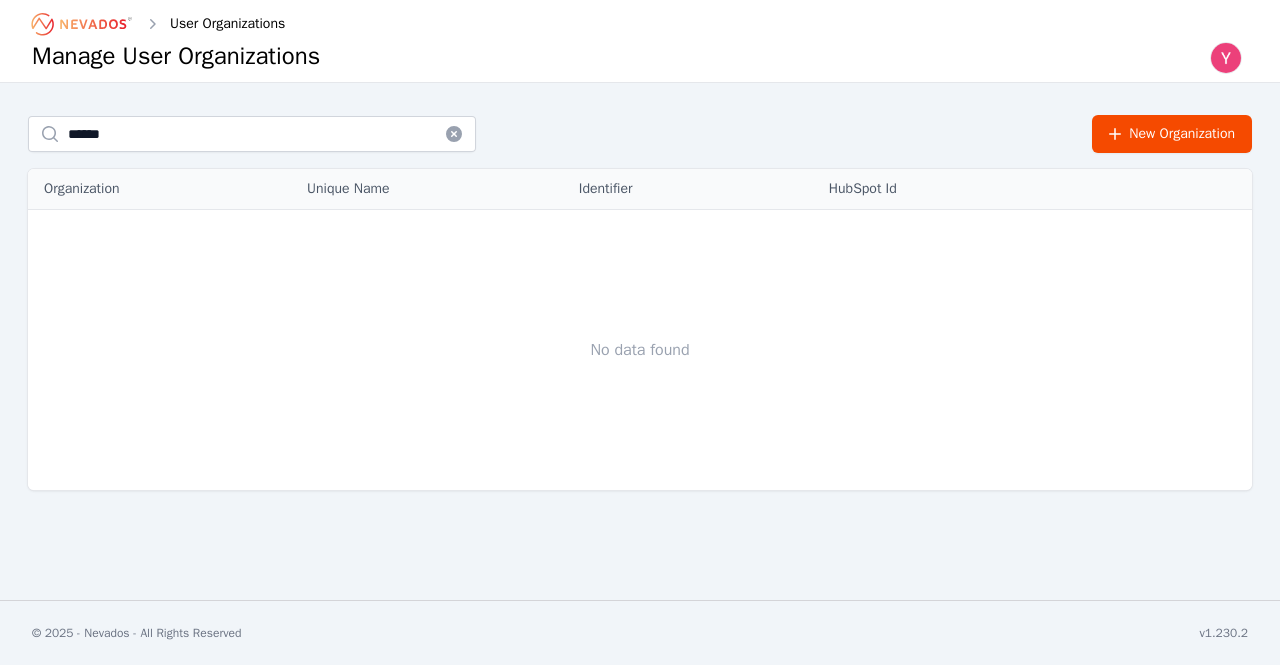click at bounding box center [454, 134] 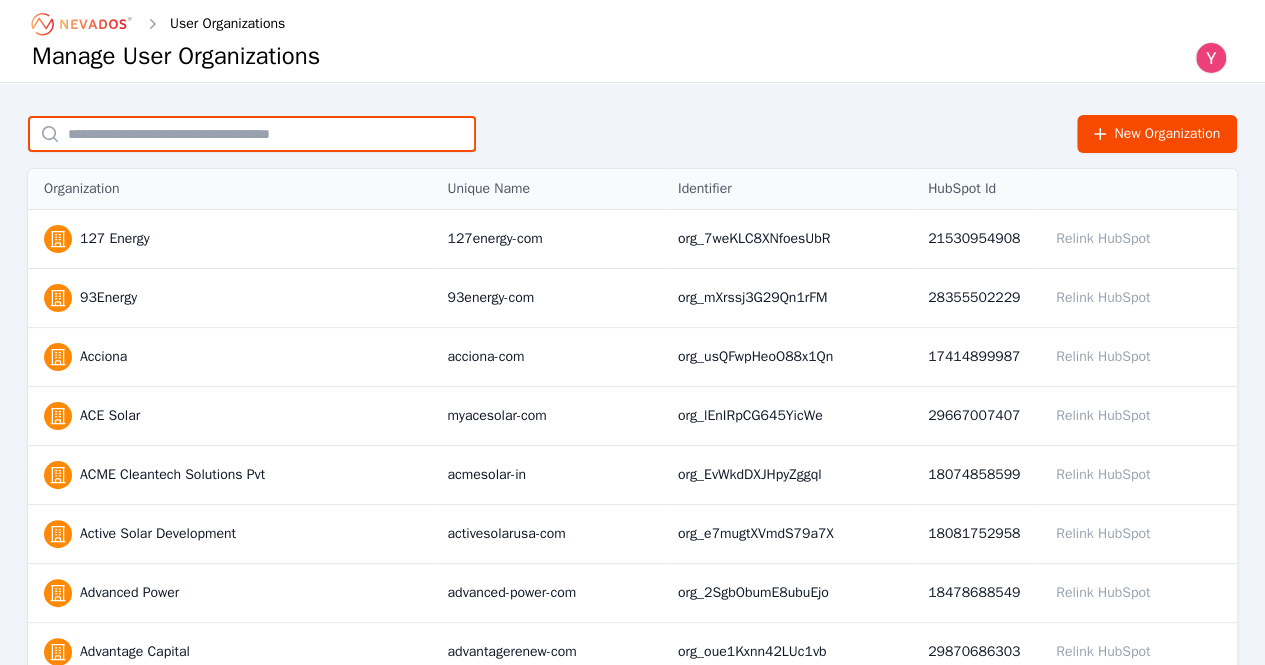 click at bounding box center [252, 134] 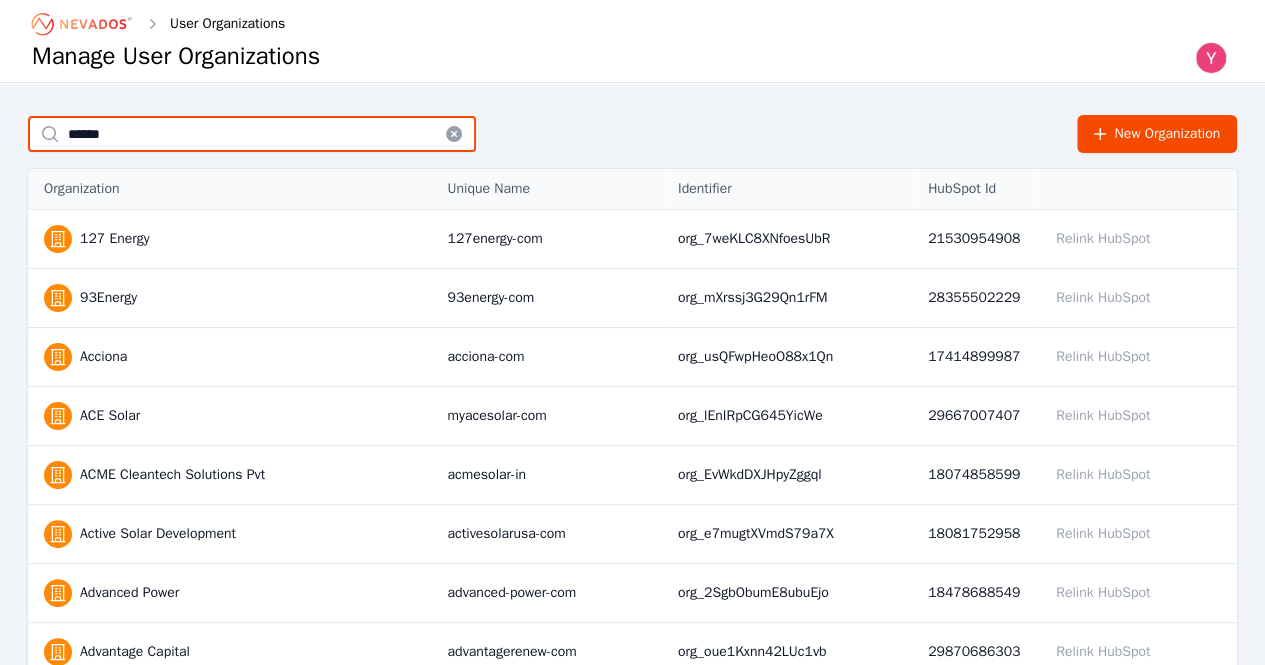 type on "******" 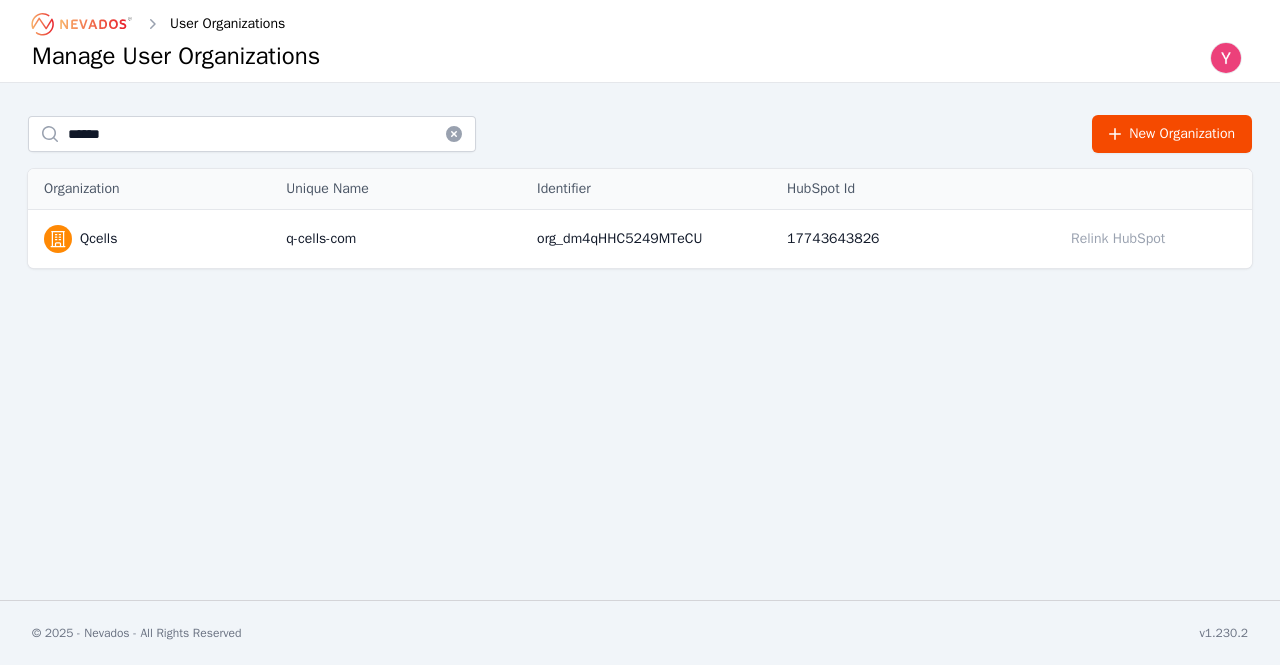 click on "Qcells" at bounding box center [98, 239] 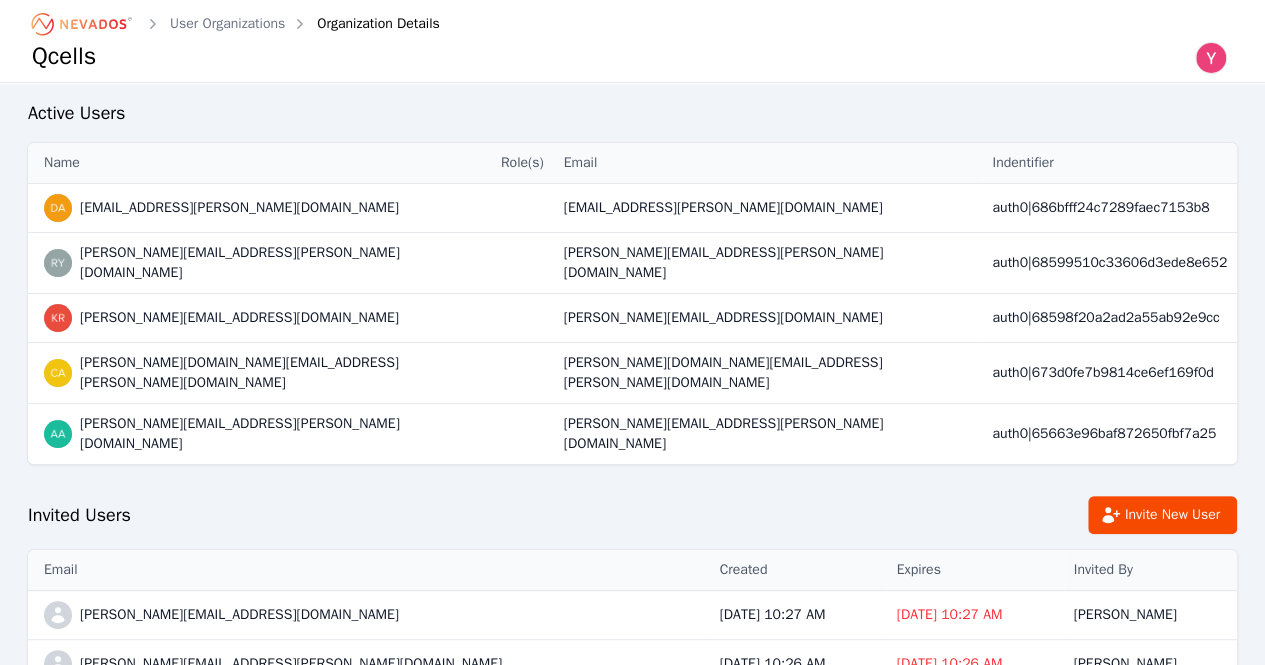 click on "[PERSON_NAME]" at bounding box center [1151, 615] 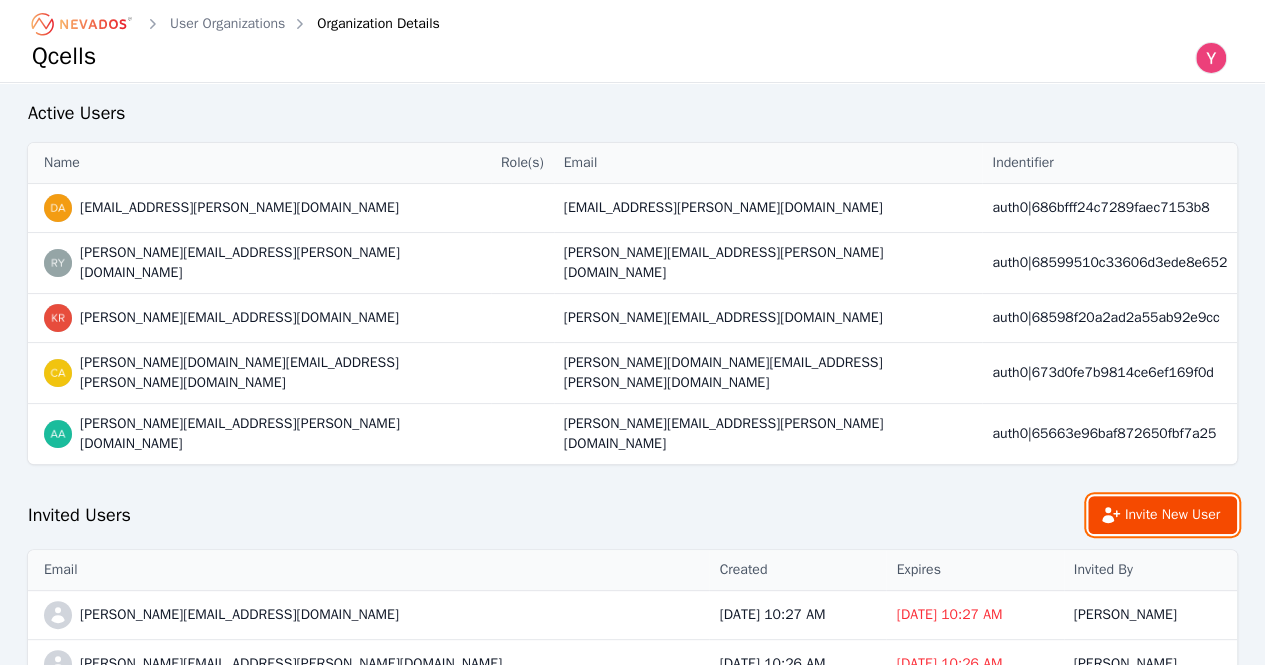 click on "Invite New User" at bounding box center (1162, 515) 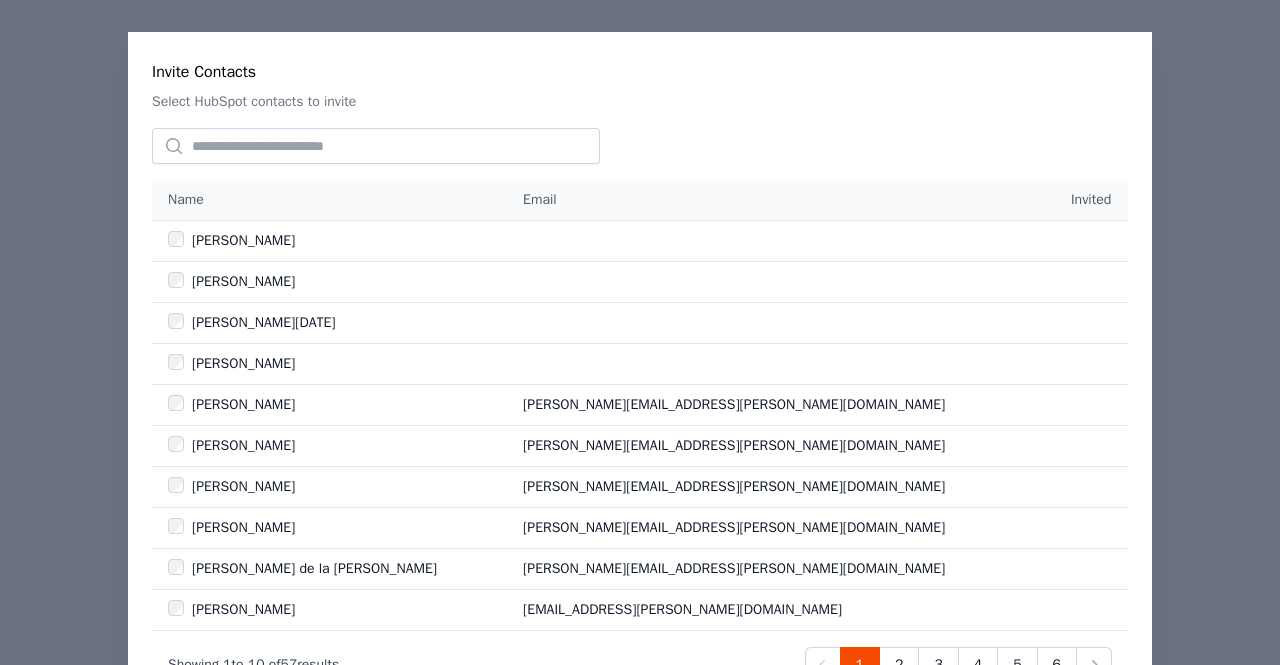 click on "Name Email Invited Patrick Jankovich Tyler Avery Cora Noel Justin Upchurch Aaron Dugan aaron.dugan@qcells.com Ana Cox ana.cox@qcells.com Anthony Stranger anthony.stanger@us.q-cells.com Beverly Odum beverly.odum@us.q-cells.com Brandon de la Torre brandon.delatorre@qcells.com BW Lee bw.lee@qcells.com Next Showing   1  to   10   of  57  results Previous 1 2 3 4 5 6 Next" at bounding box center (640, 413) 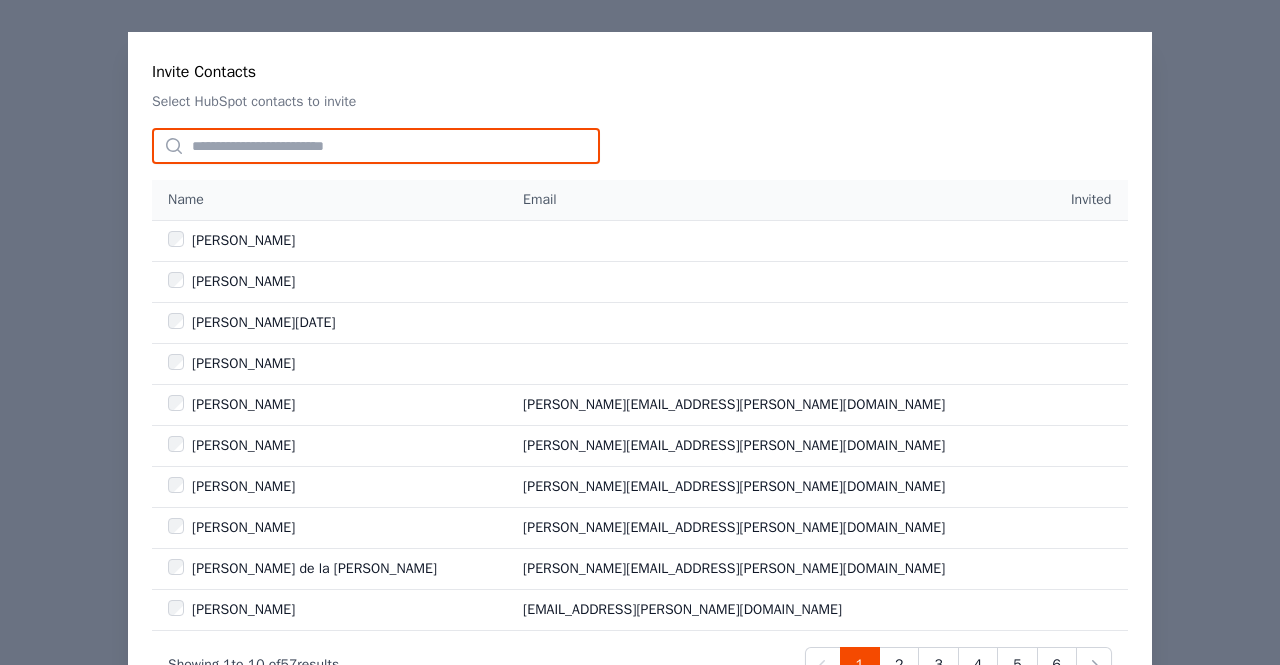 click at bounding box center [376, 146] 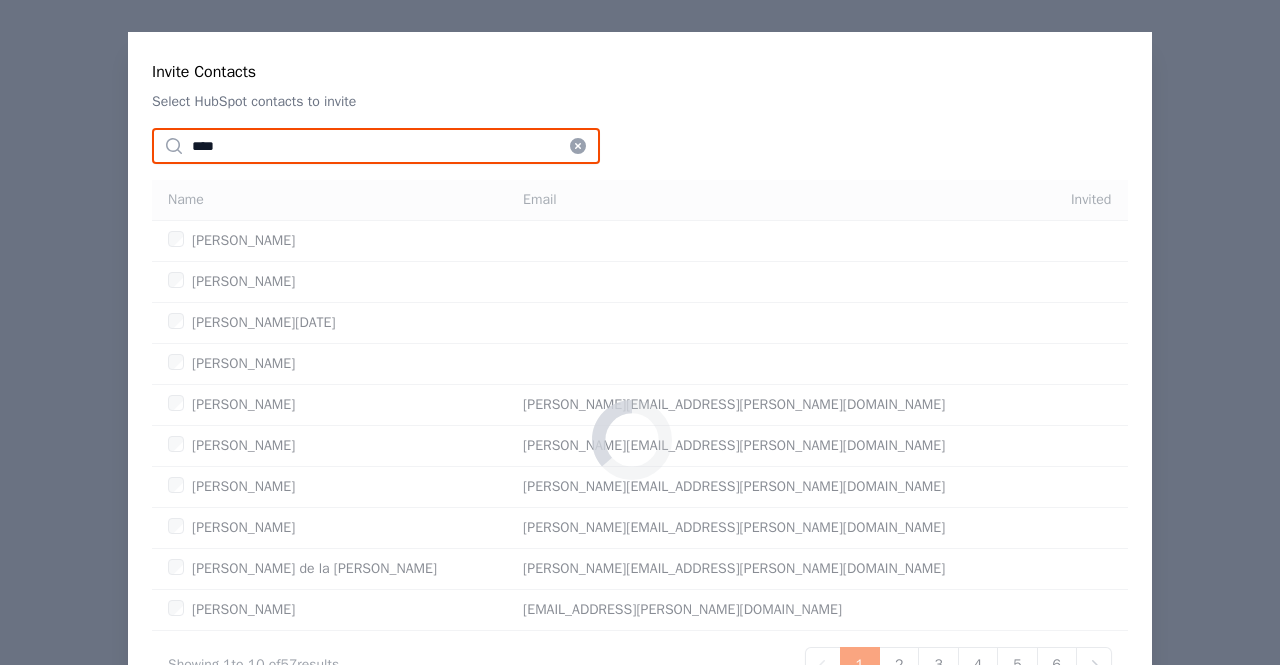 type on "****" 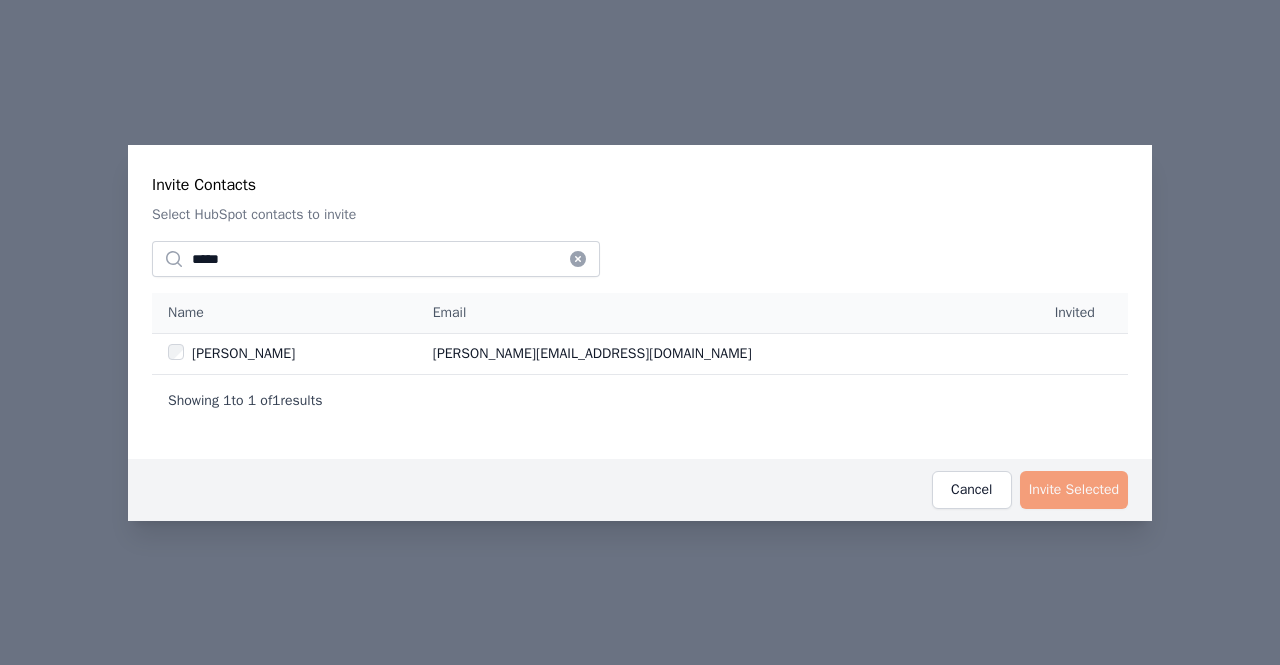click on "Fadi Shaier" at bounding box center (231, 354) 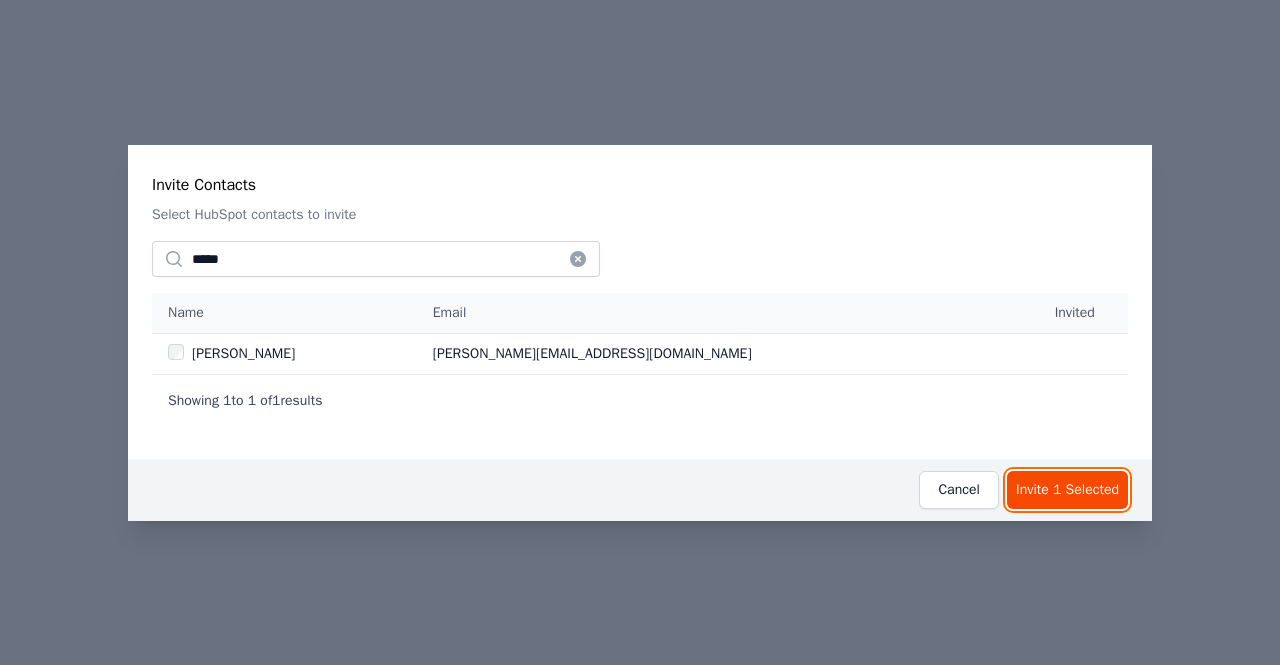 click on "Invite 1 Selected" at bounding box center (1067, 490) 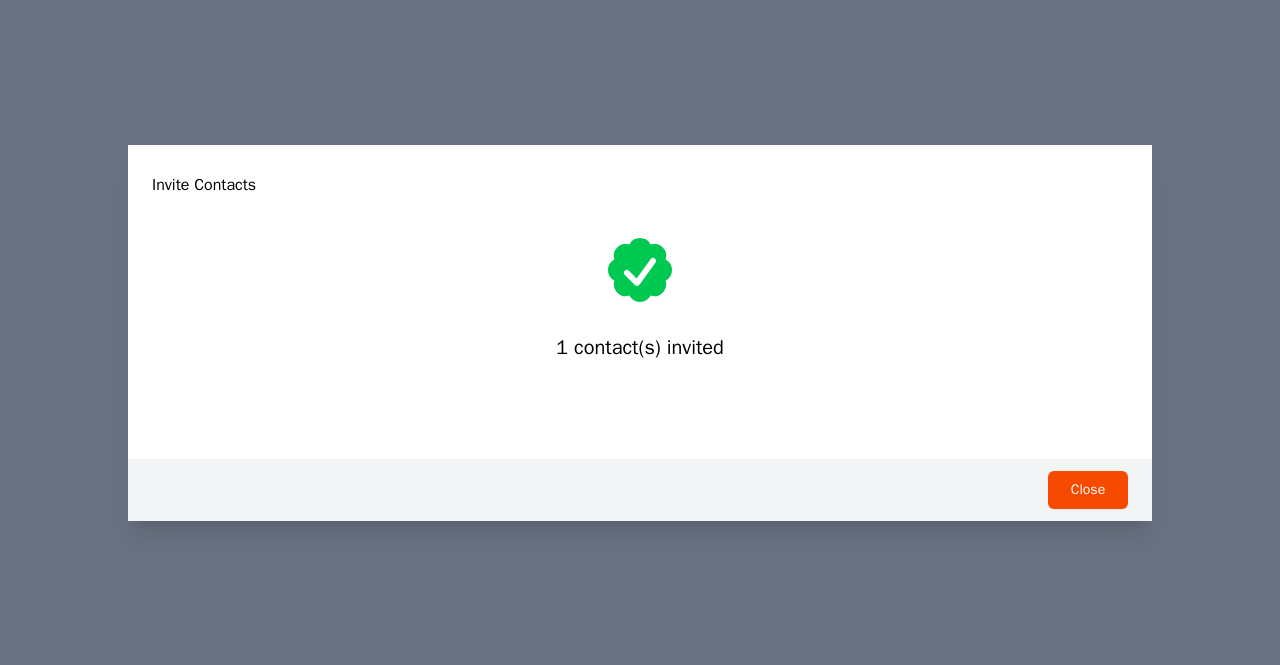 drag, startPoint x: 1034, startPoint y: 485, endPoint x: 1060, endPoint y: 487, distance: 26.076809 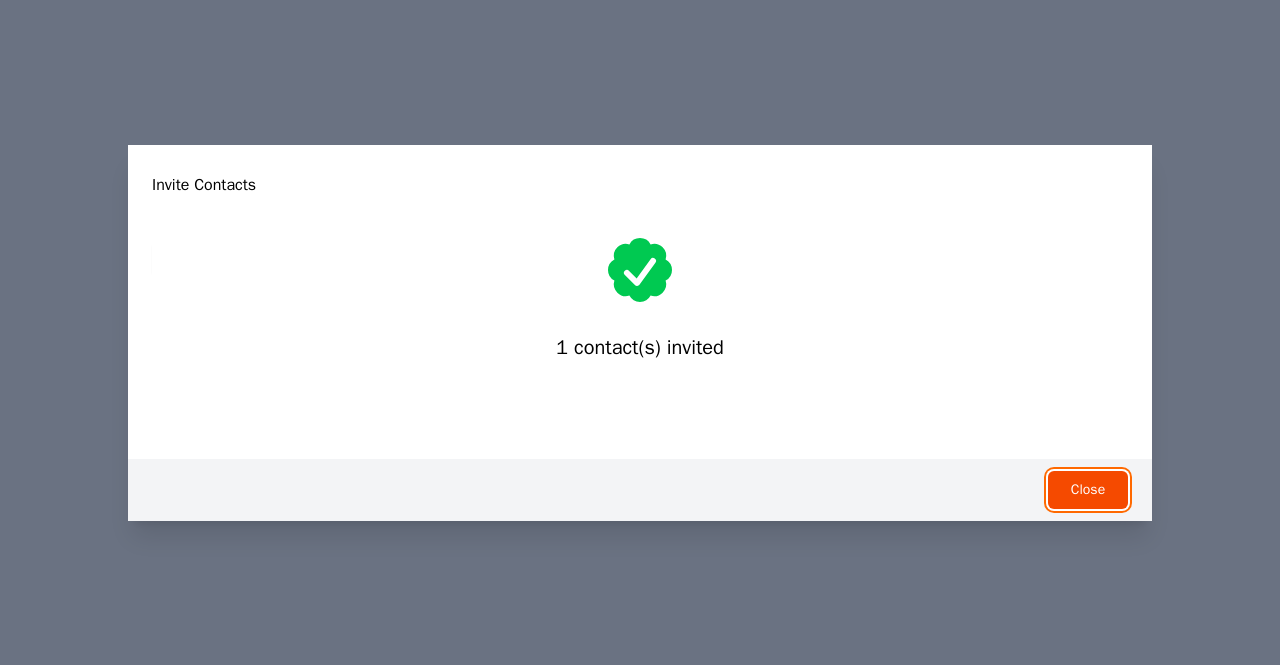 click on "Close" at bounding box center [1088, 490] 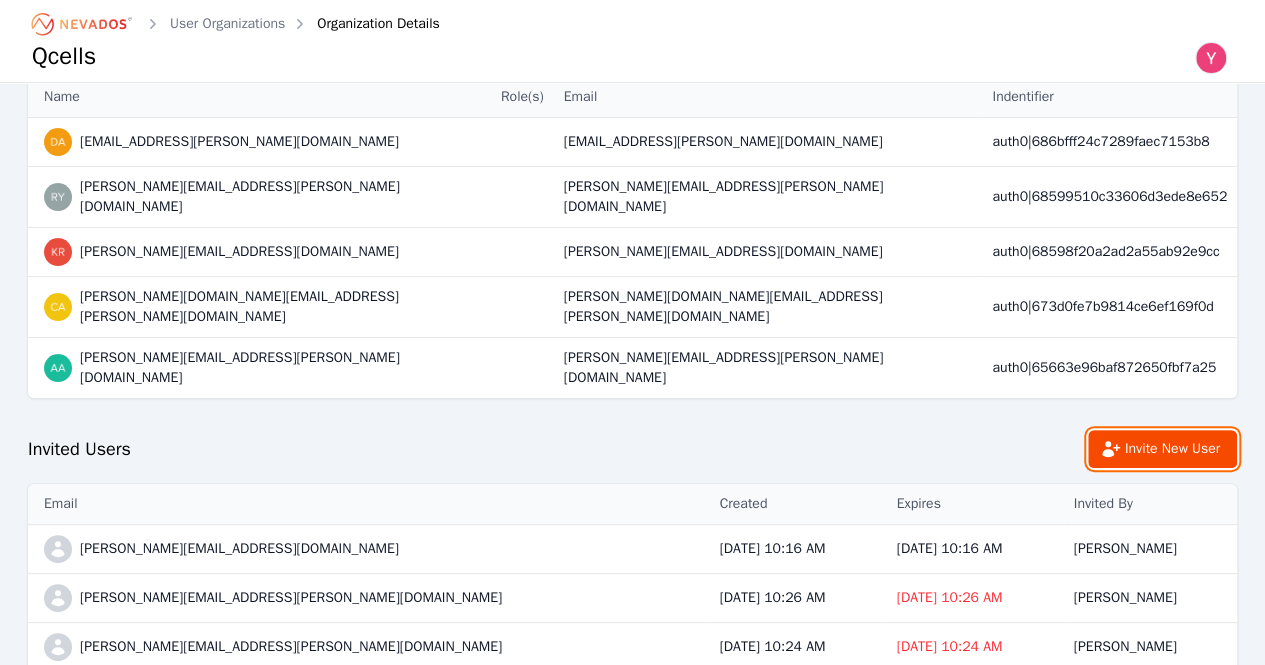 scroll, scrollTop: 66, scrollLeft: 0, axis: vertical 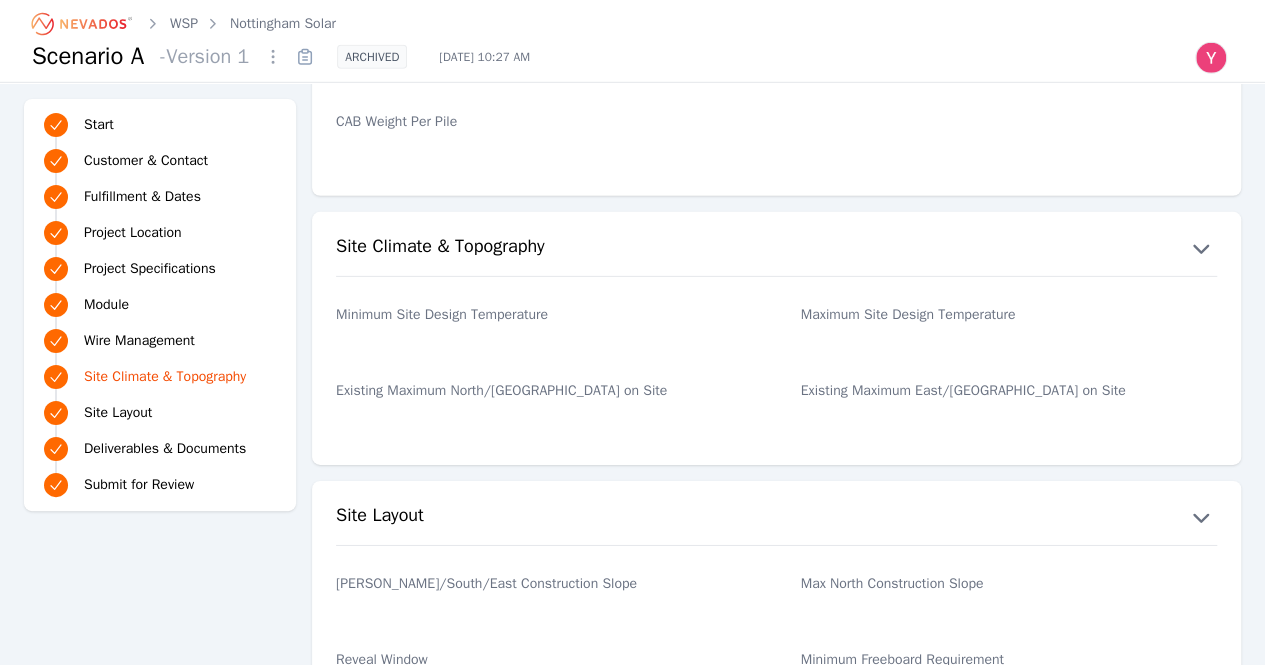 click on "Nottingham Solar" at bounding box center [283, 24] 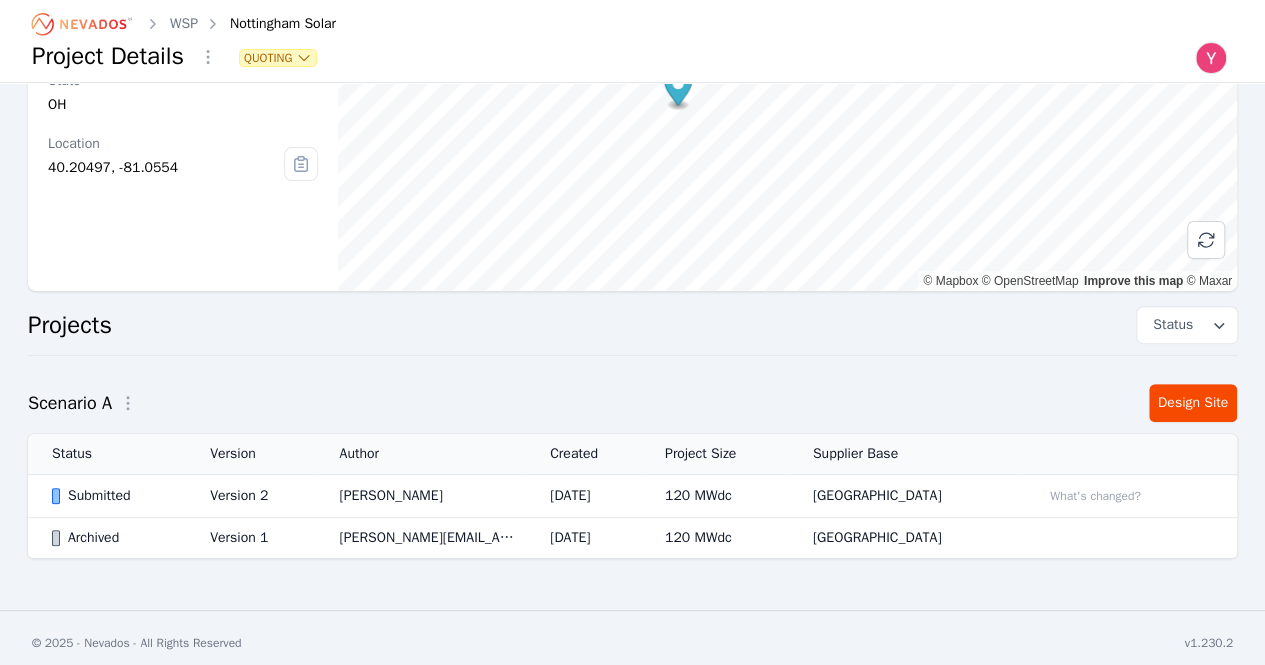 scroll, scrollTop: 219, scrollLeft: 0, axis: vertical 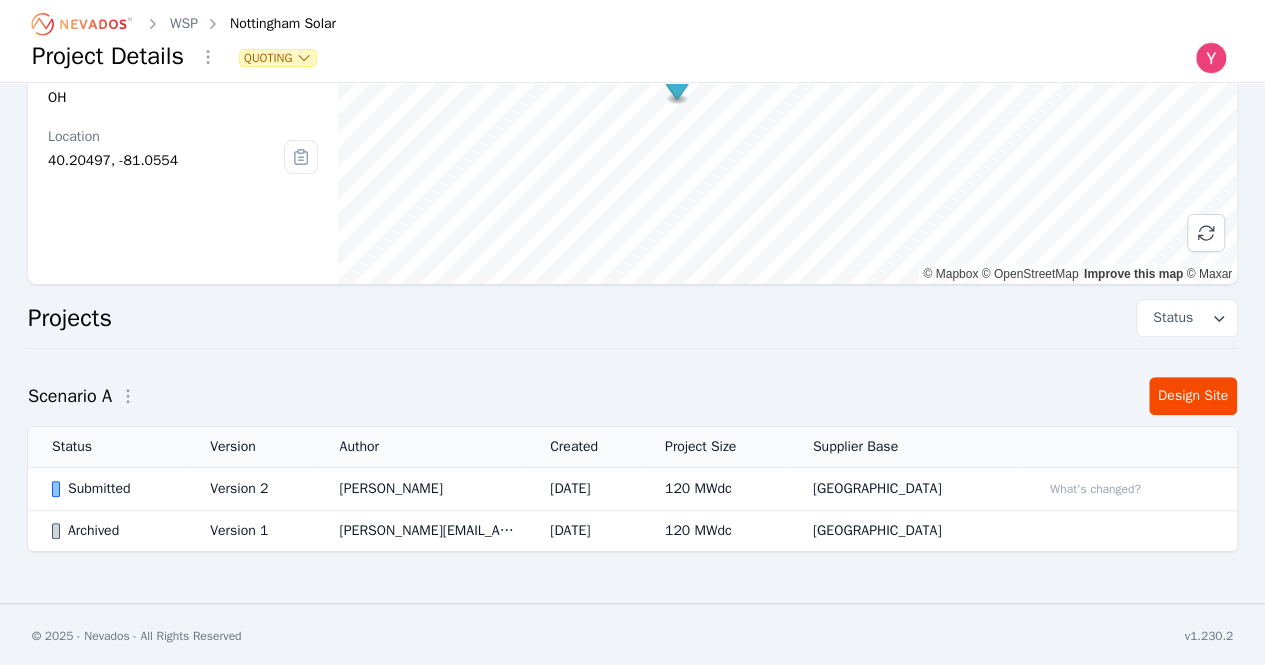 click on "Project Size" at bounding box center (715, 447) 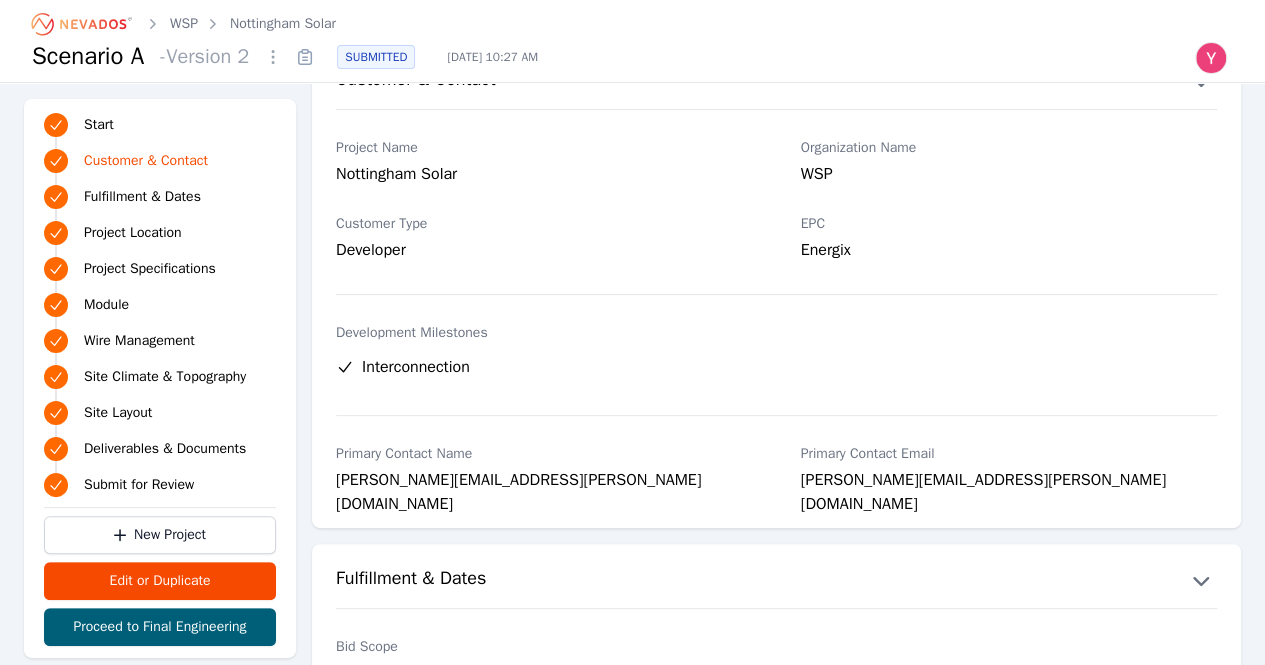 scroll, scrollTop: 0, scrollLeft: 0, axis: both 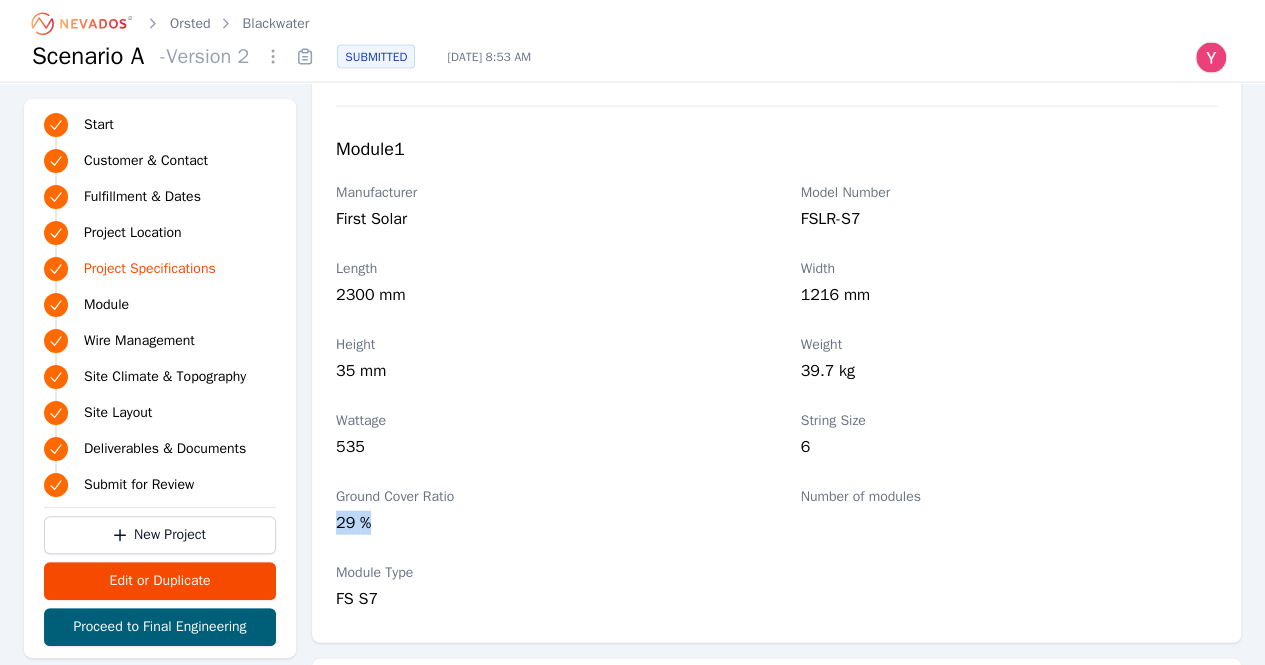 drag, startPoint x: 371, startPoint y: 527, endPoint x: 409, endPoint y: 528, distance: 38.013157 